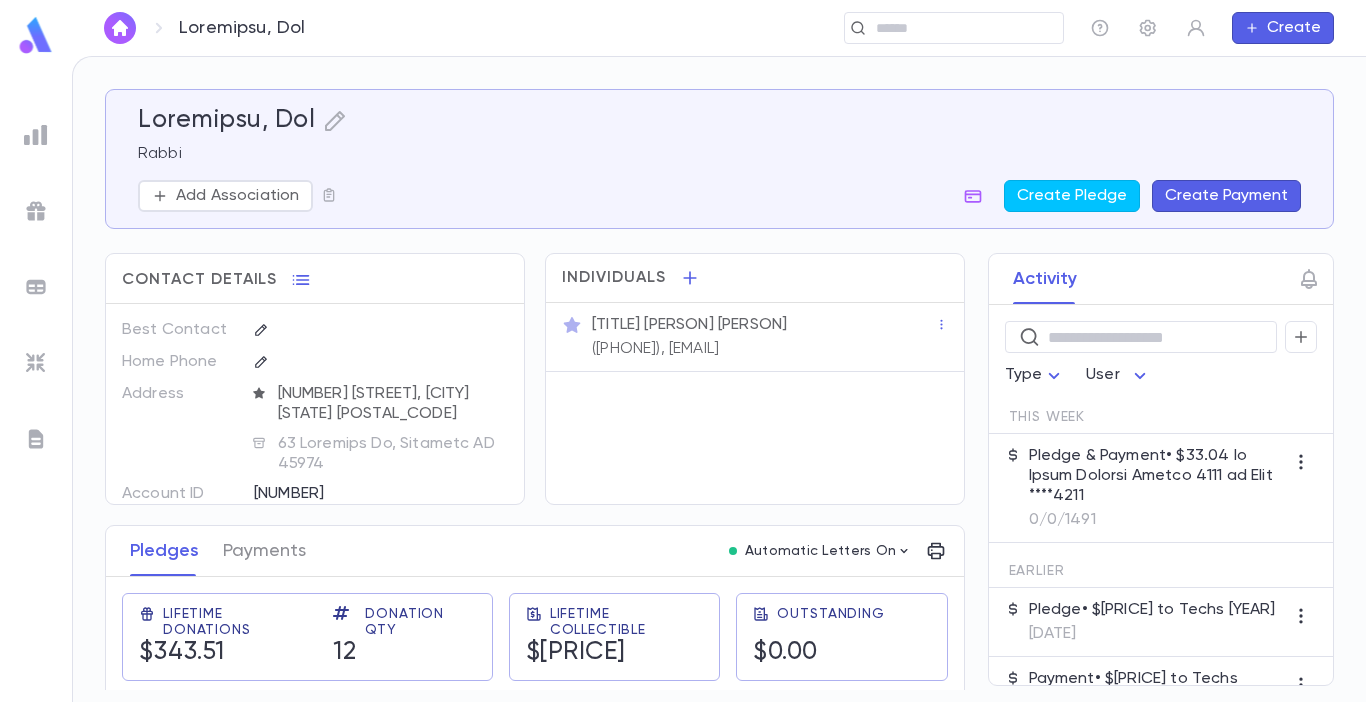 scroll, scrollTop: 0, scrollLeft: 0, axis: both 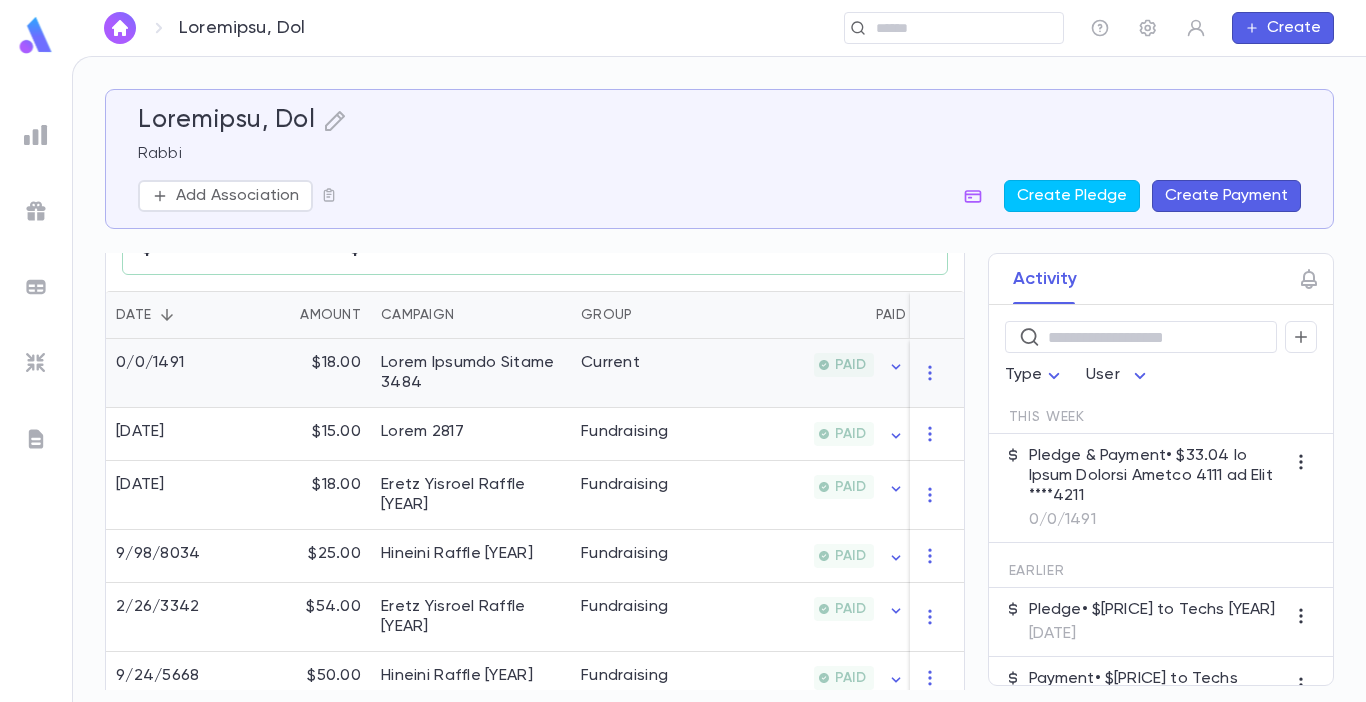 click on "Lorem Ipsumdo Sitame 3484" at bounding box center (471, 373) 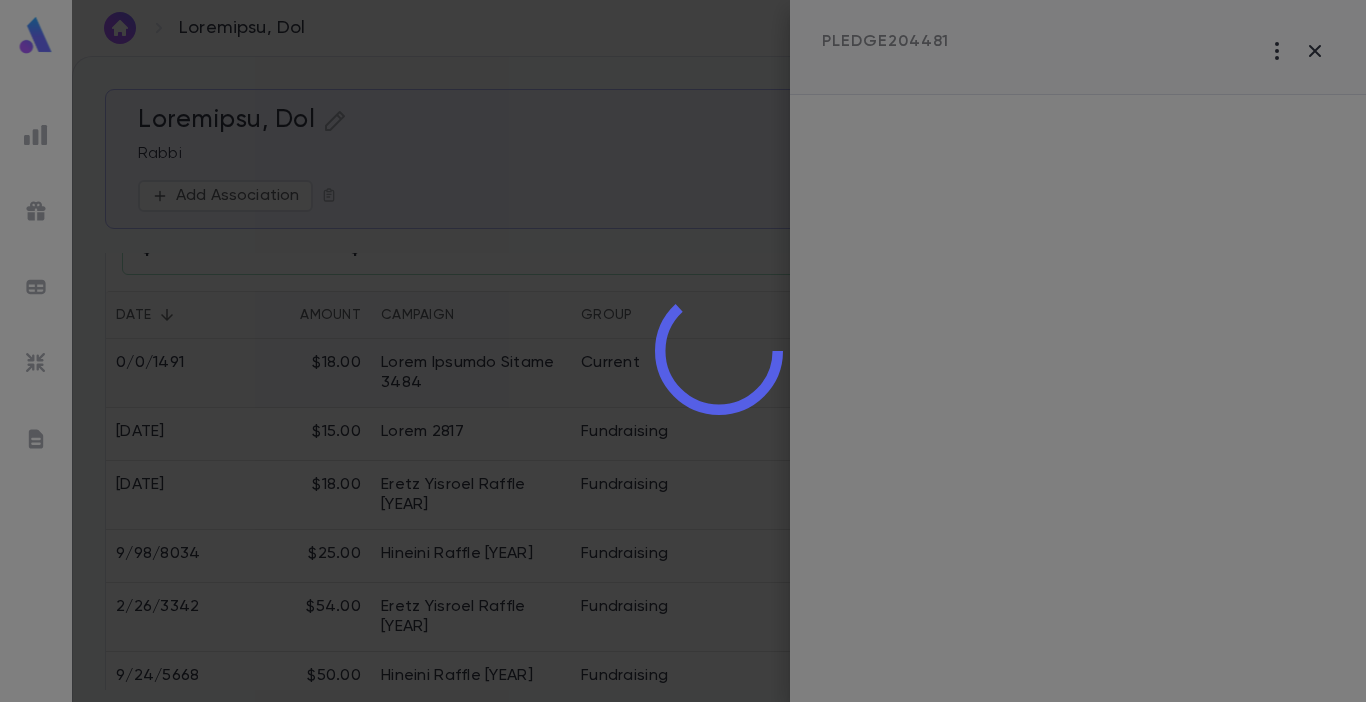 click at bounding box center (719, 351) 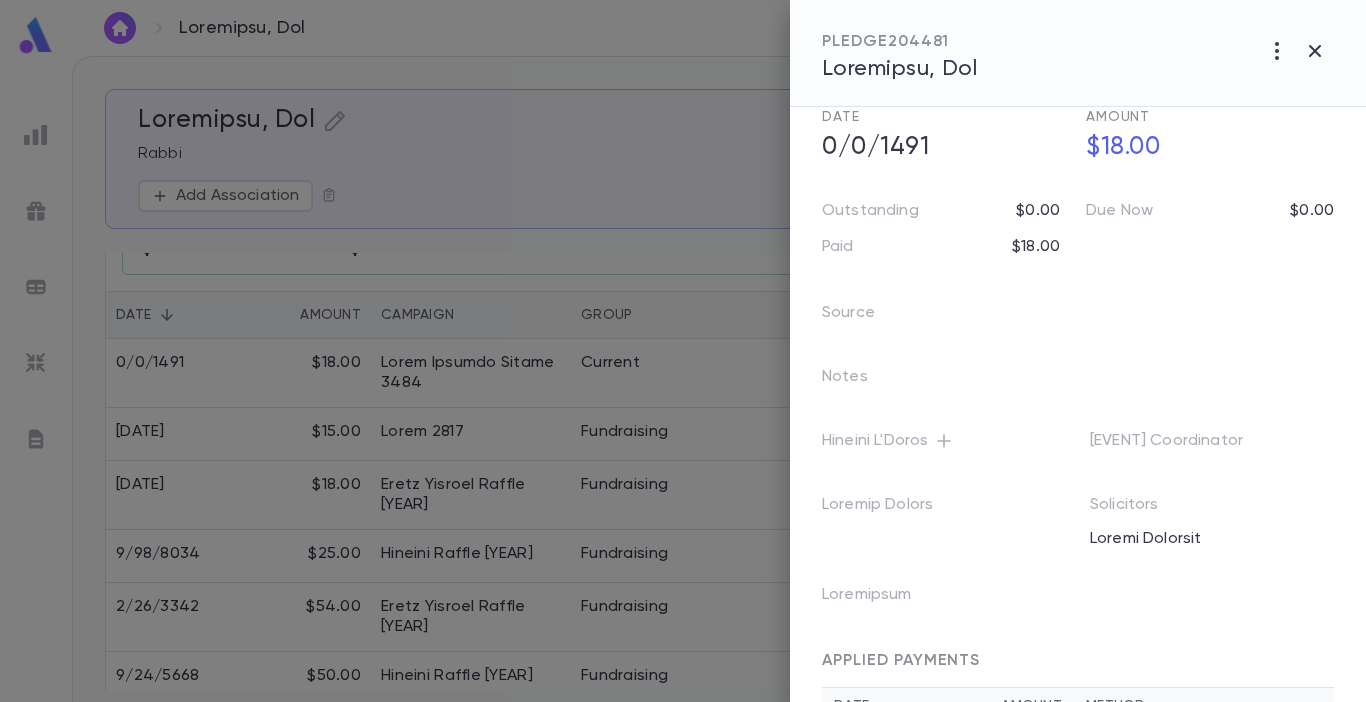 scroll, scrollTop: 0, scrollLeft: 0, axis: both 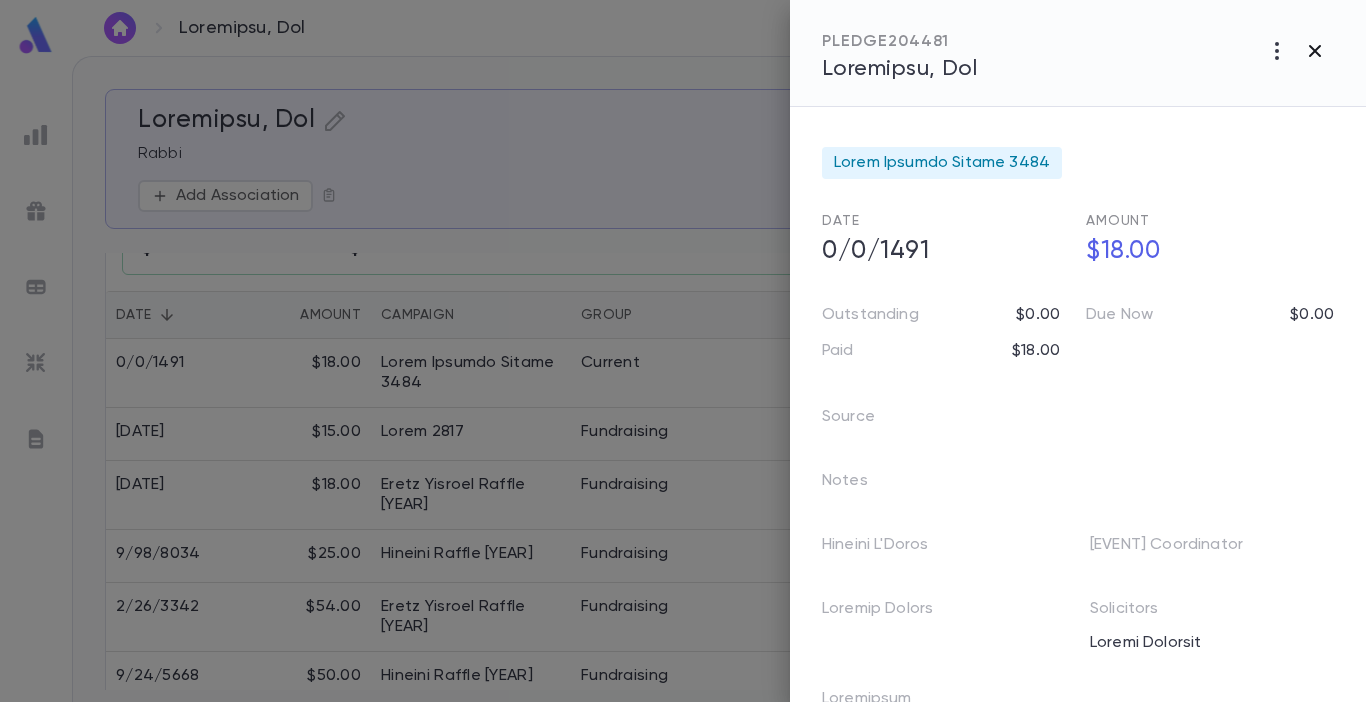 click at bounding box center (1277, 51) 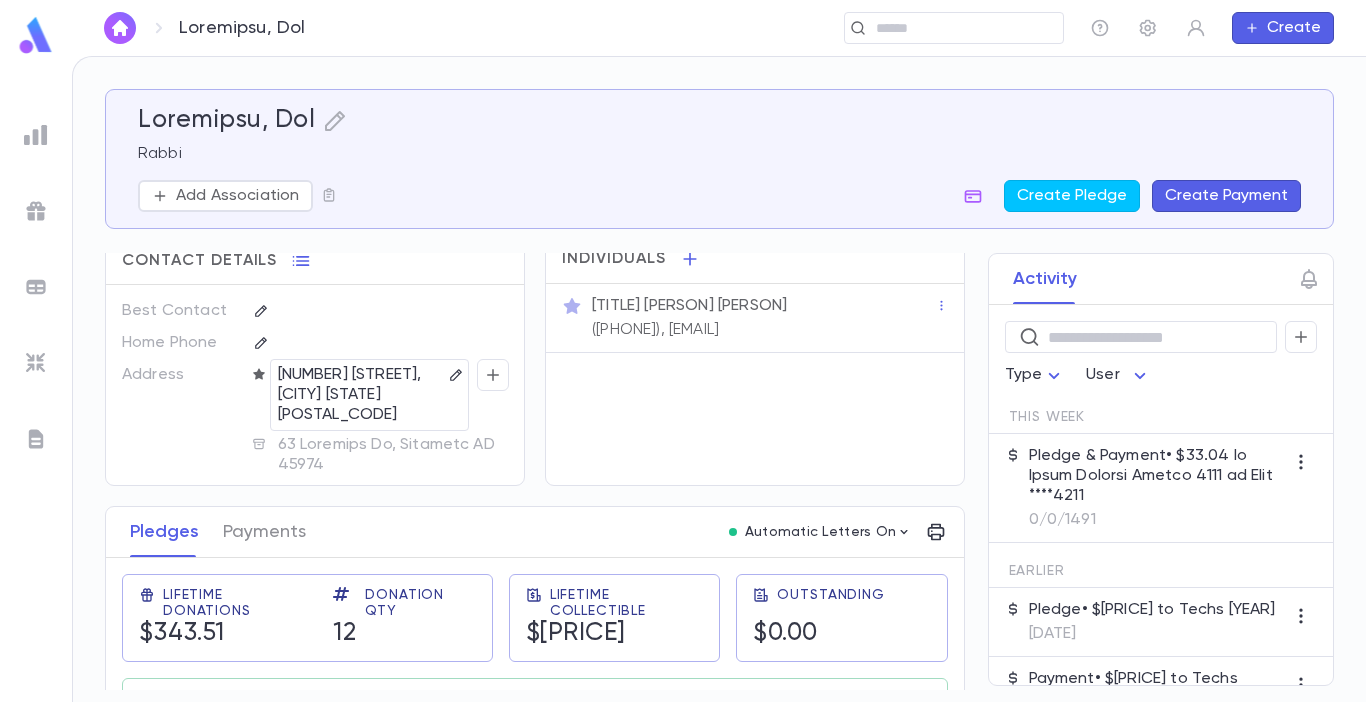 scroll, scrollTop: 0, scrollLeft: 0, axis: both 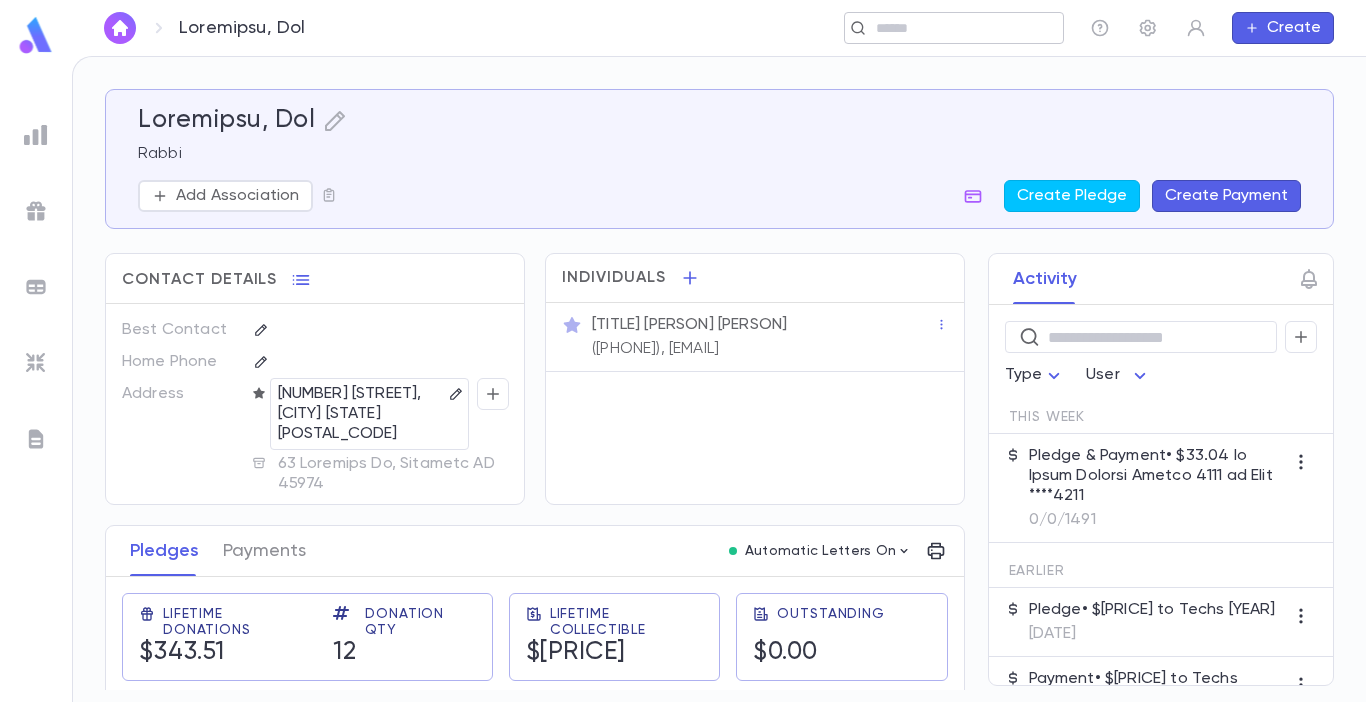click at bounding box center (962, 28) 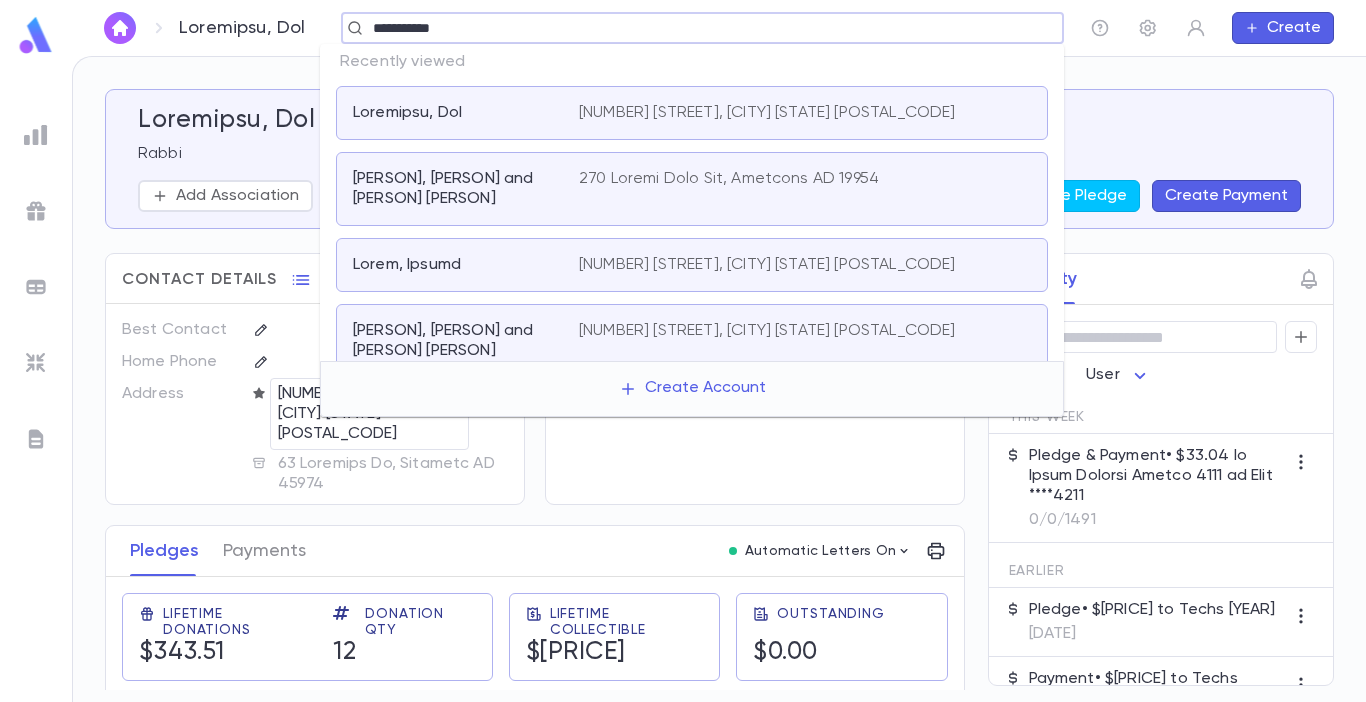 type on "**********" 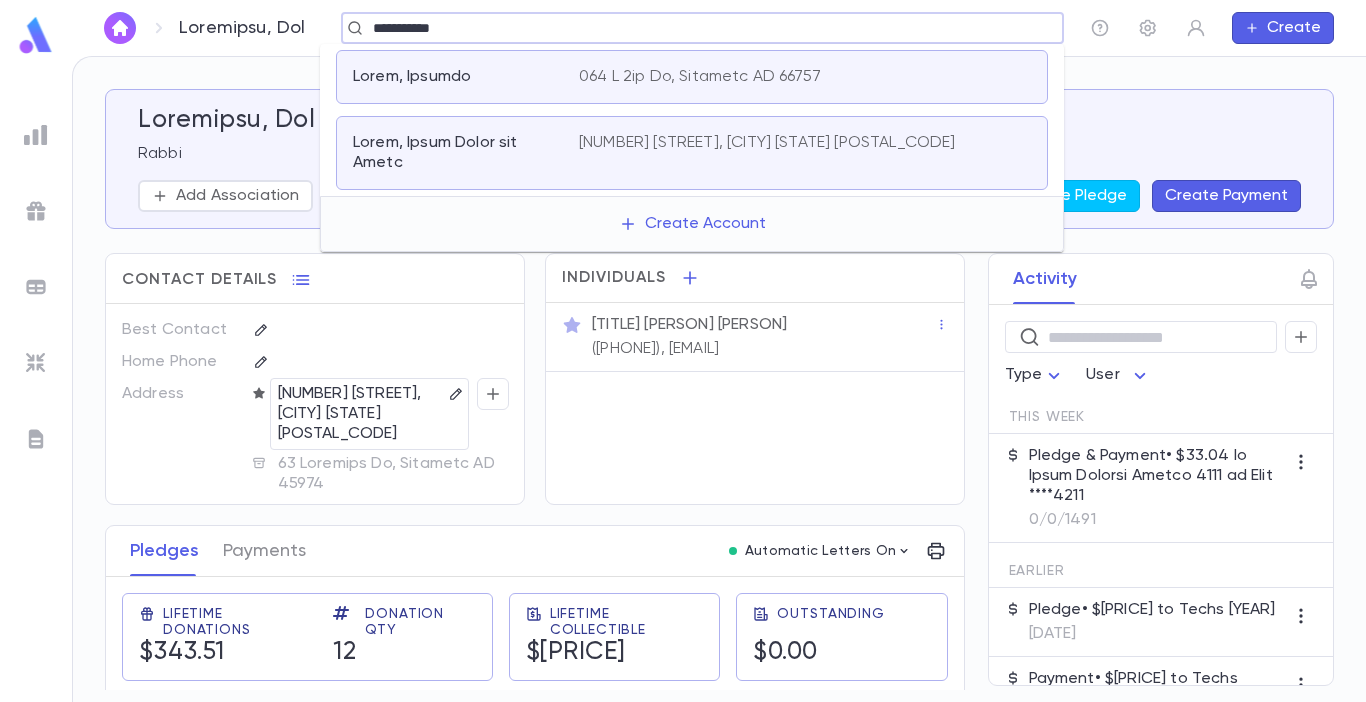 click on "Lorem, Ipsum Dolor sit Ametc" at bounding box center [454, 153] 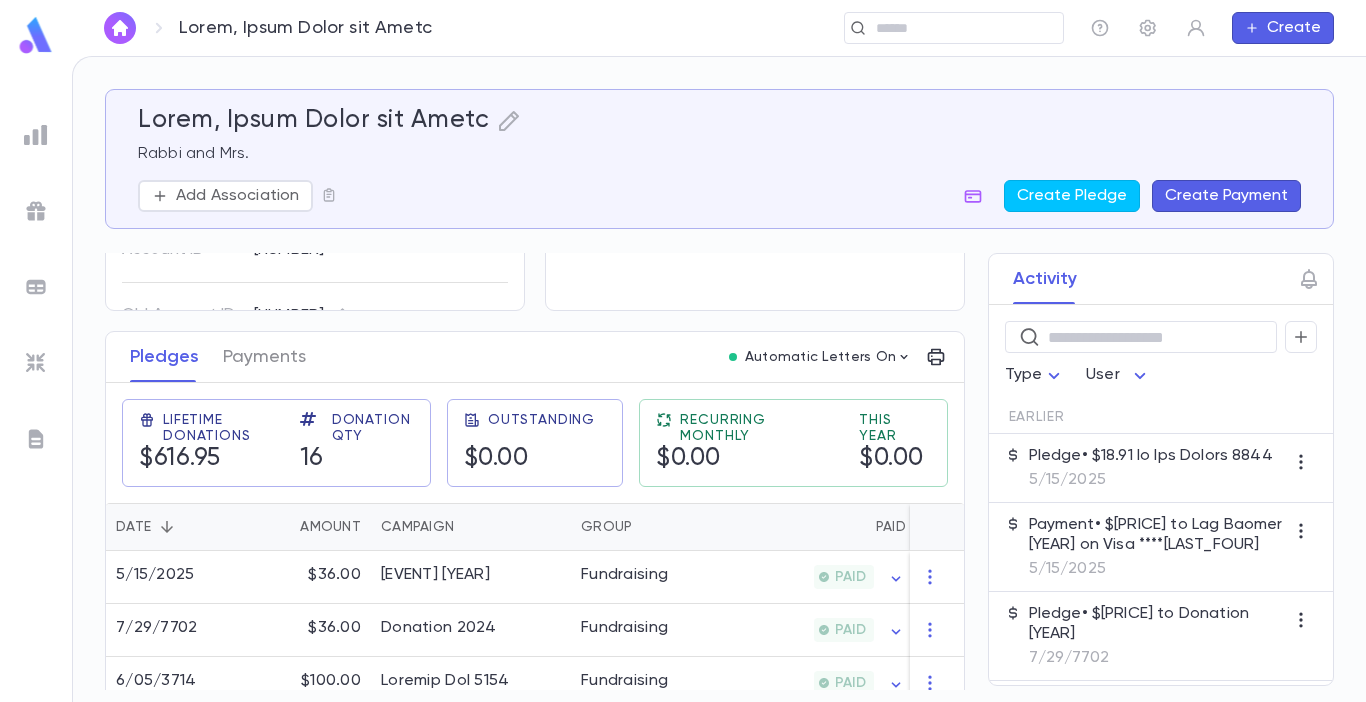 scroll, scrollTop: 200, scrollLeft: 0, axis: vertical 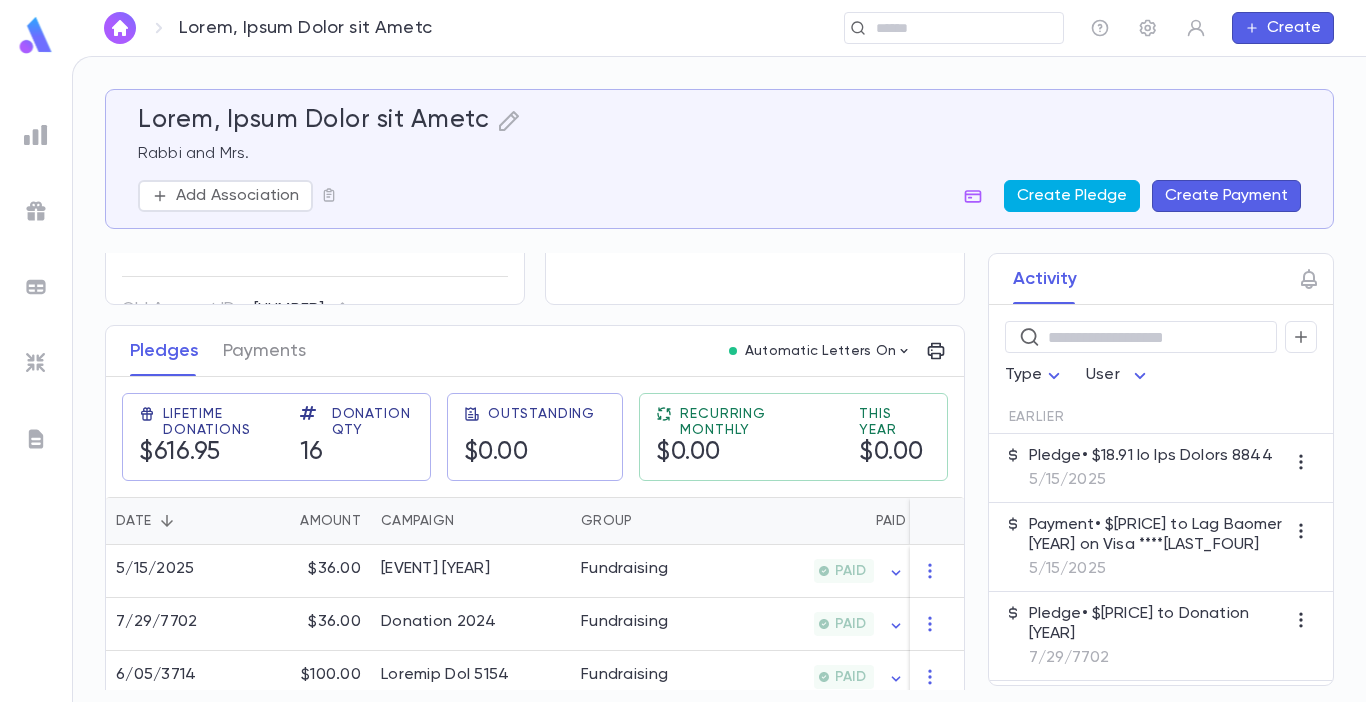 click on "Create Pledge" at bounding box center [1072, 196] 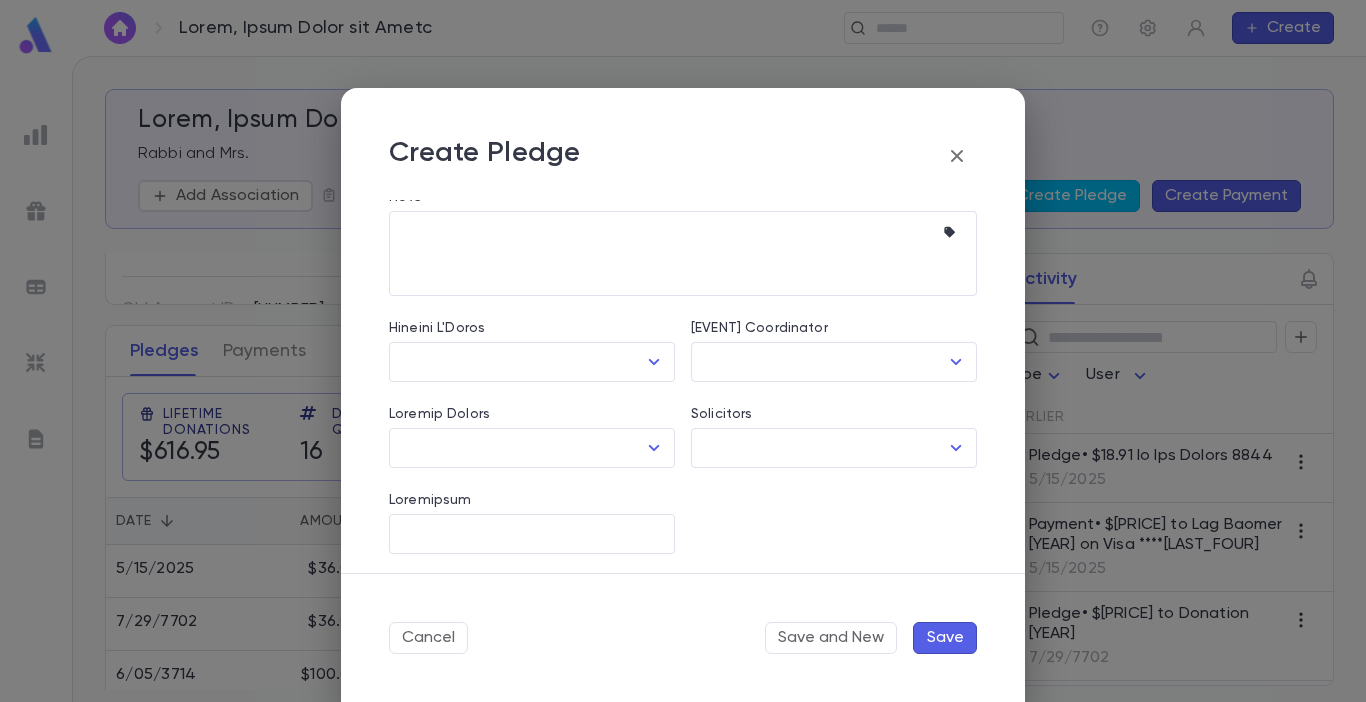 scroll, scrollTop: 412, scrollLeft: 0, axis: vertical 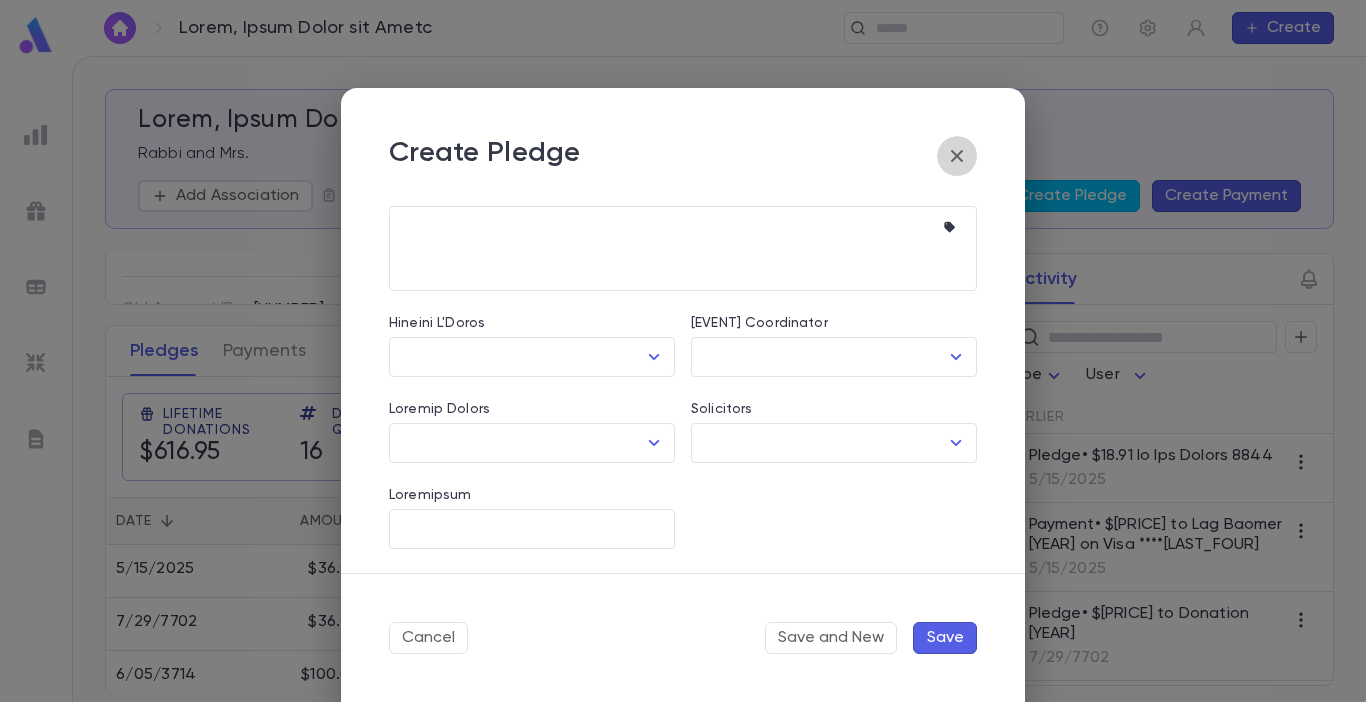 click at bounding box center (957, 156) 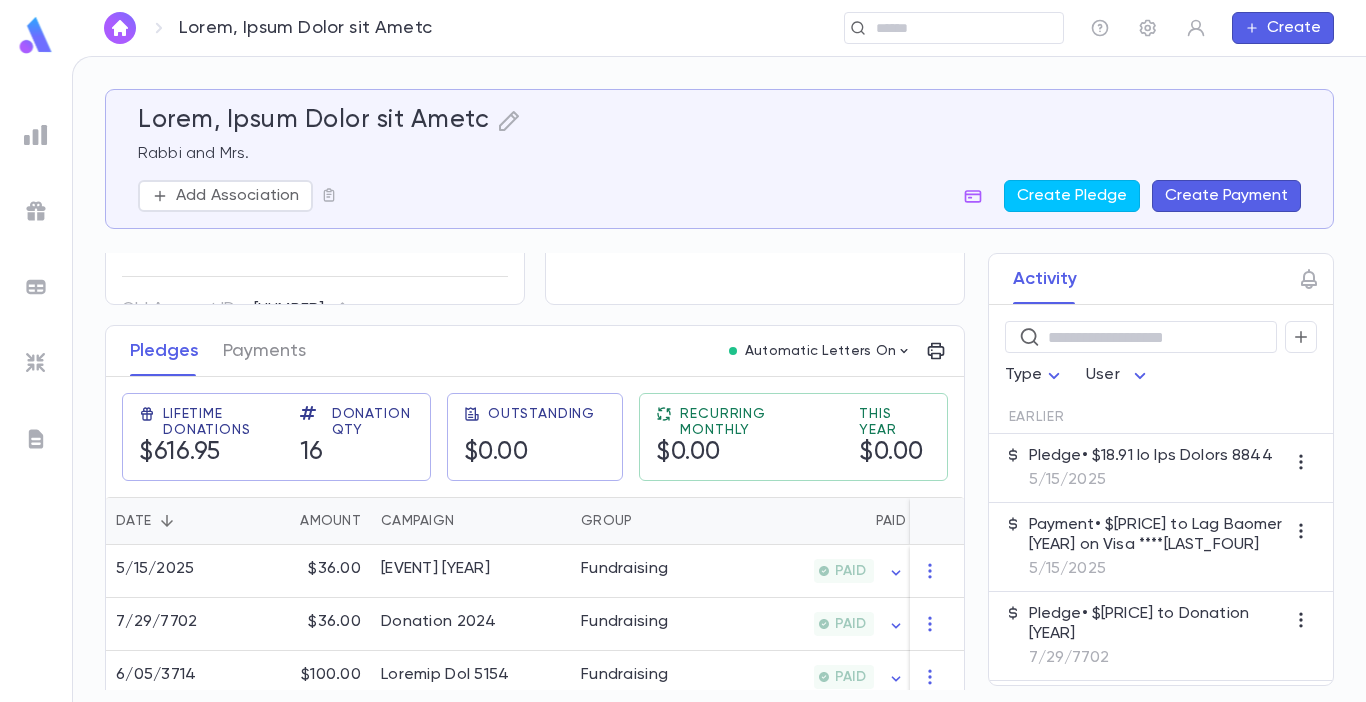 click on "Create Payment" at bounding box center (1226, 196) 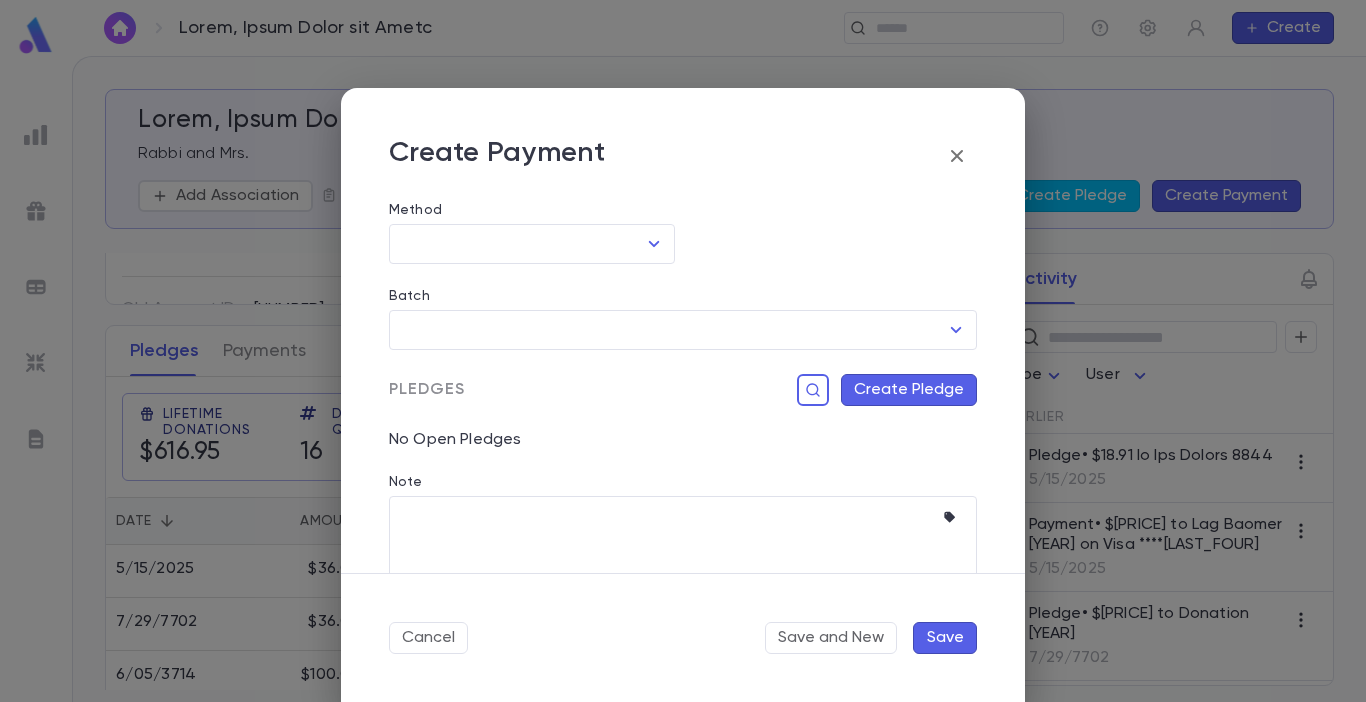scroll, scrollTop: 292, scrollLeft: 0, axis: vertical 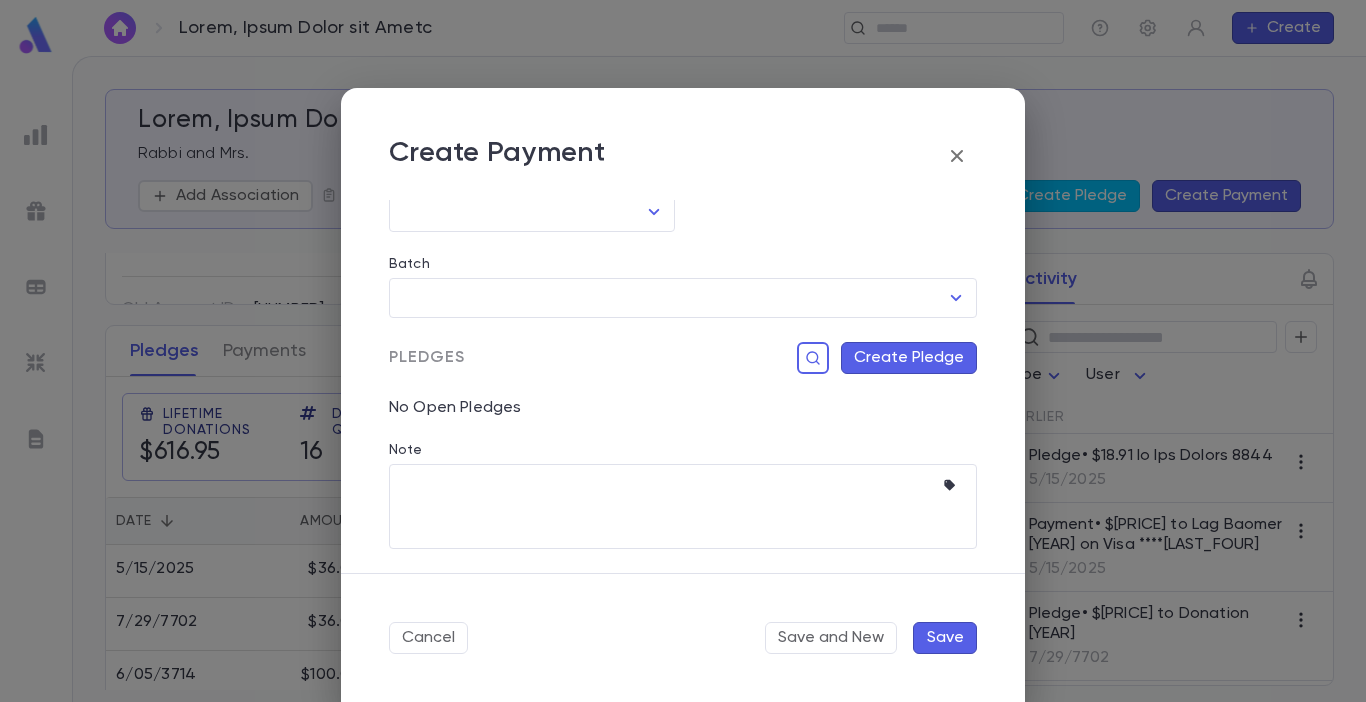 click on "Create Pledge" at bounding box center [909, 358] 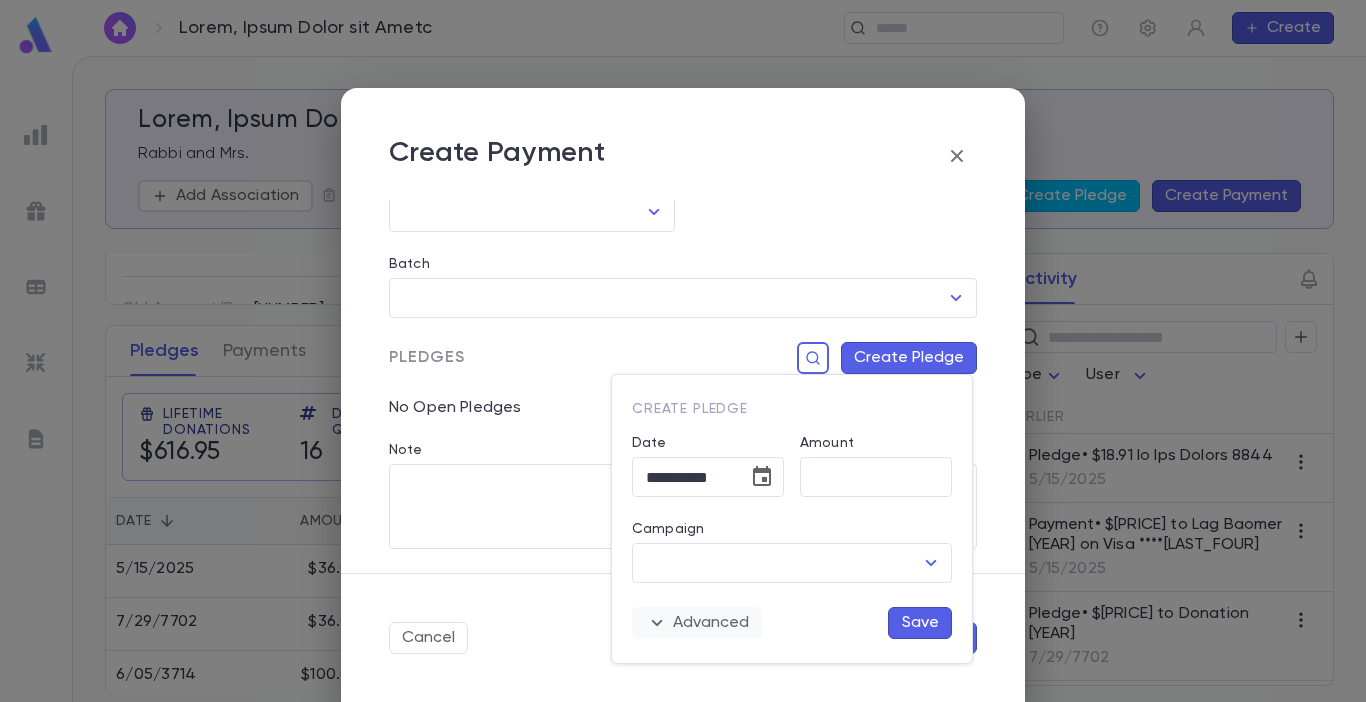 click on "Advanced" at bounding box center [697, 623] 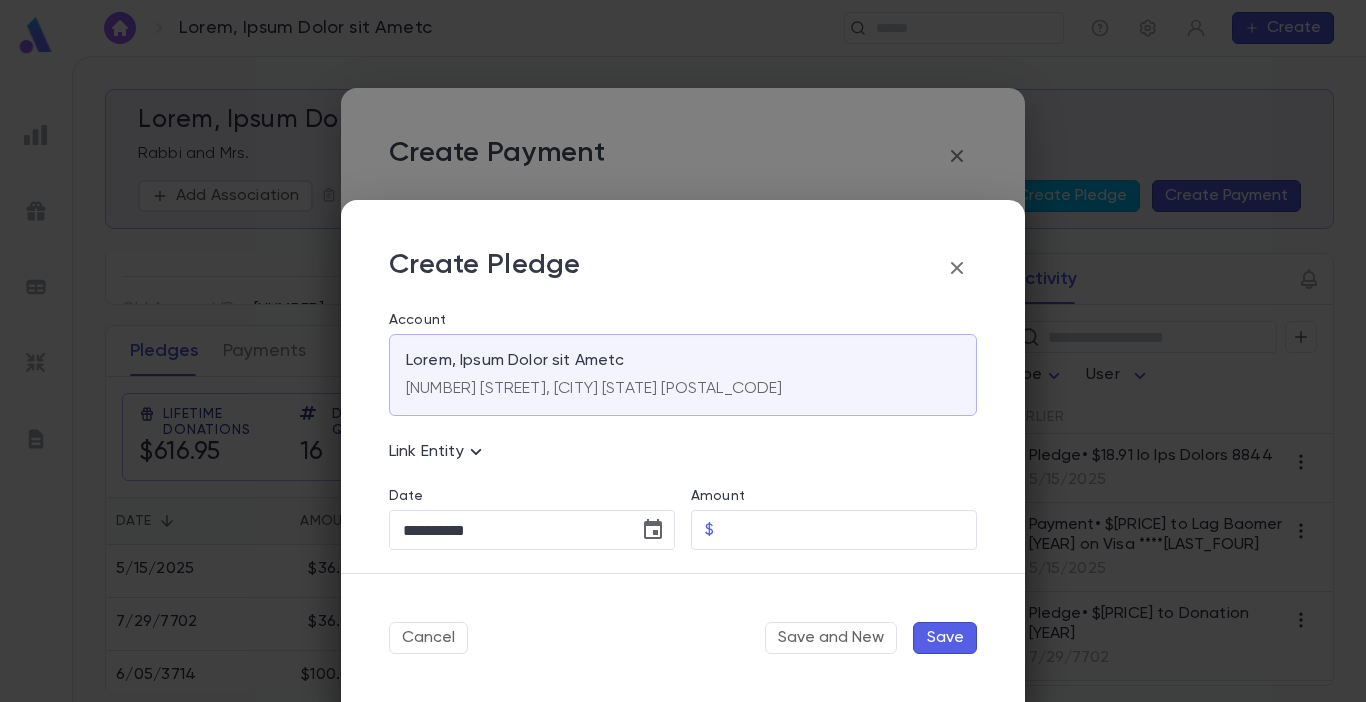 click at bounding box center [957, 268] 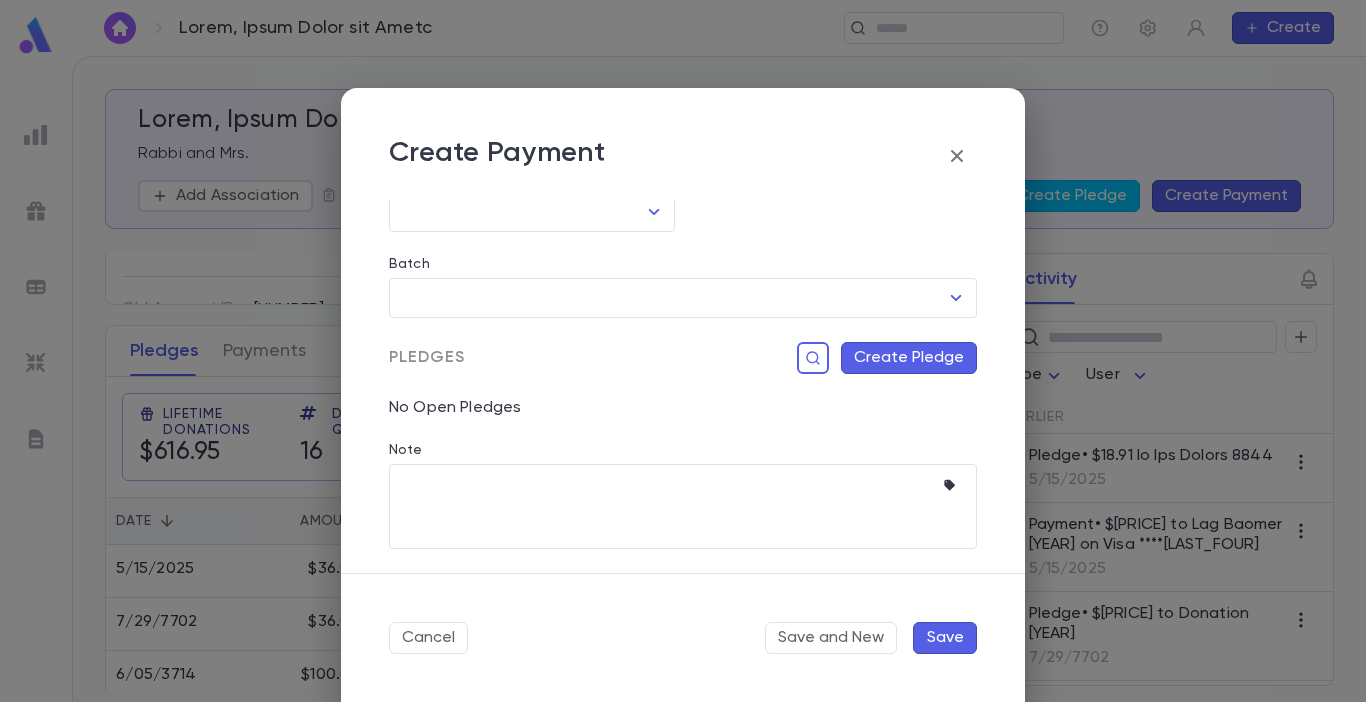 click at bounding box center [957, 156] 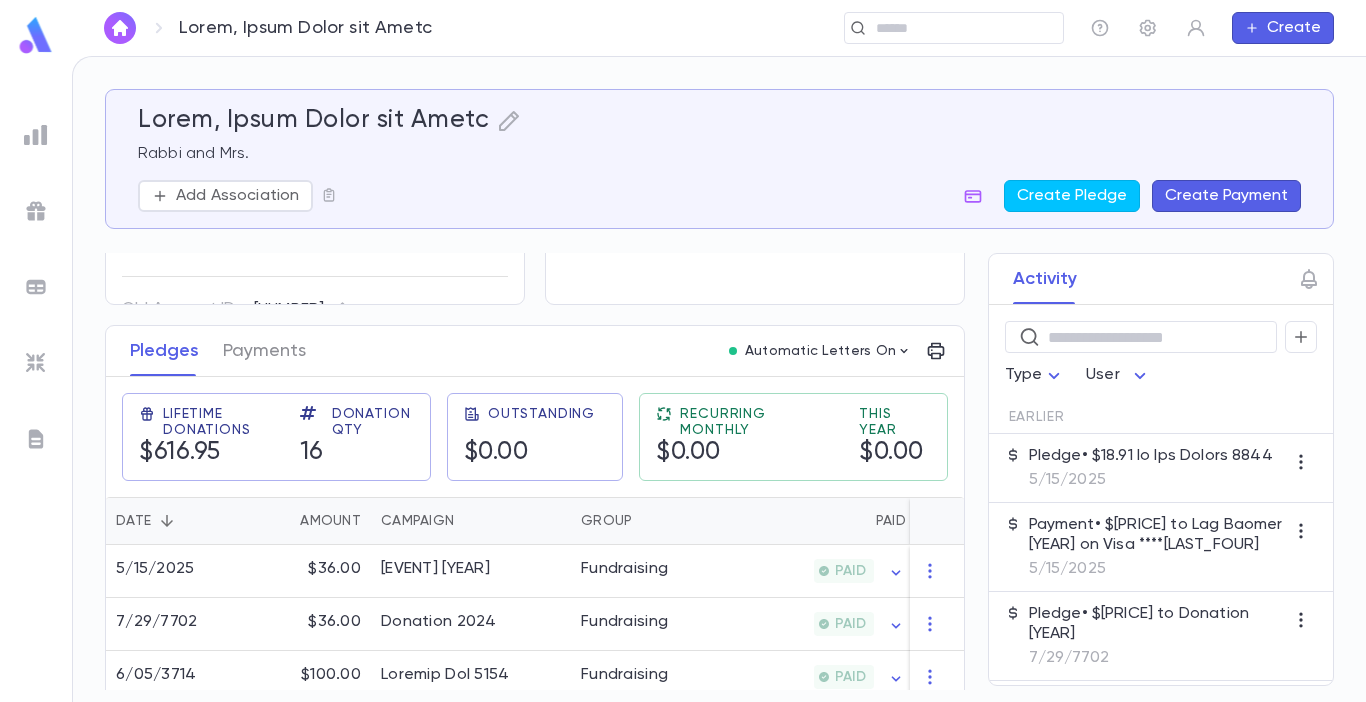 click on "Create Payment" at bounding box center (1226, 196) 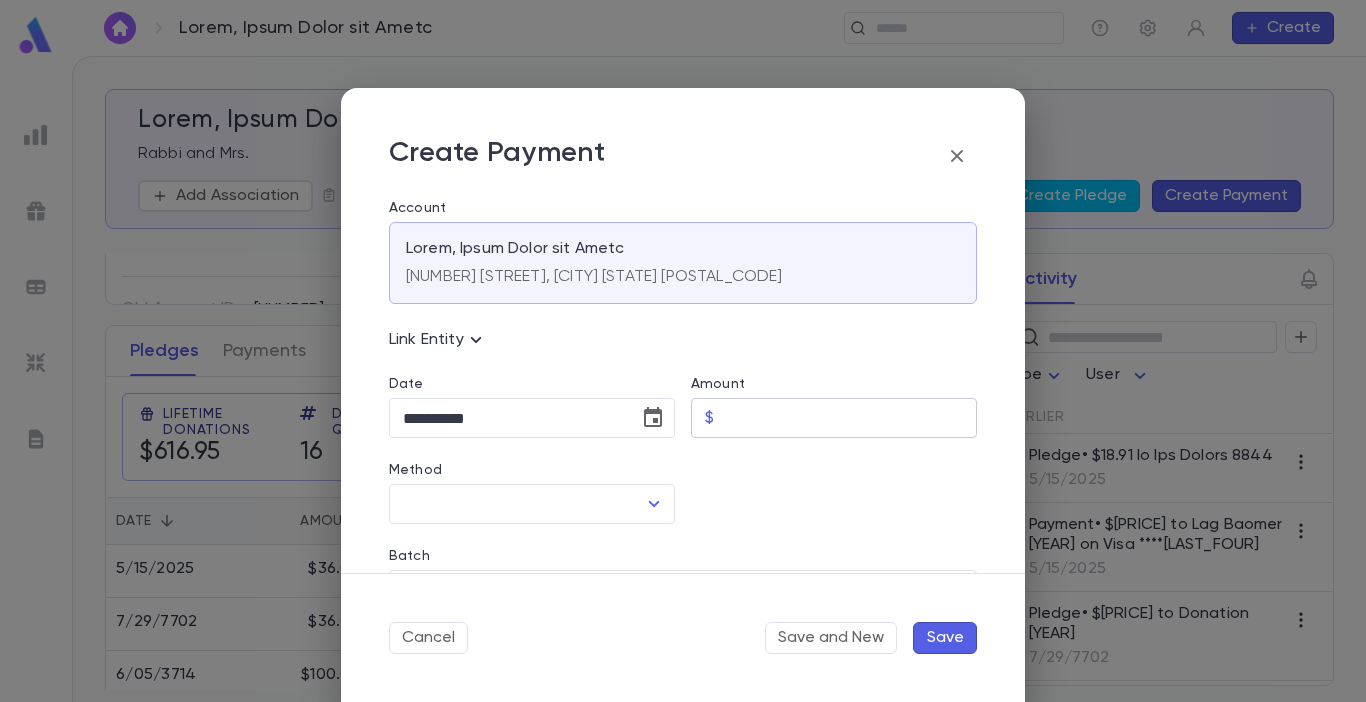 click on "Amount" at bounding box center [849, 418] 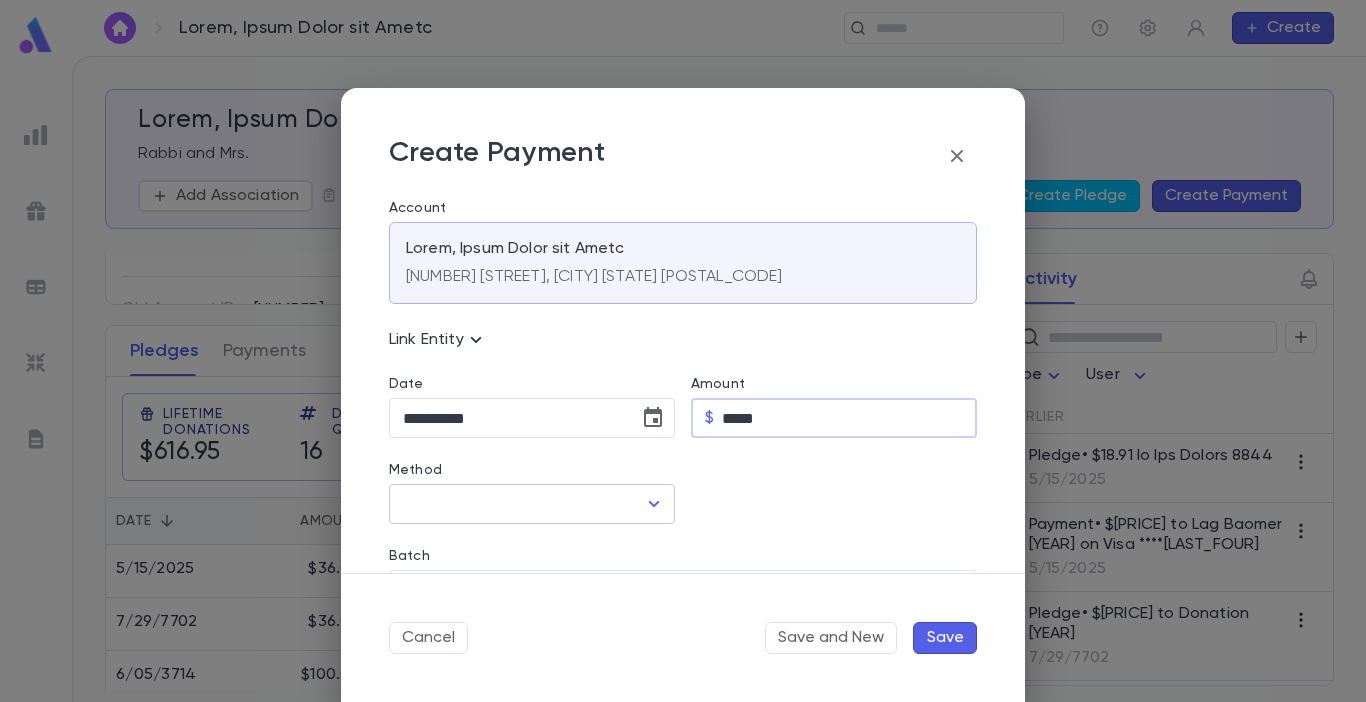 type on "*****" 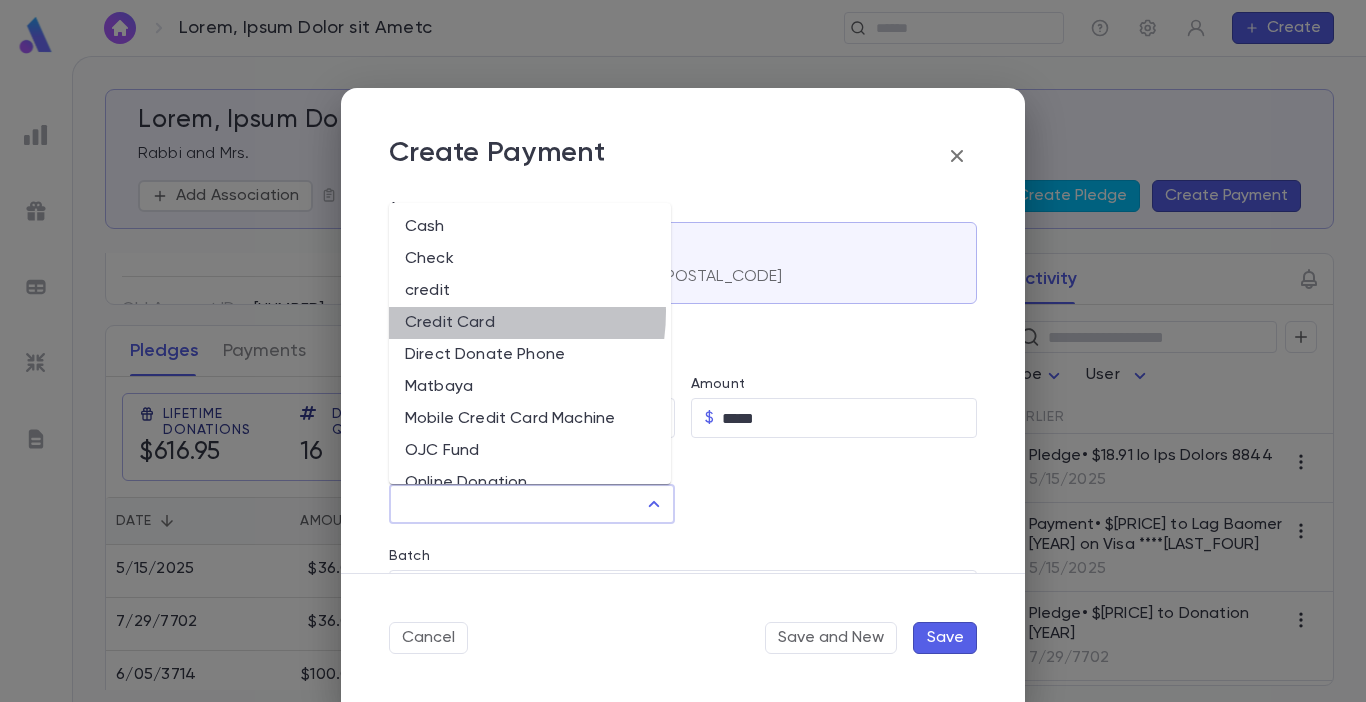 click on "Credit Card" at bounding box center (530, 323) 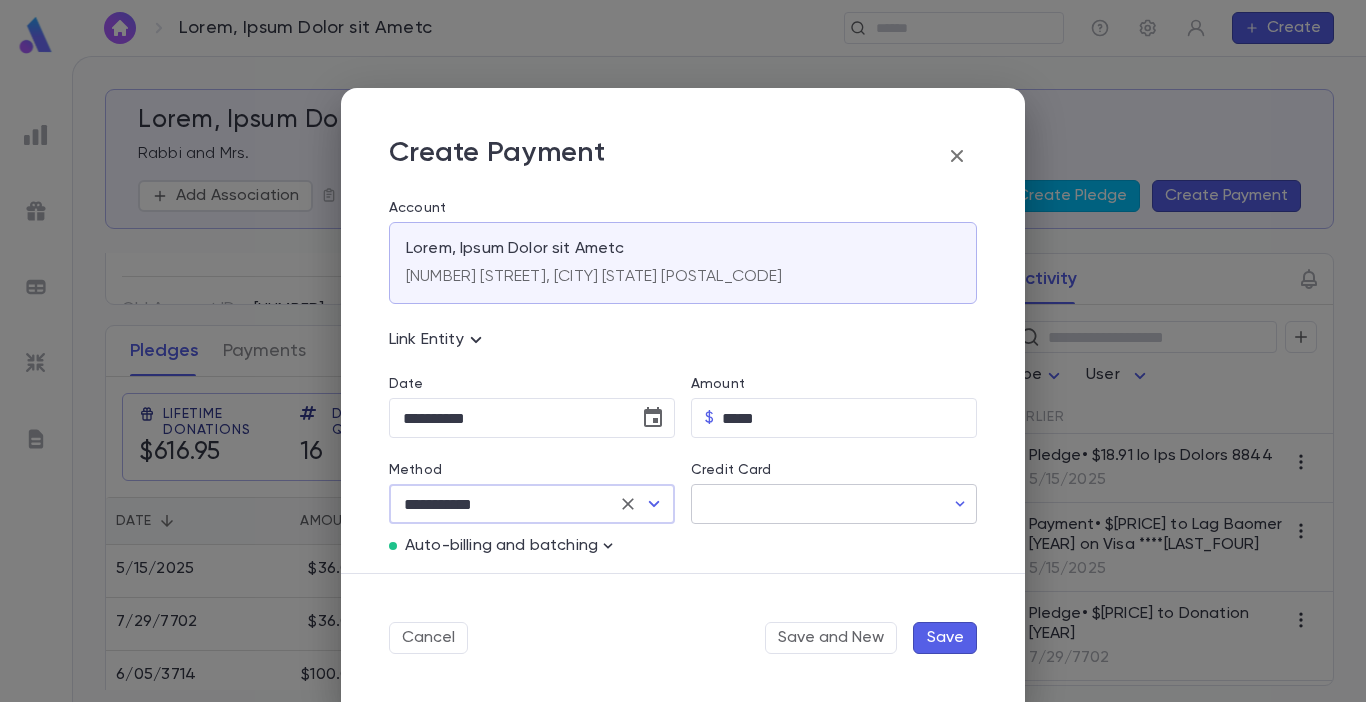 click on "Credit Card" at bounding box center (817, 504) 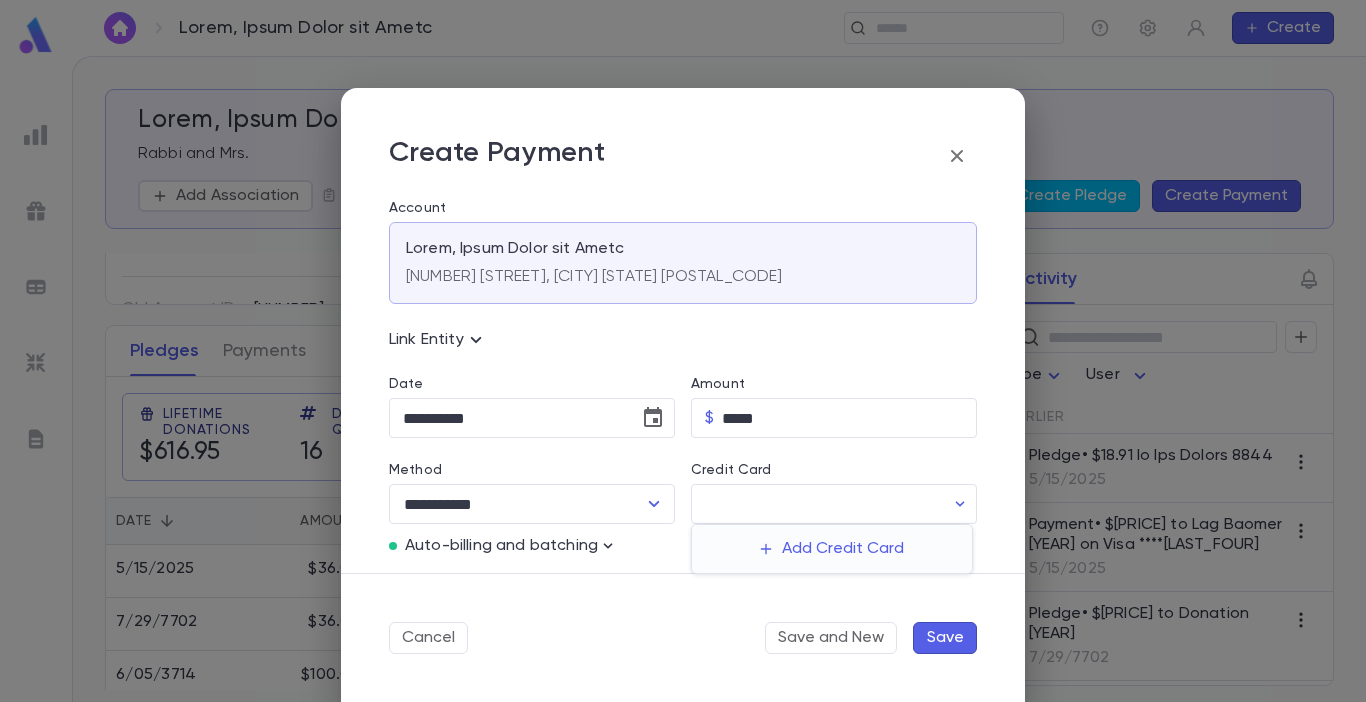 click at bounding box center [683, 351] 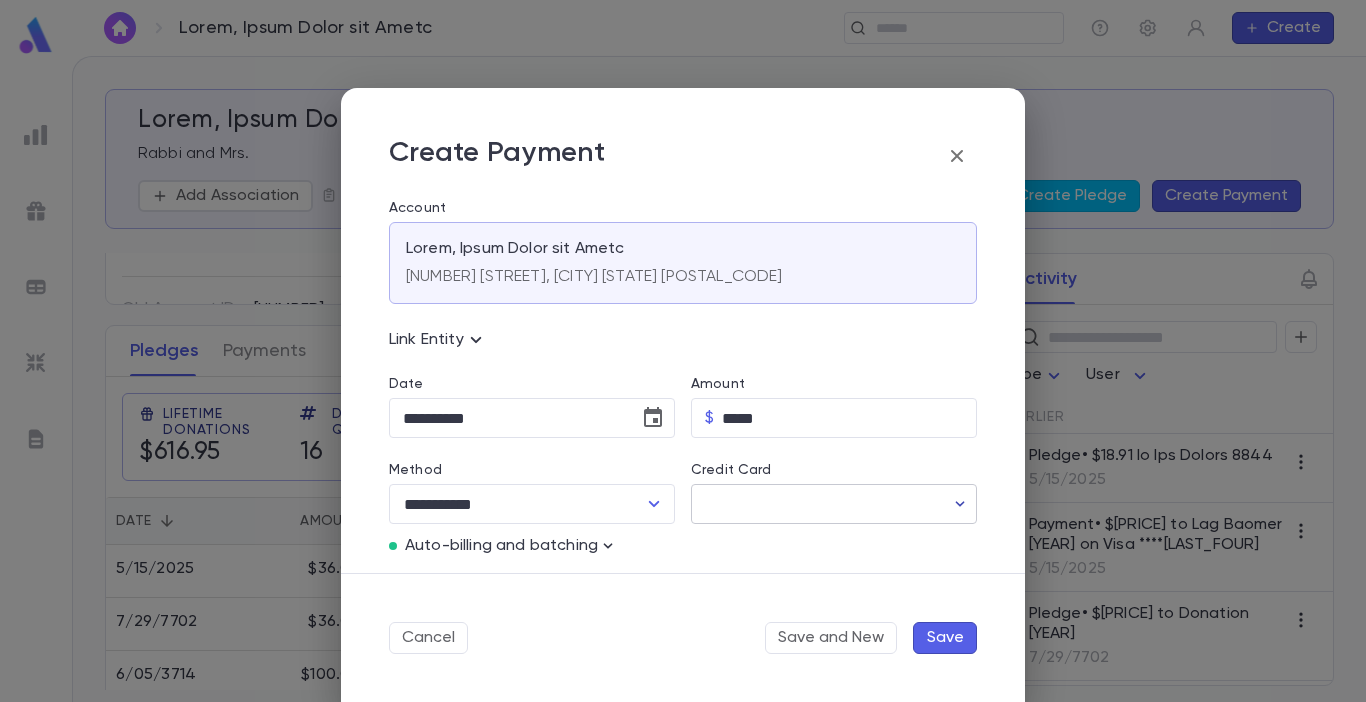 click at bounding box center (960, 504) 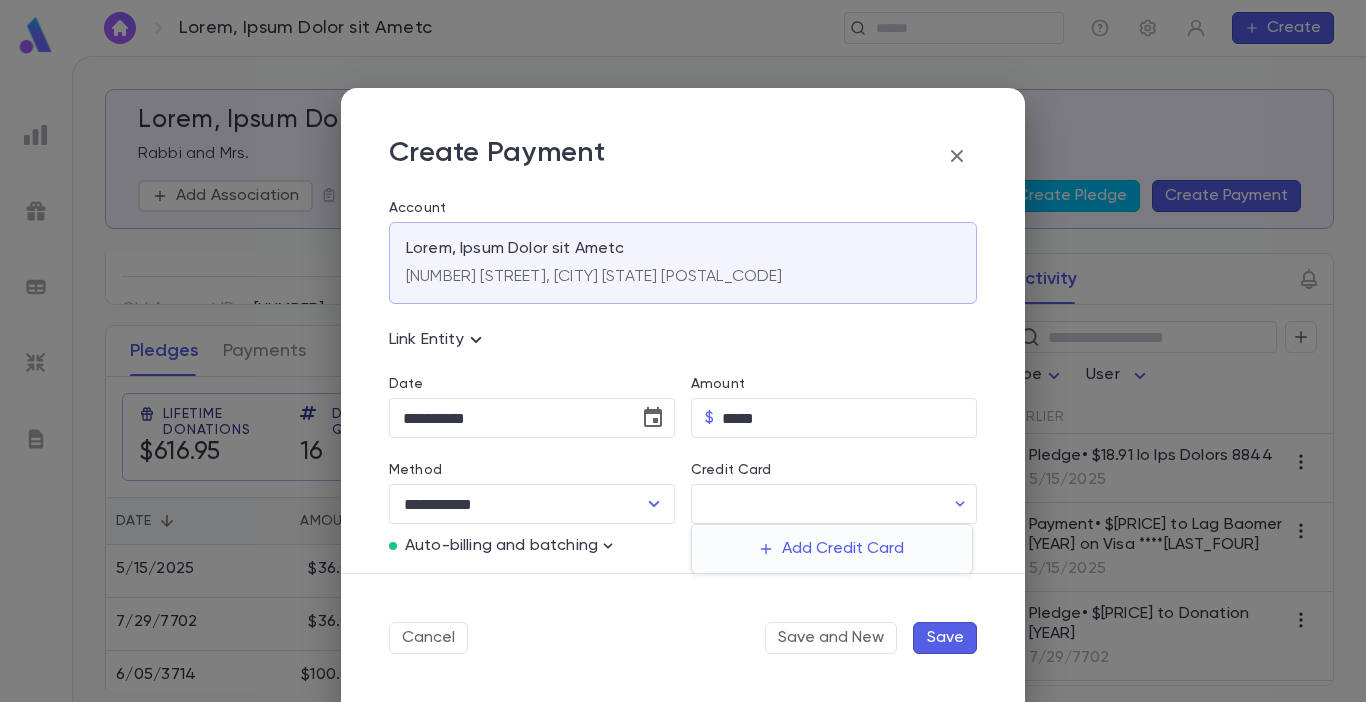 click at bounding box center (683, 351) 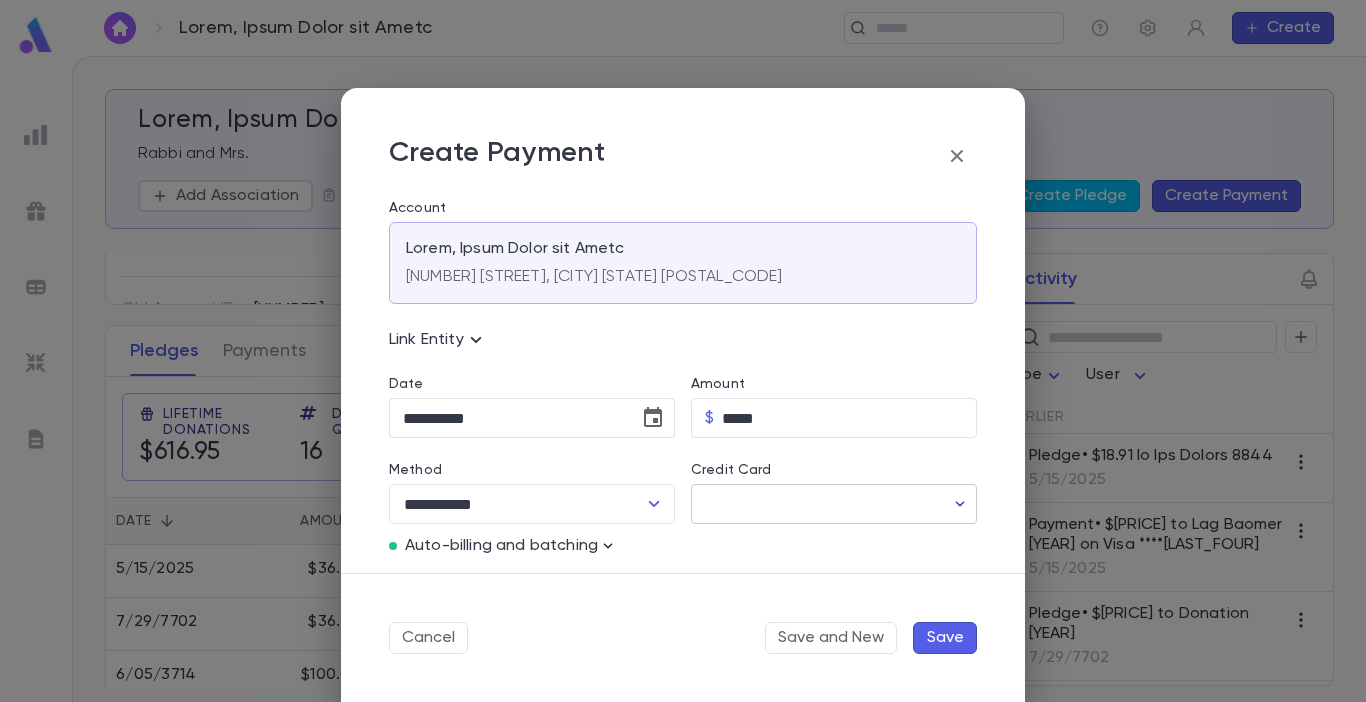 click at bounding box center (960, 504) 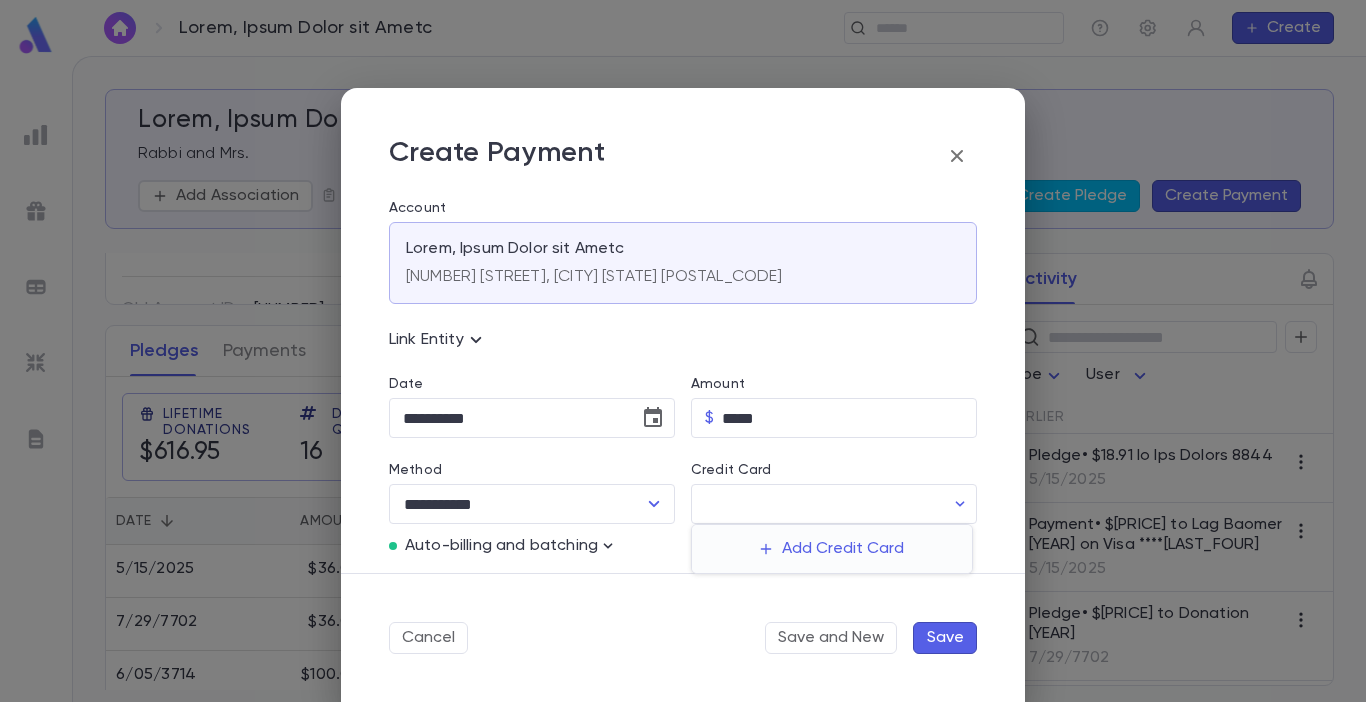 click at bounding box center (683, 351) 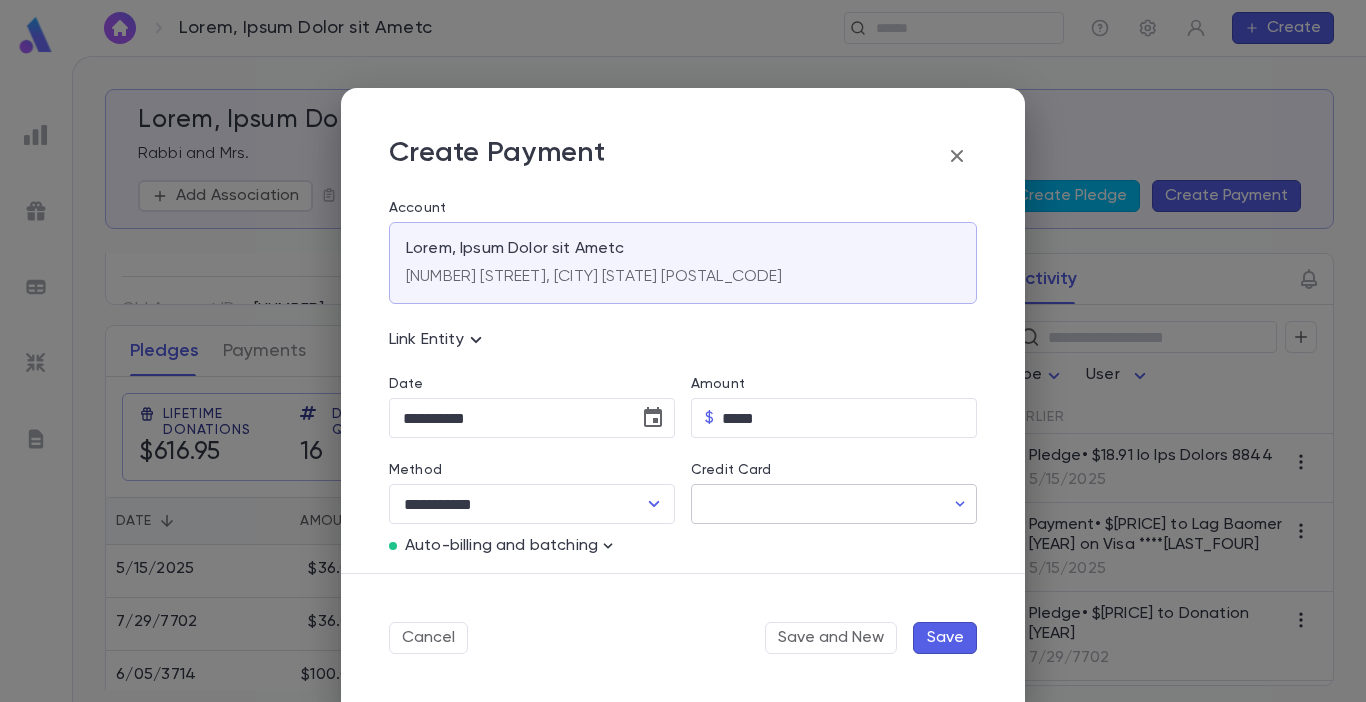 click on "Credit Card" at bounding box center (817, 504) 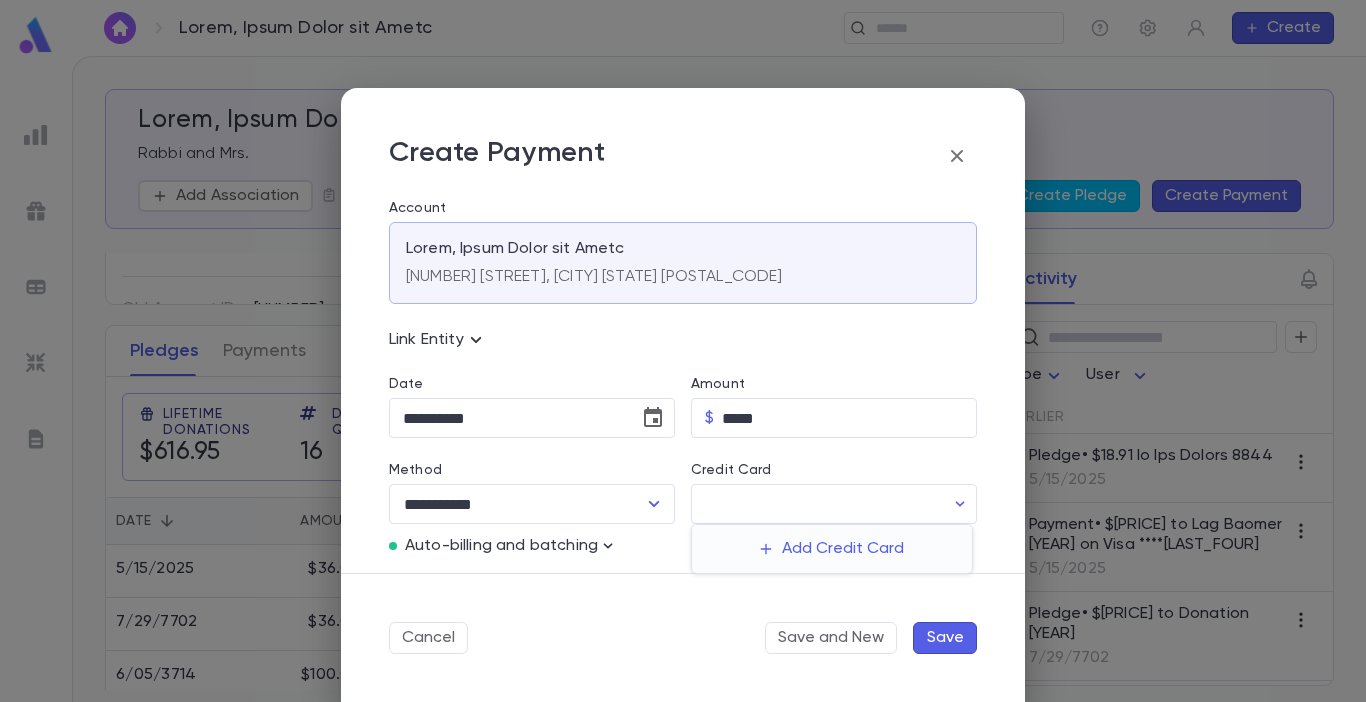click at bounding box center (683, 351) 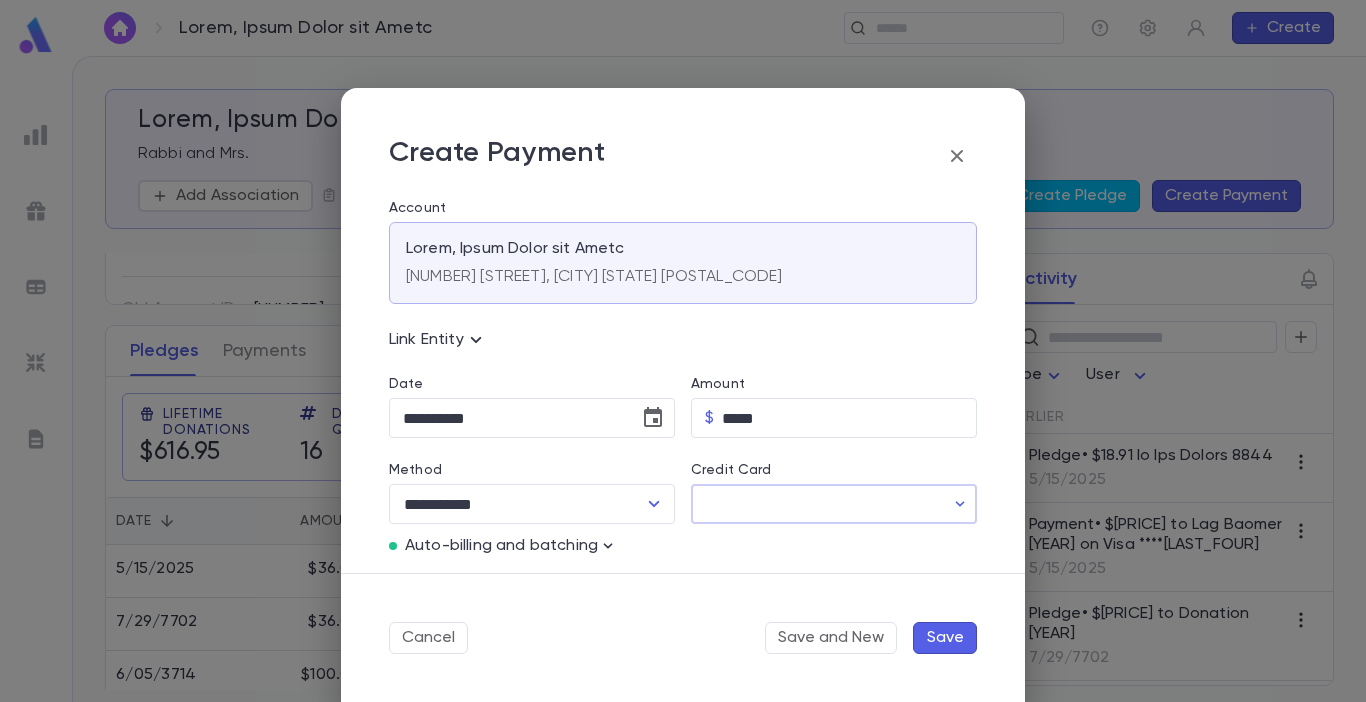 click on "Credit Card" at bounding box center (817, 504) 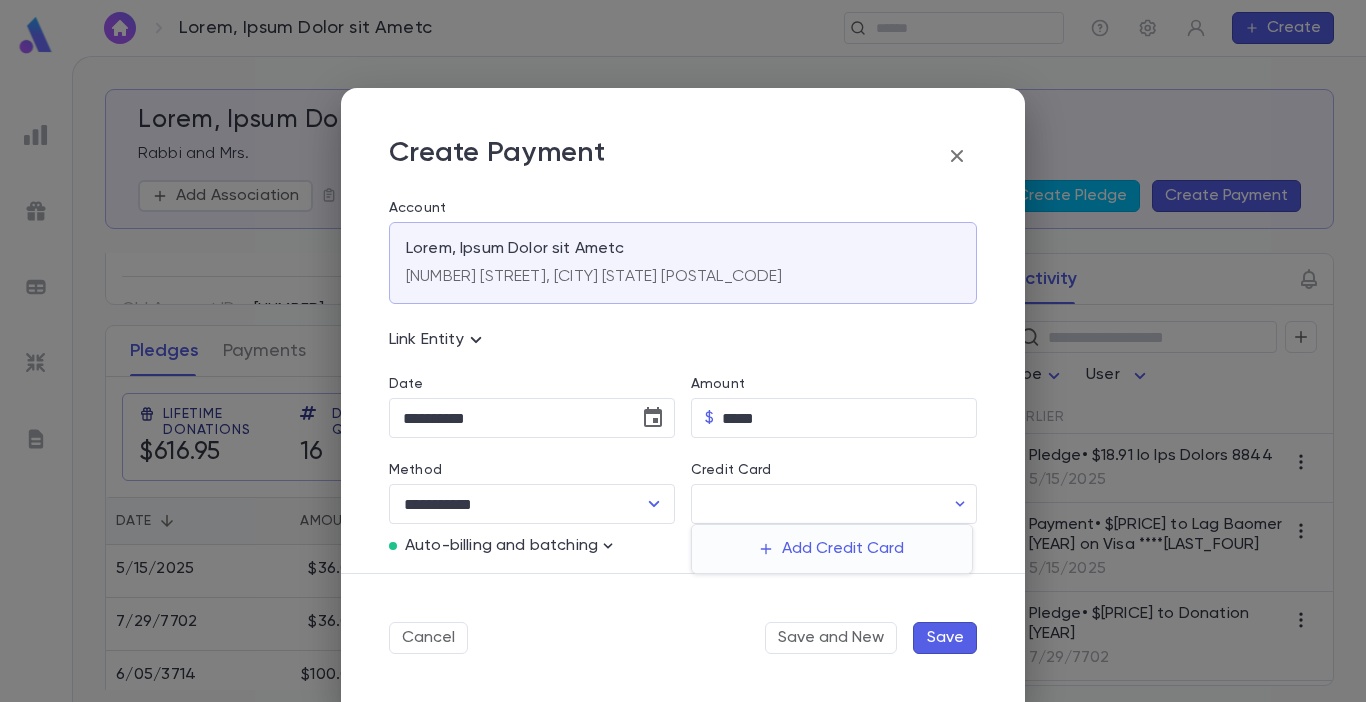 click at bounding box center (683, 351) 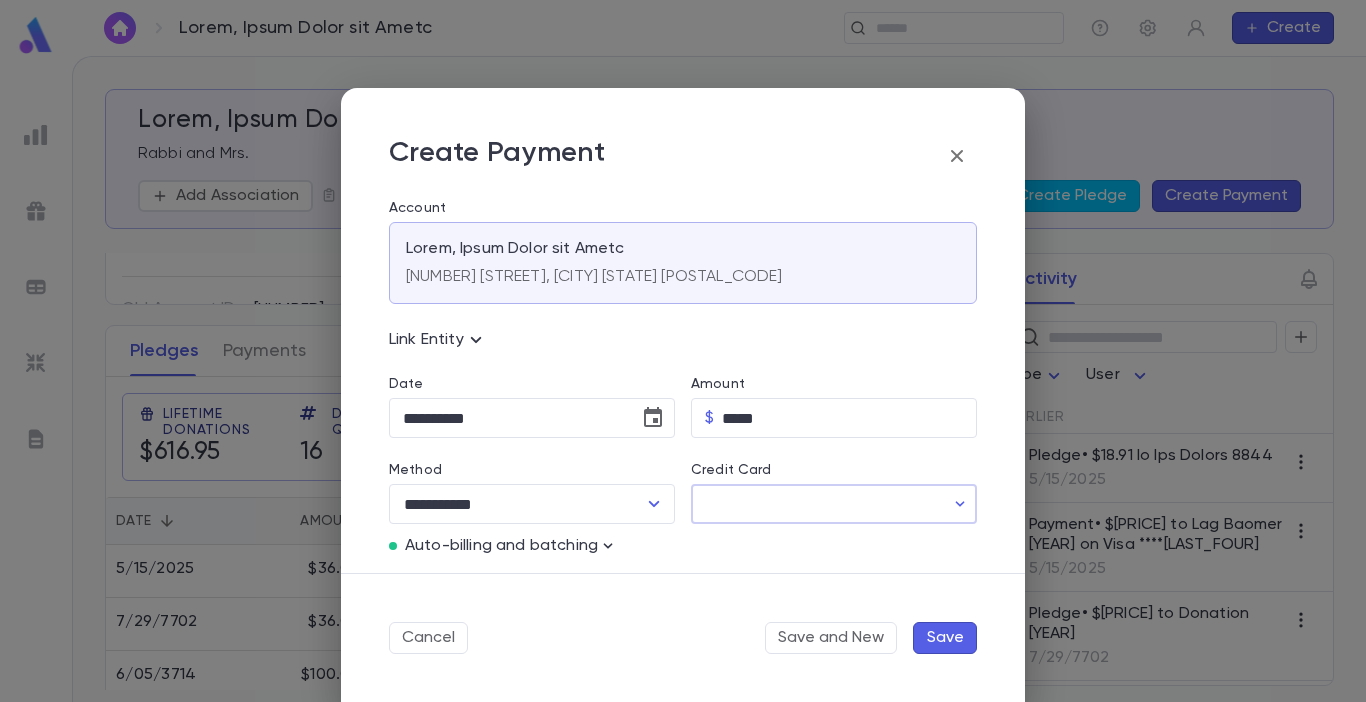 click on "Credit Card" at bounding box center [817, 504] 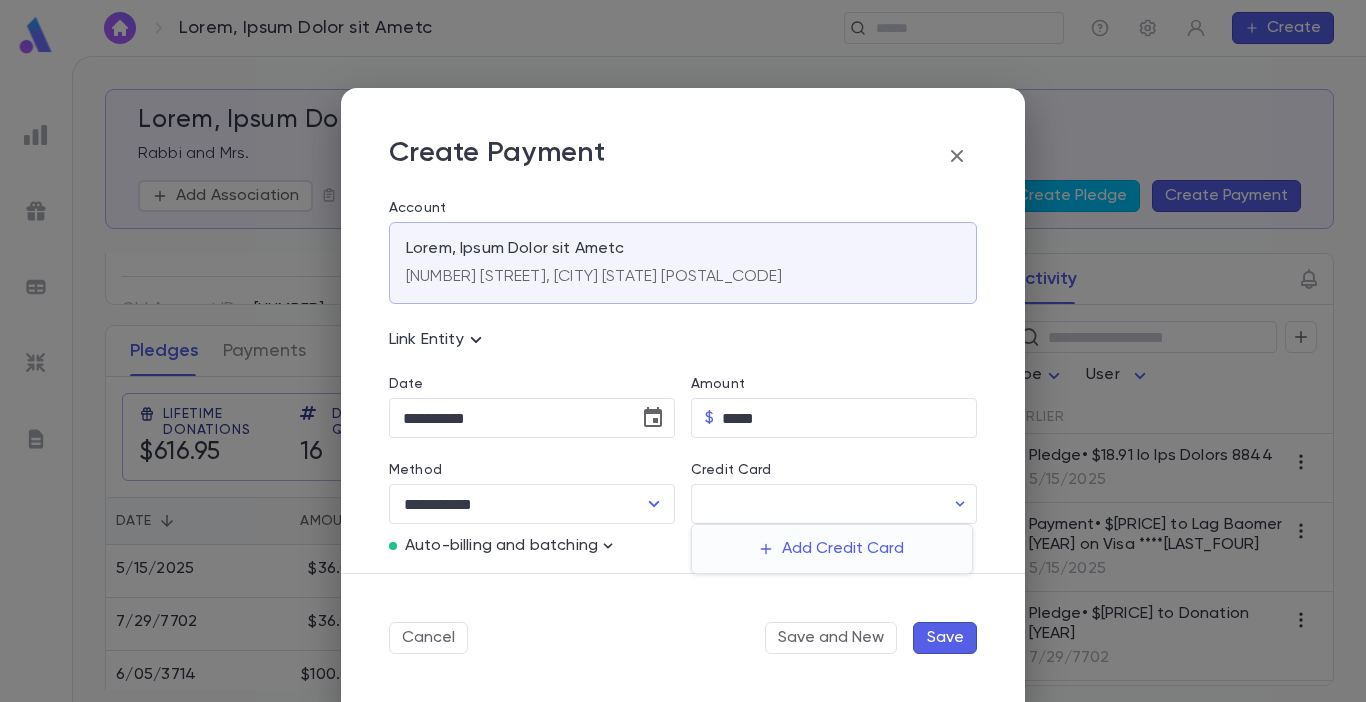 click at bounding box center [683, 351] 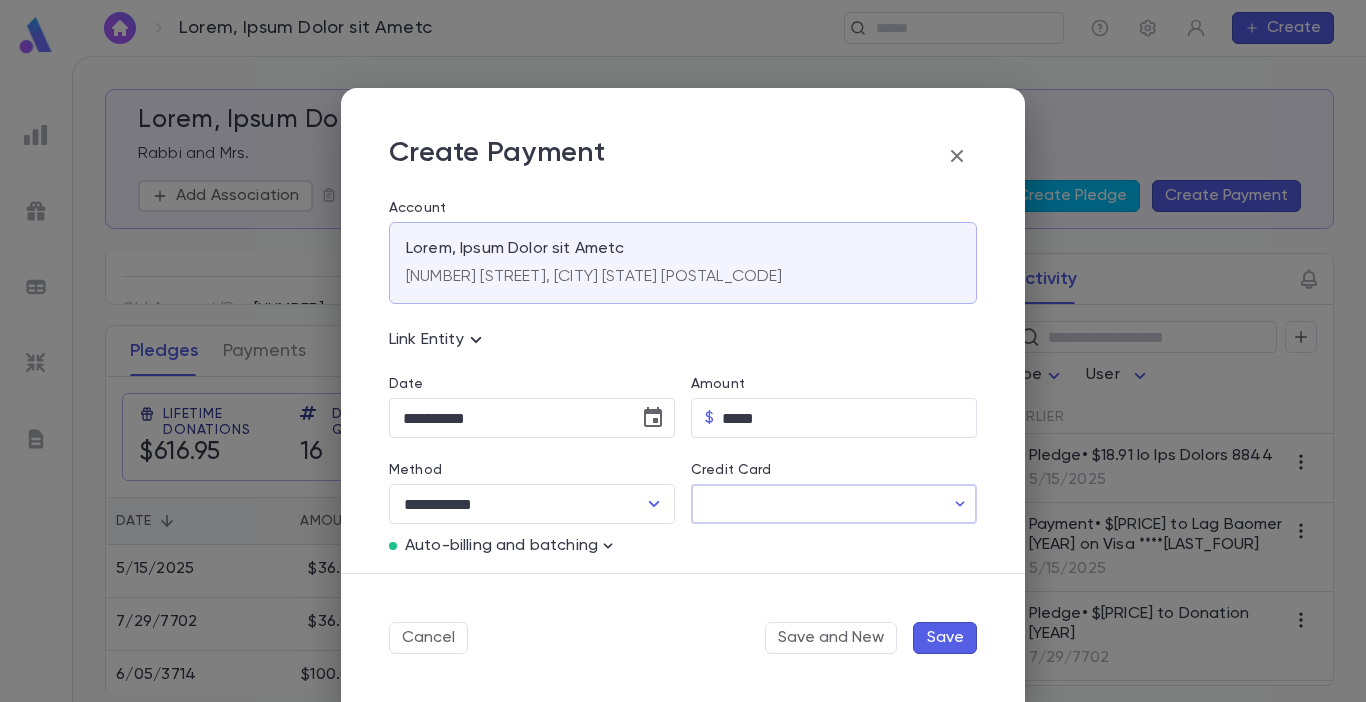 scroll, scrollTop: 100, scrollLeft: 0, axis: vertical 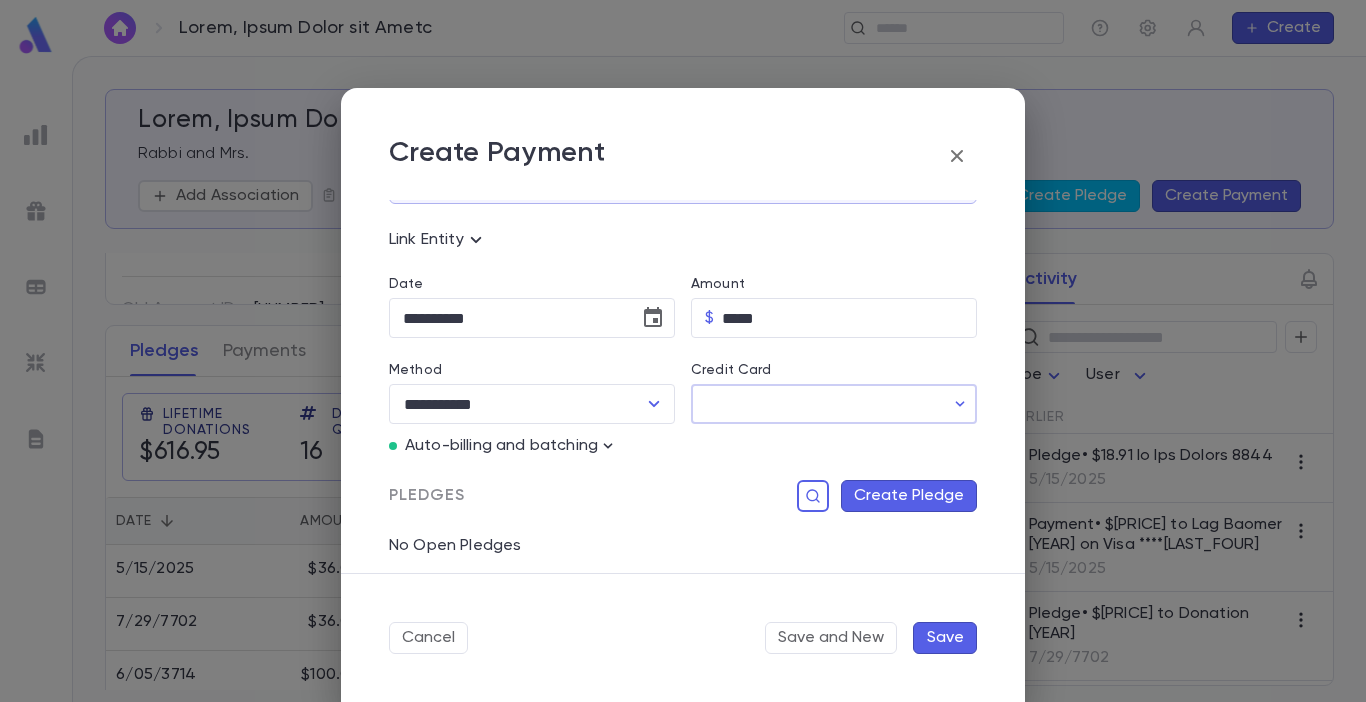 click on "Credit Card" at bounding box center [817, 404] 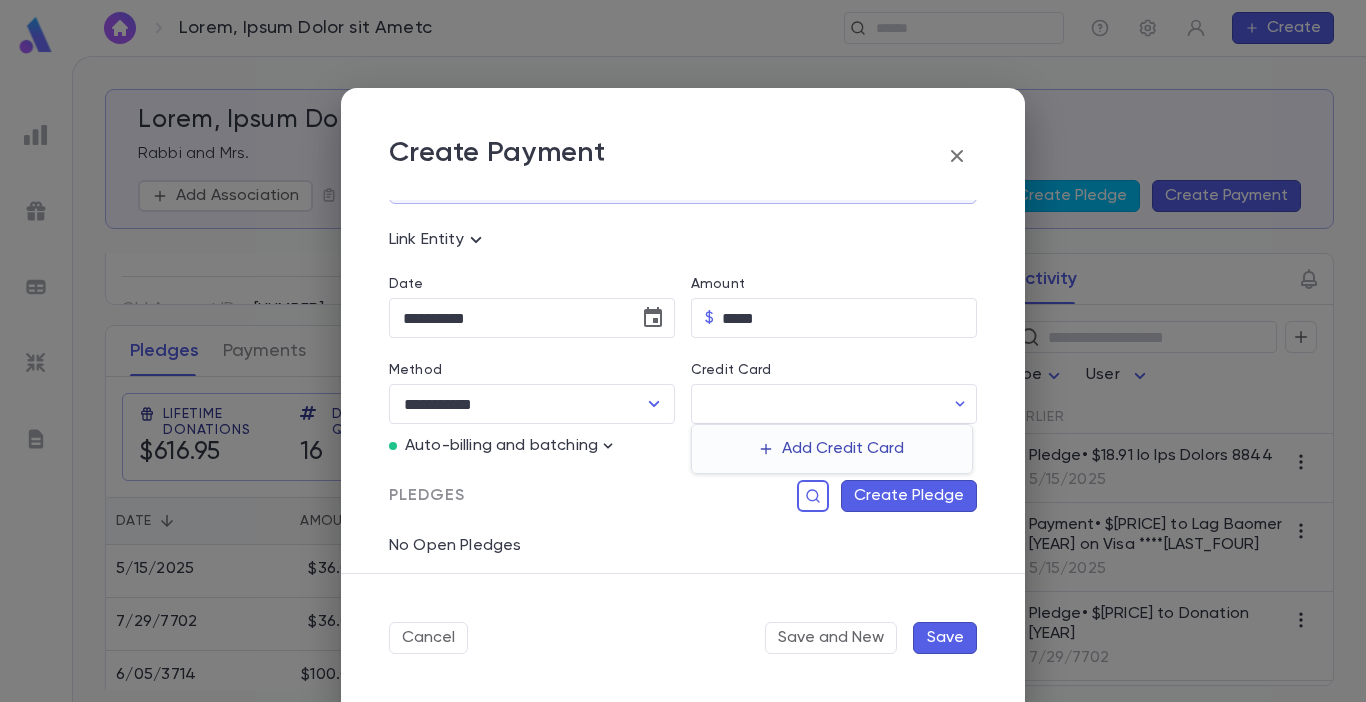 click on "Add   Credit Card" at bounding box center (832, 449) 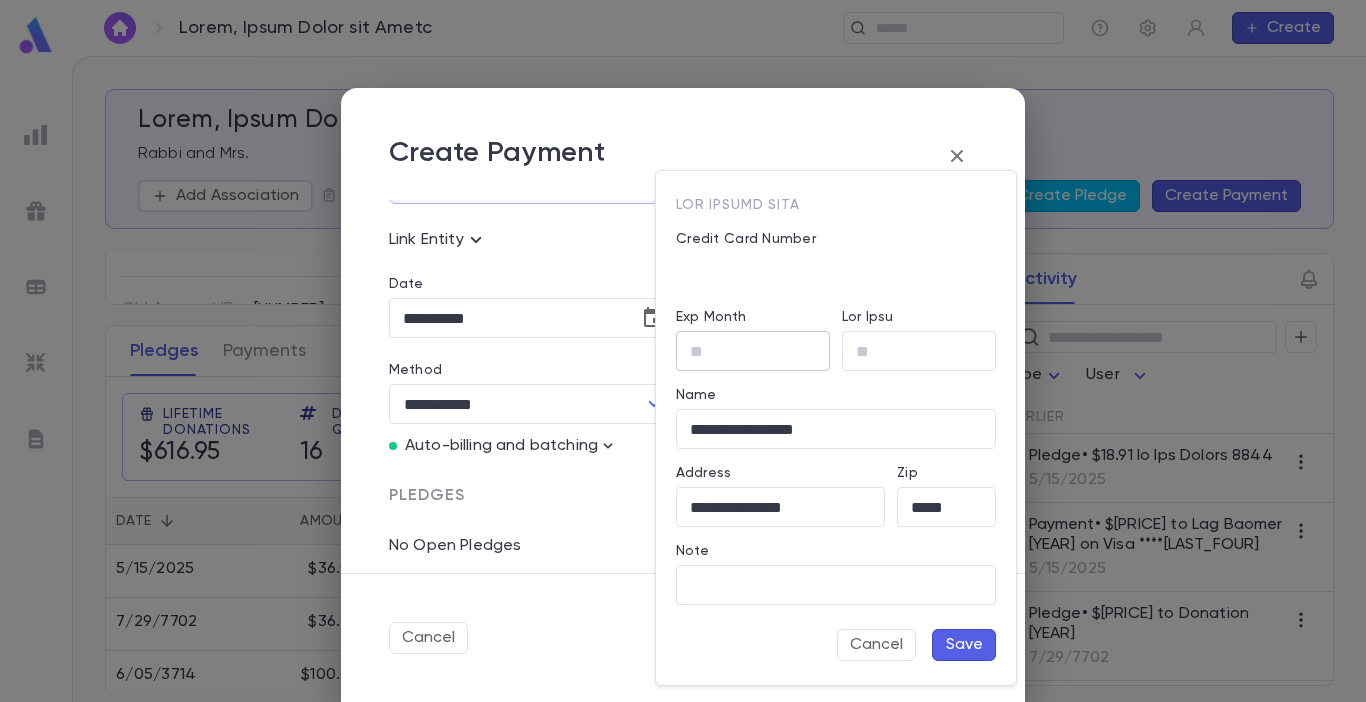click on "Exp Month ​" at bounding box center (747, 332) 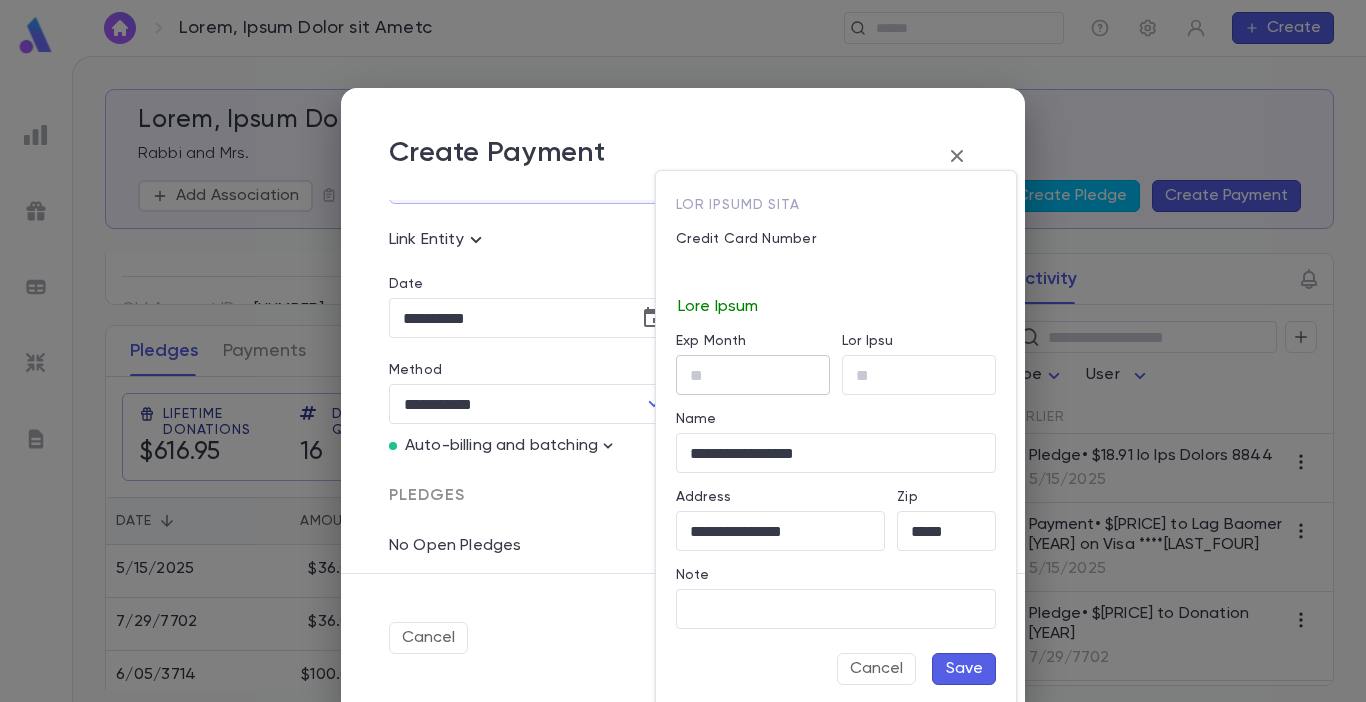 click on "Exp Month" at bounding box center (753, 375) 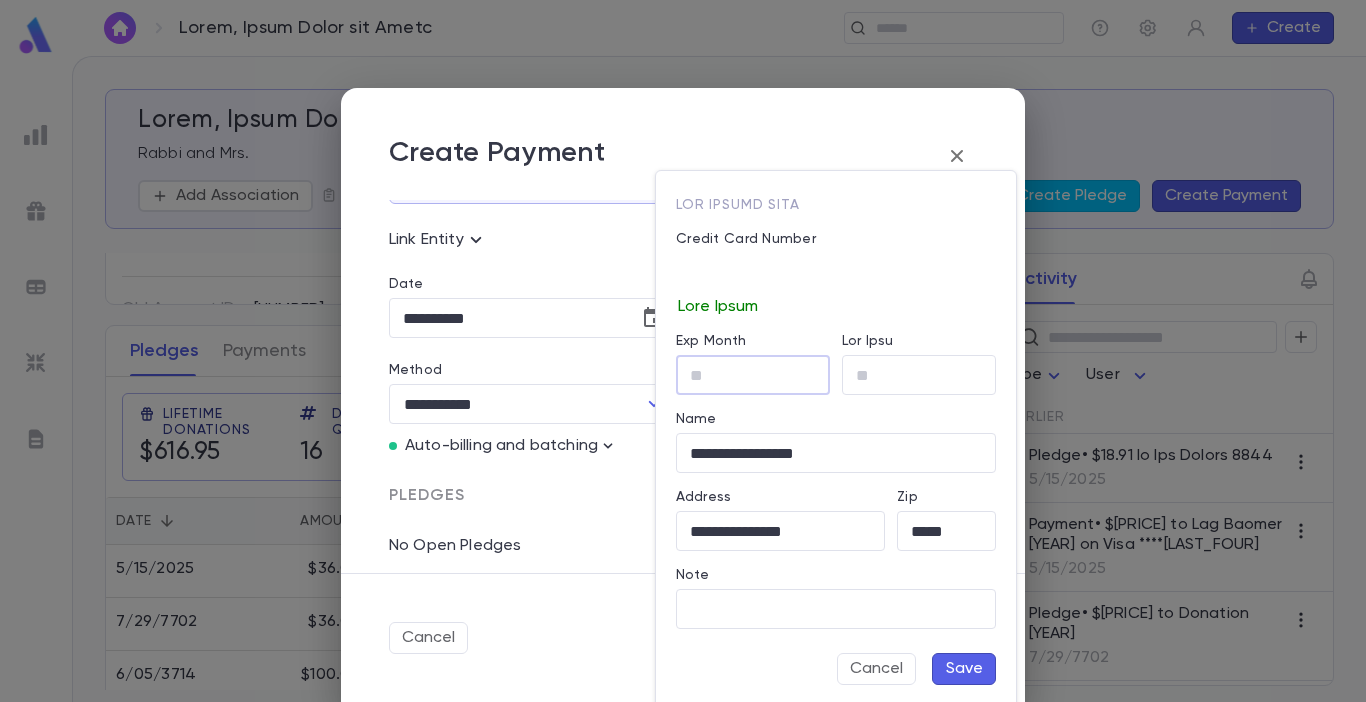click on "Exp Month" at bounding box center [753, 375] 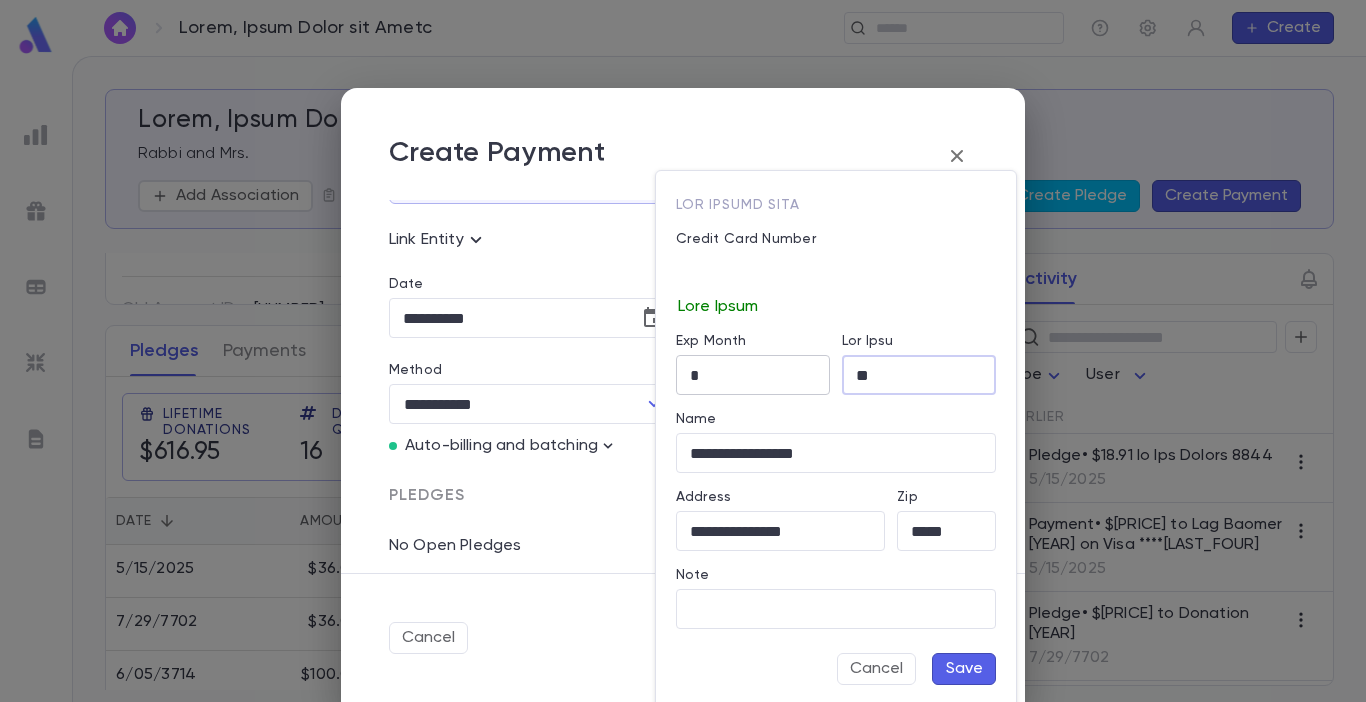 drag, startPoint x: 890, startPoint y: 381, endPoint x: 829, endPoint y: 390, distance: 61.66036 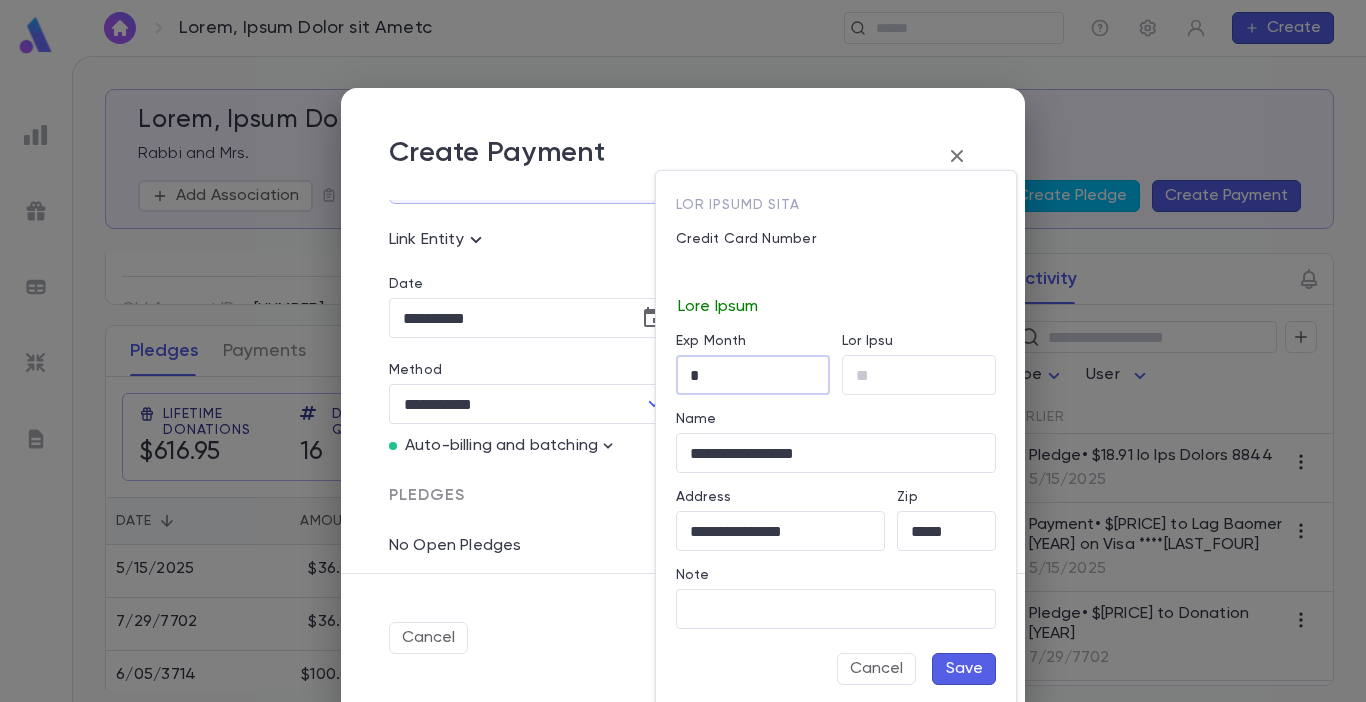 drag, startPoint x: 728, startPoint y: 368, endPoint x: 678, endPoint y: 376, distance: 50.635956 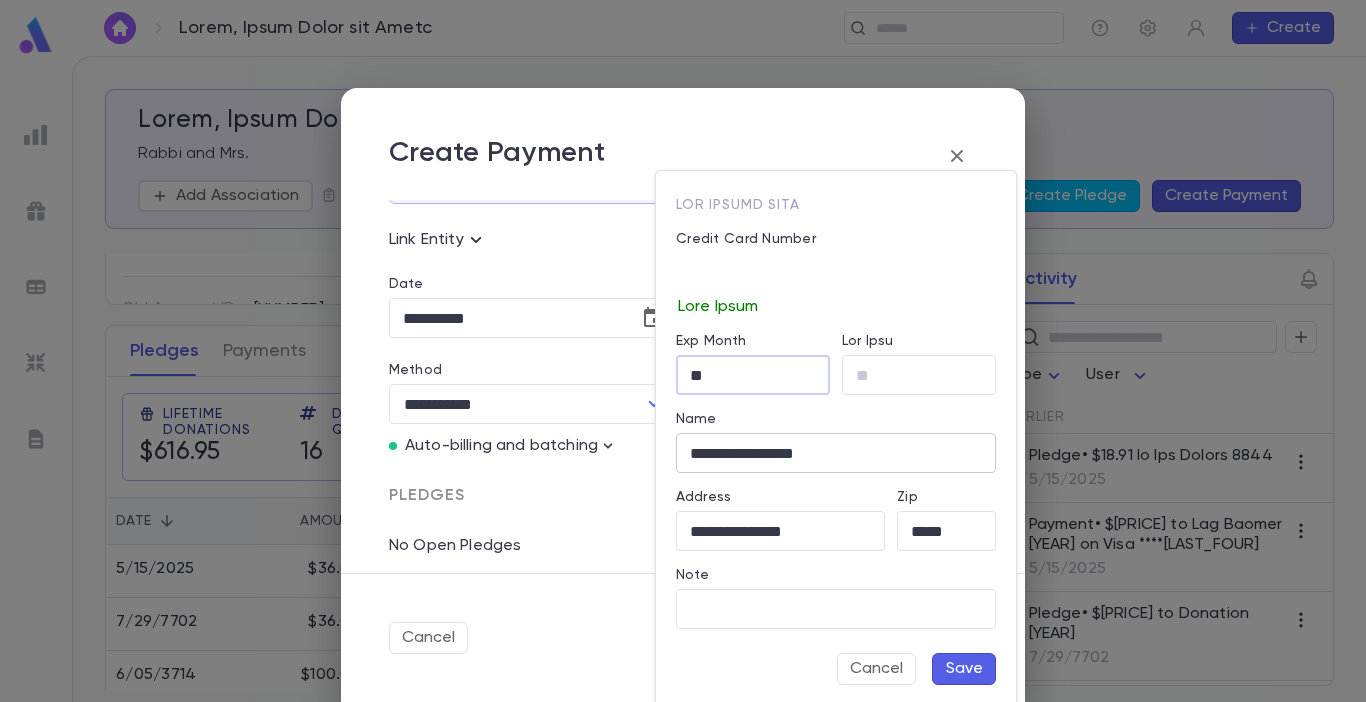 type on "**" 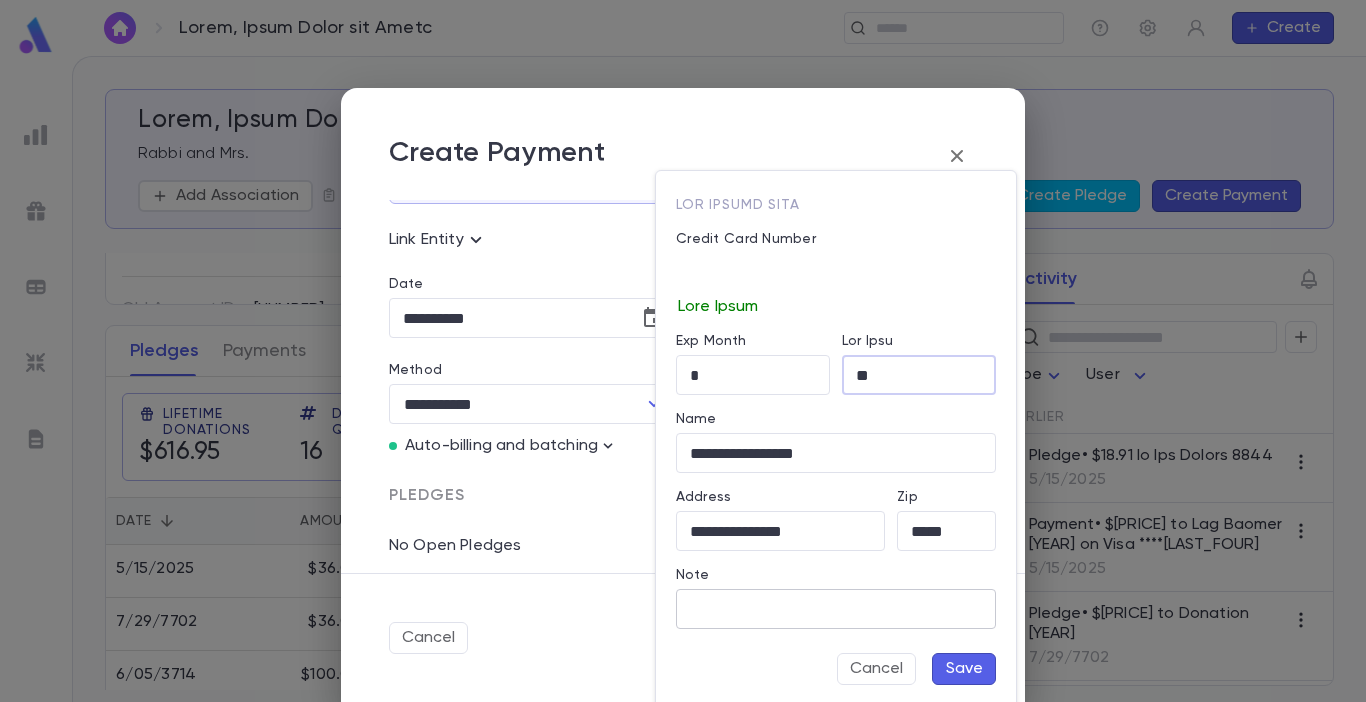type on "**" 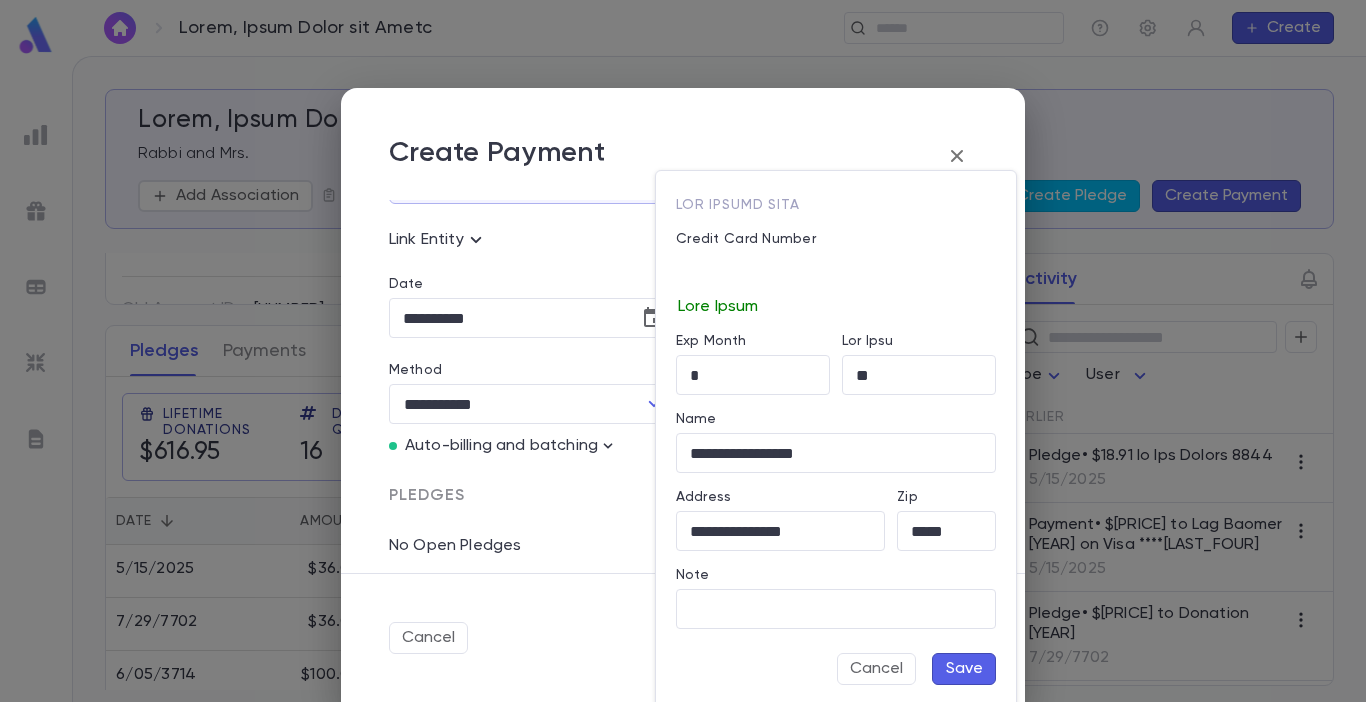 click on "Save" at bounding box center [964, 669] 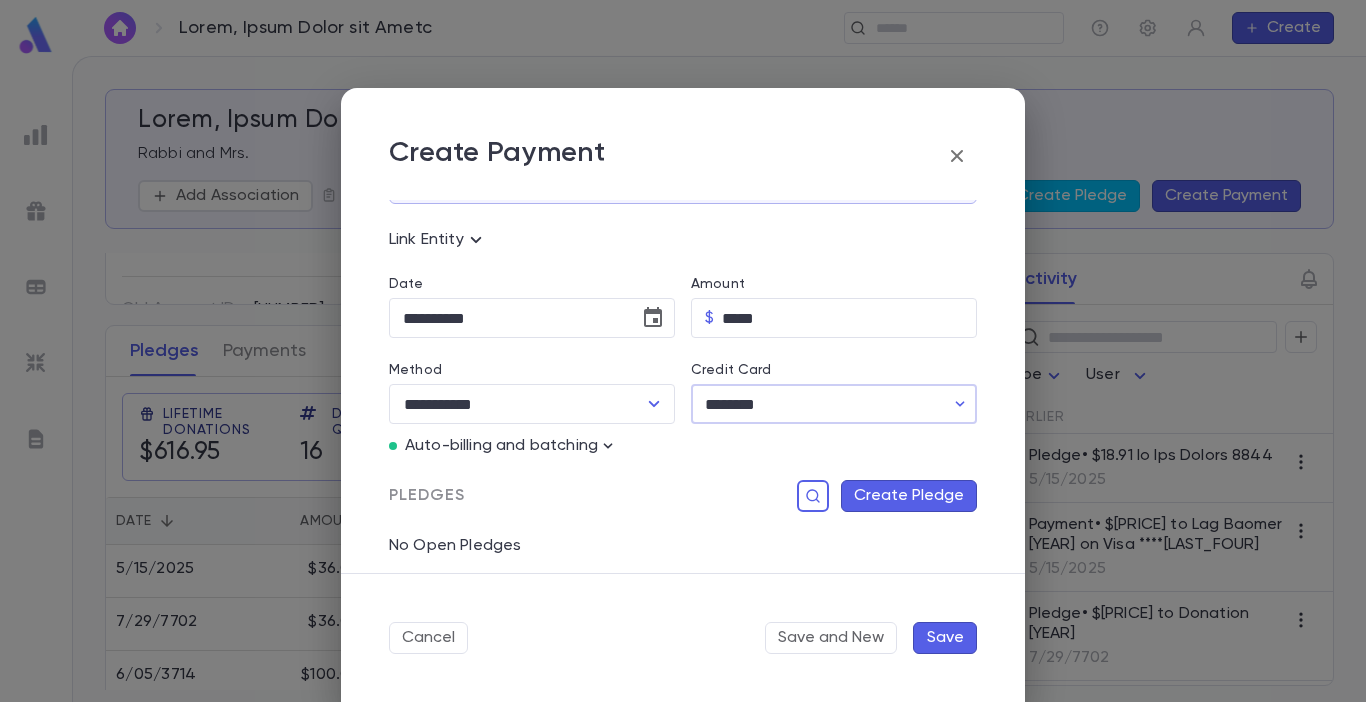 click on "Create Pledge" at bounding box center (909, 496) 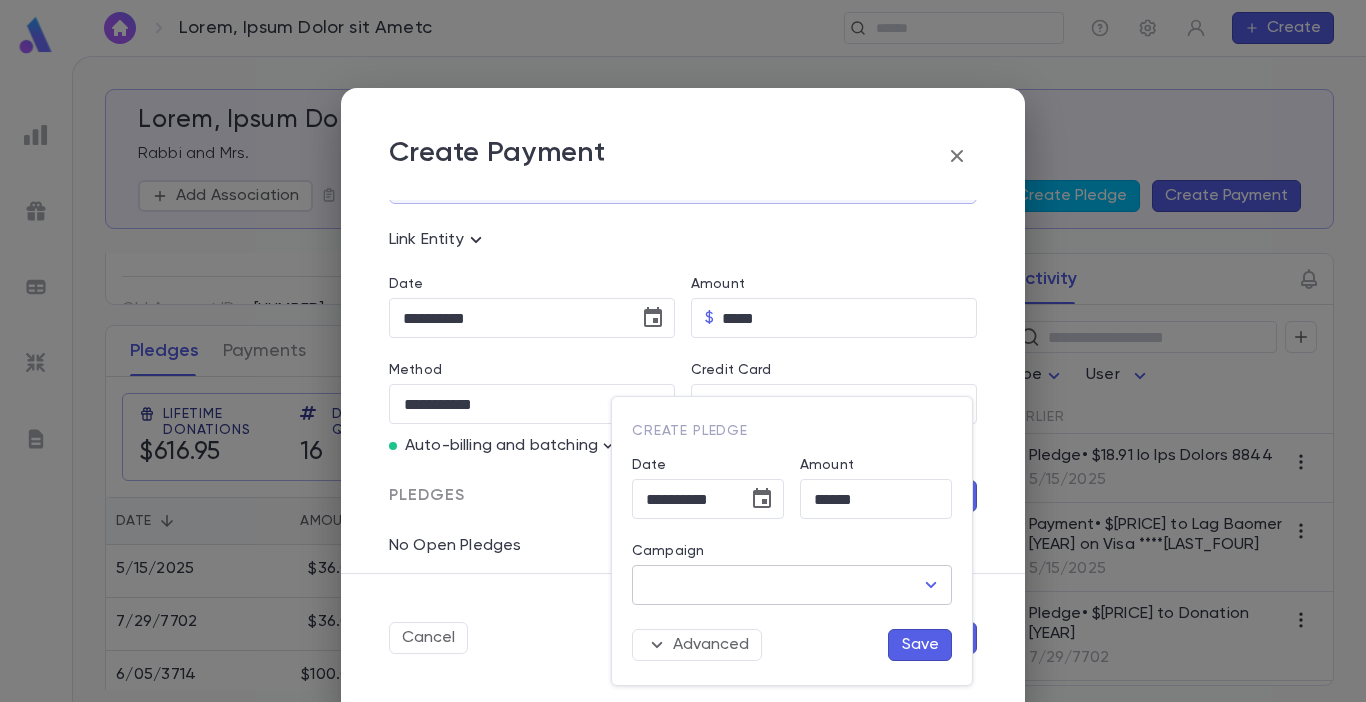 click on "Campaign" at bounding box center [777, 585] 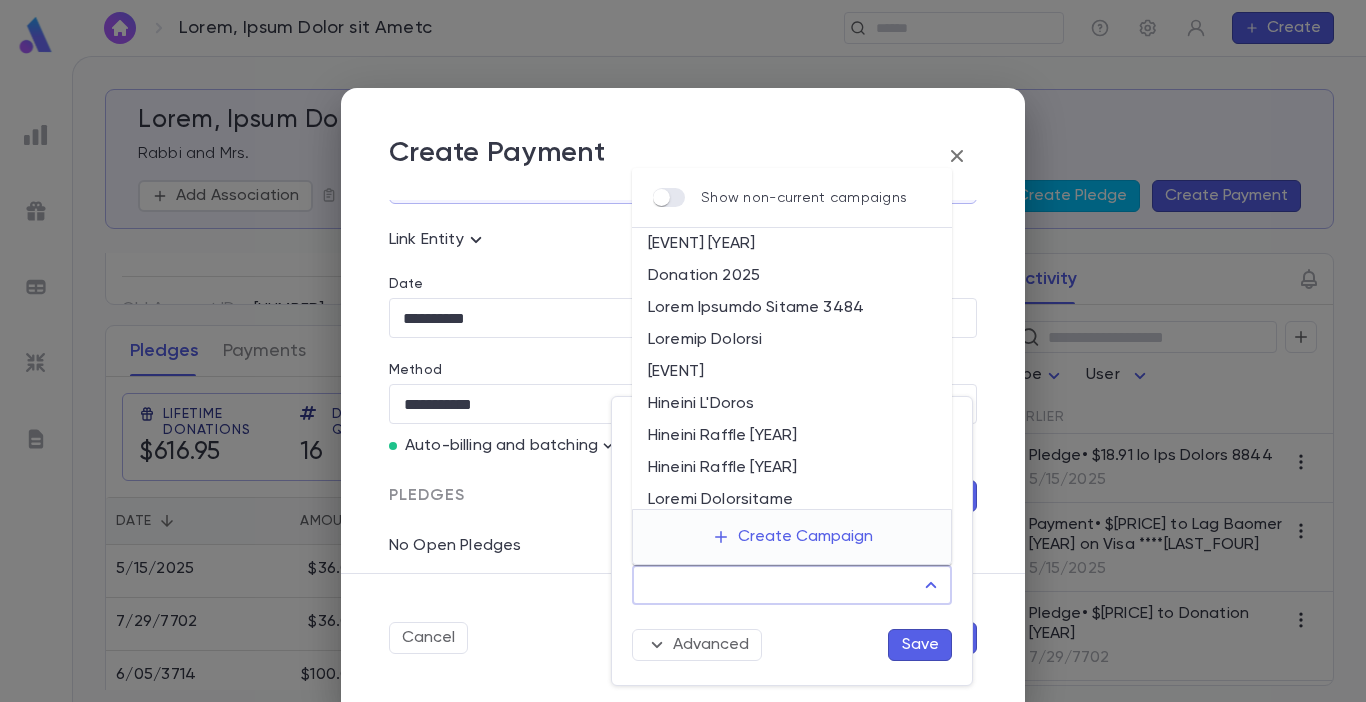 click on "Lorem Ipsumdo Sitame 3484" at bounding box center (792, 308) 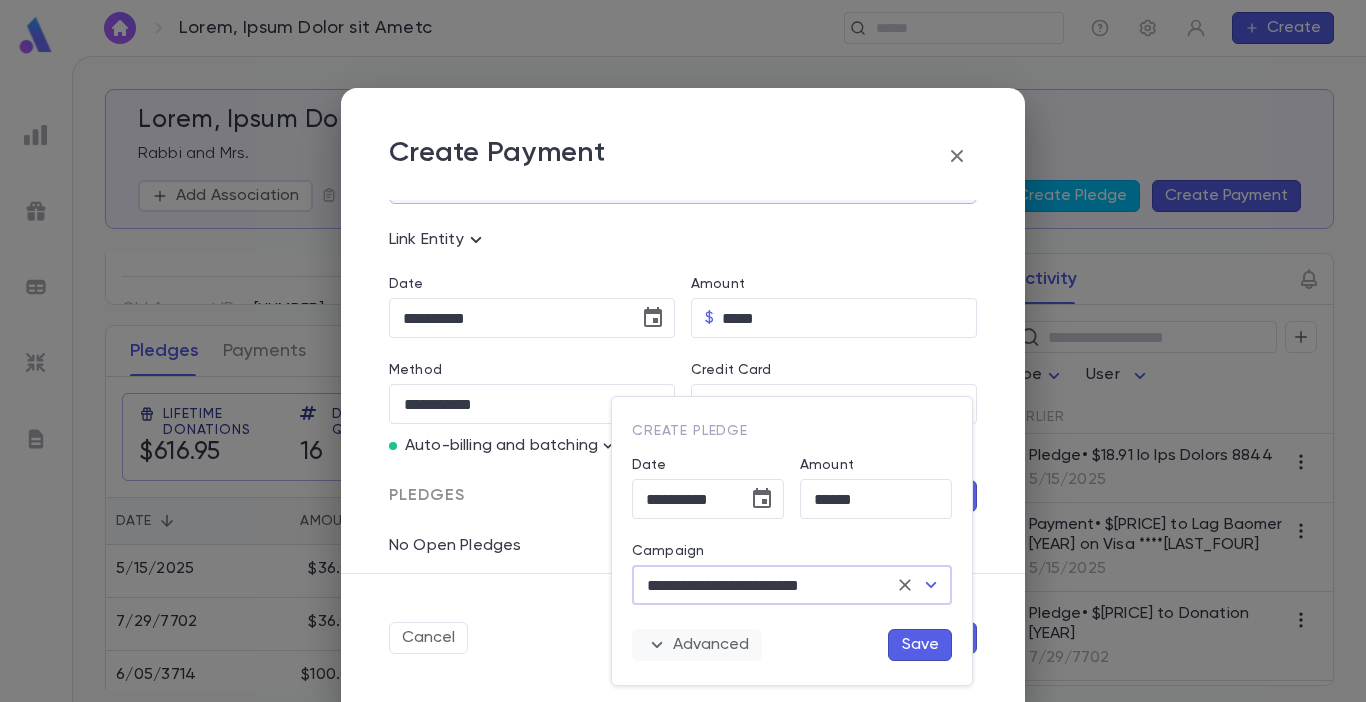 click on "Advanced" at bounding box center (697, 645) 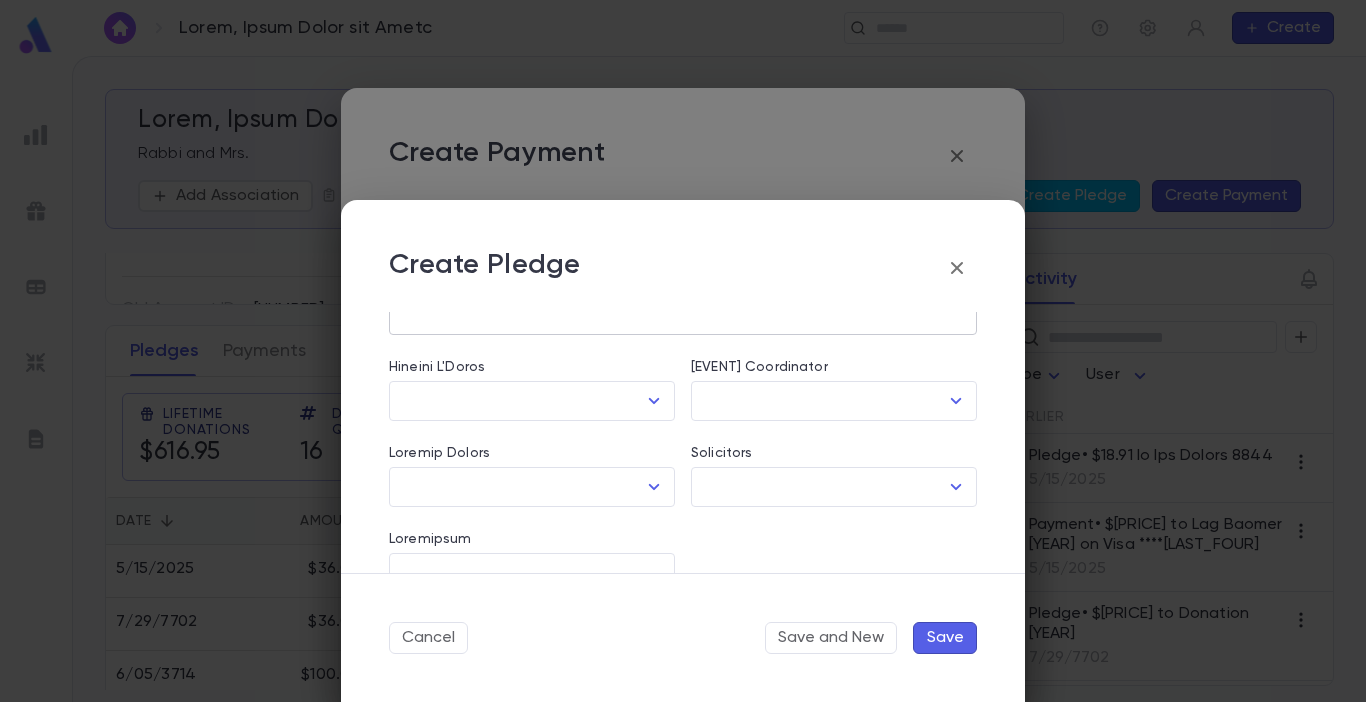 scroll, scrollTop: 476, scrollLeft: 0, axis: vertical 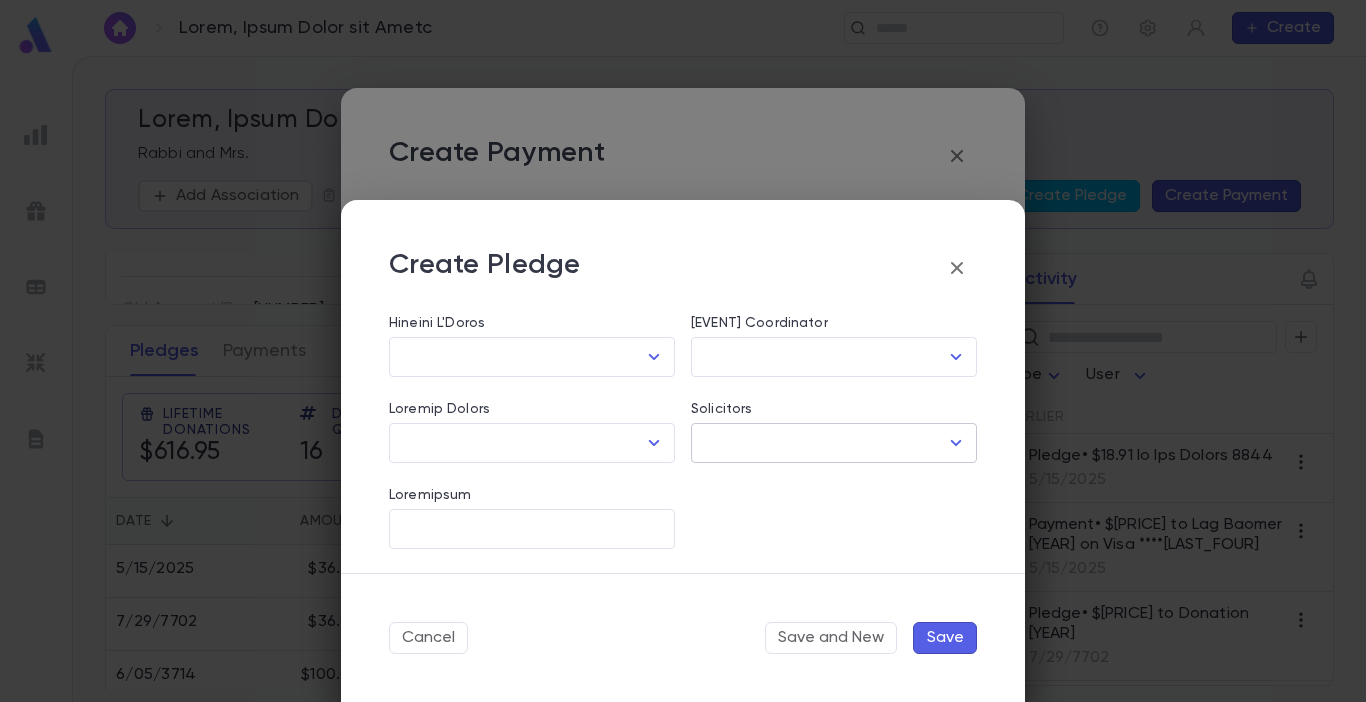 click on "​" at bounding box center (532, 357) 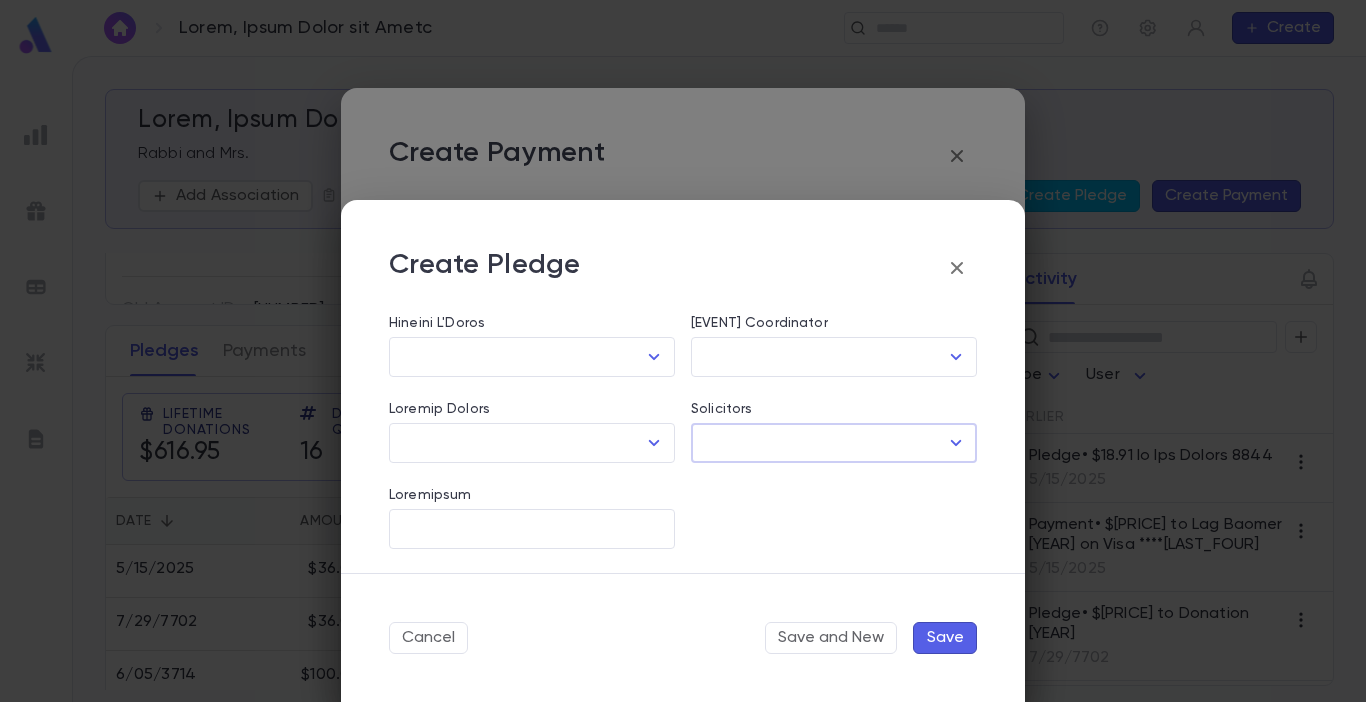click at bounding box center [956, 443] 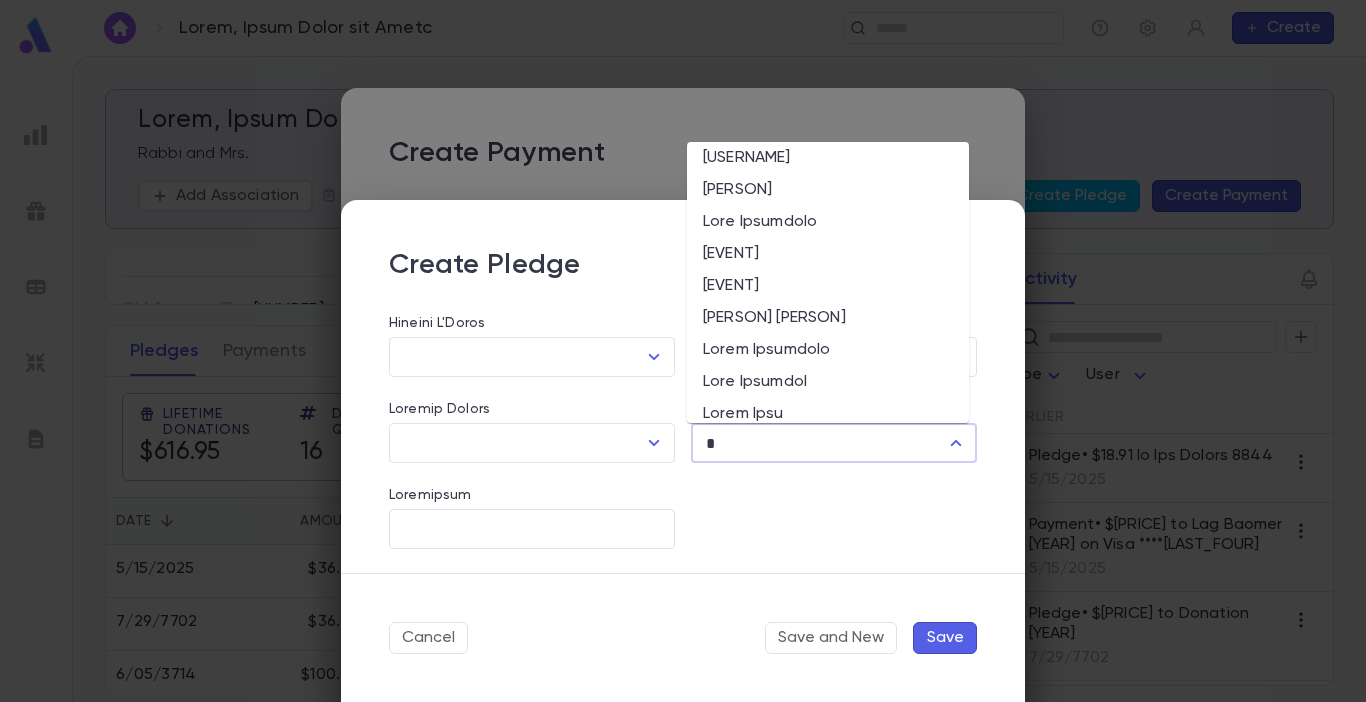 scroll, scrollTop: 0, scrollLeft: 0, axis: both 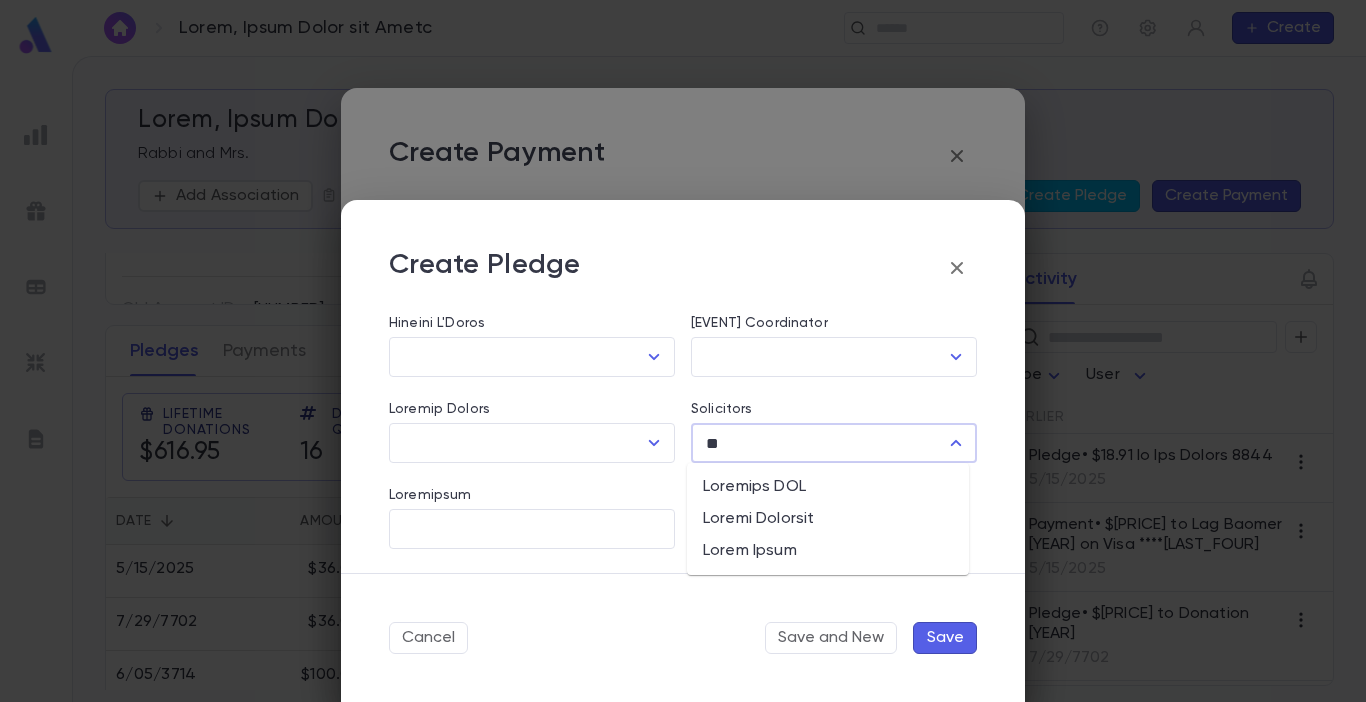 click on "Loremi Dolorsit" at bounding box center [828, 519] 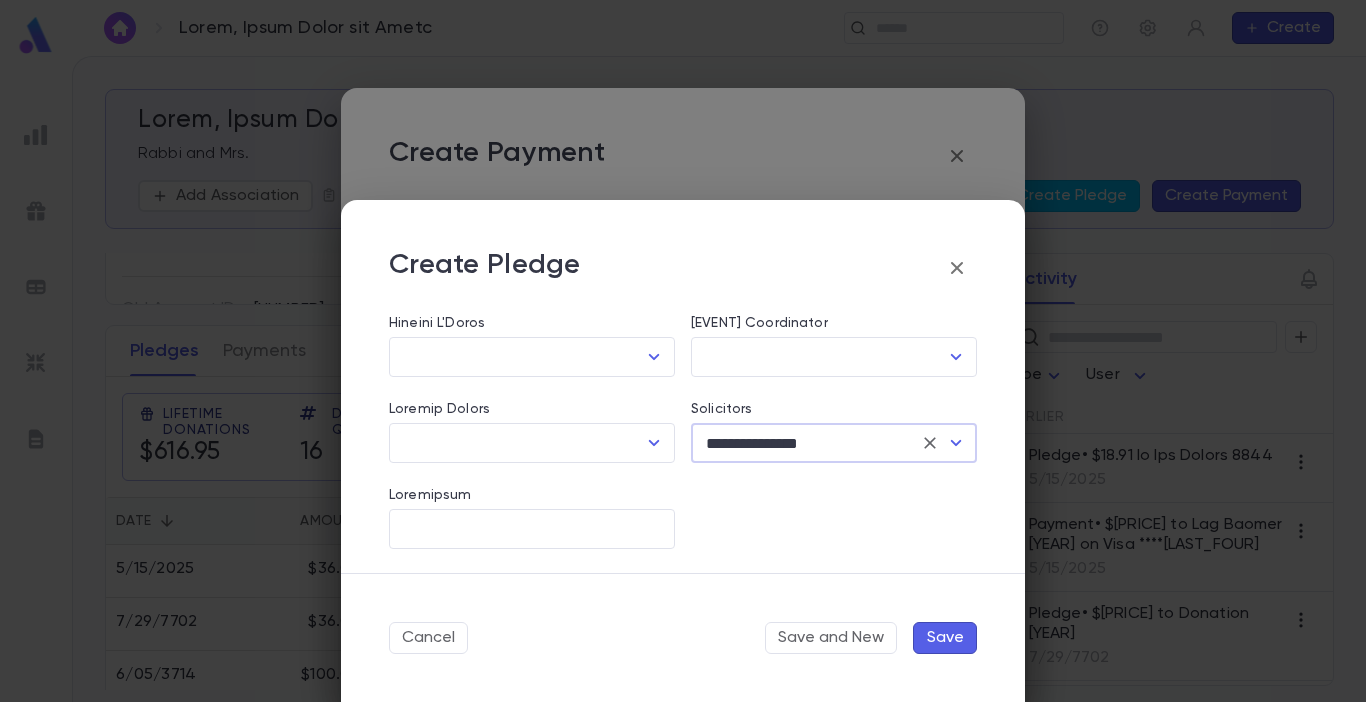 type on "**********" 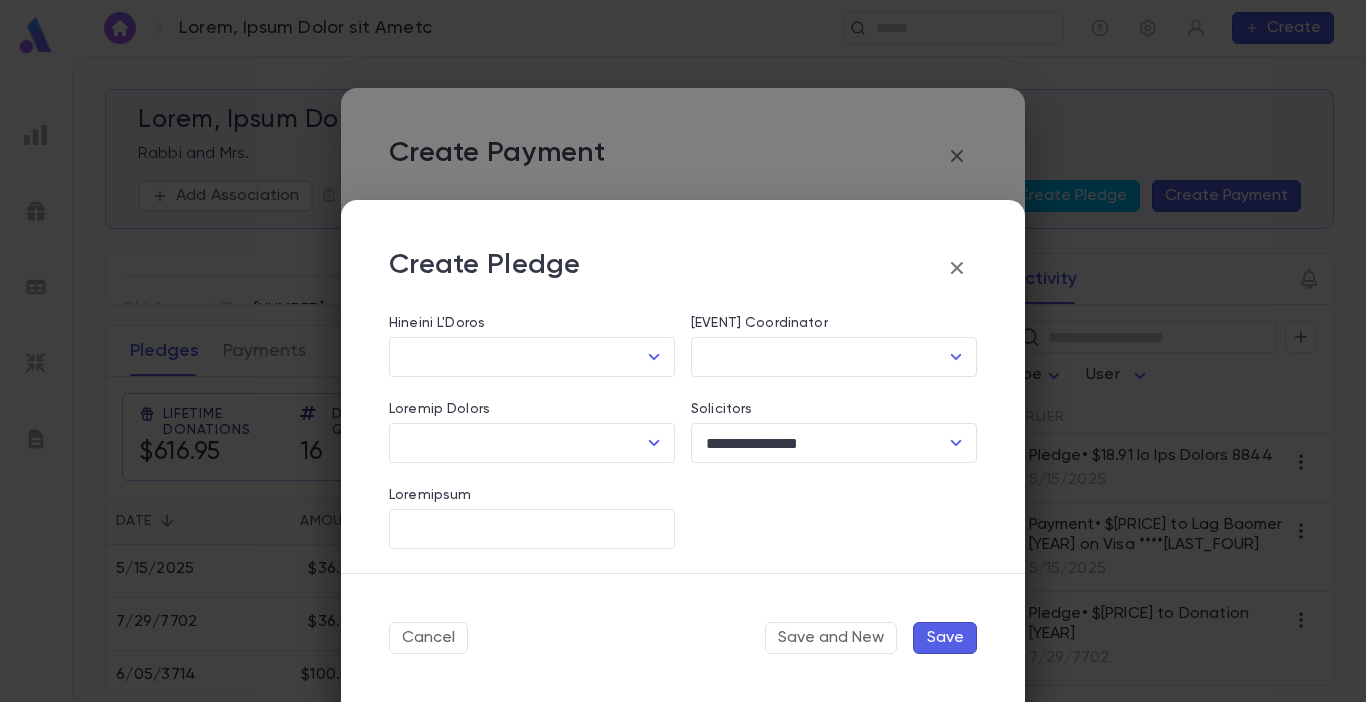 click on "**********" at bounding box center (667, 408) 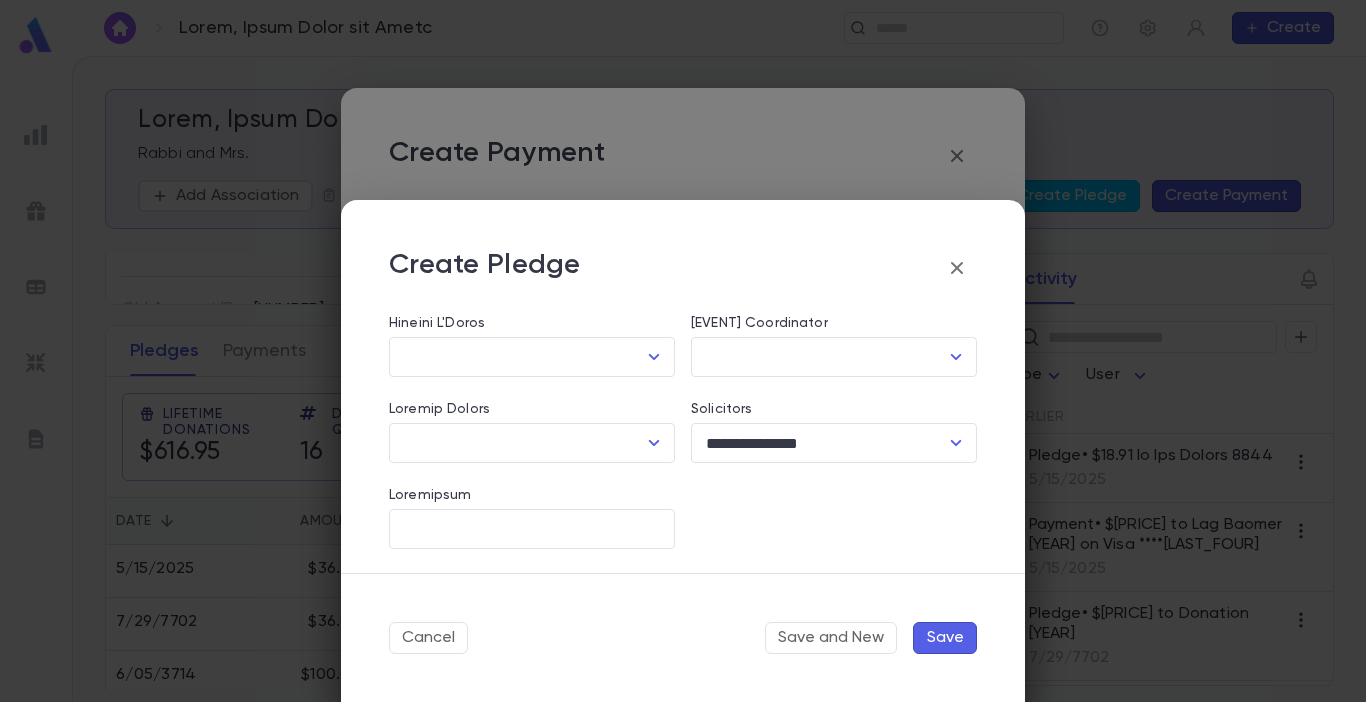 click on "Save" at bounding box center (945, 638) 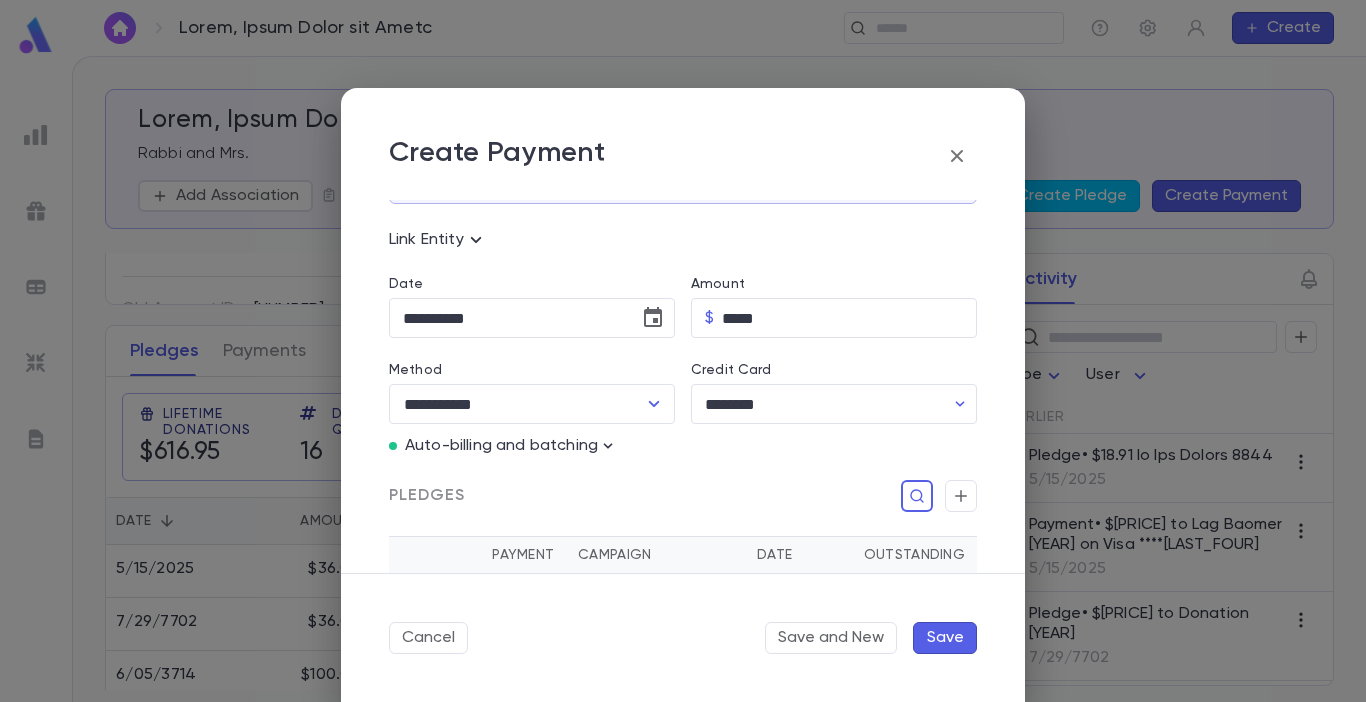 click on "Save" at bounding box center (945, 638) 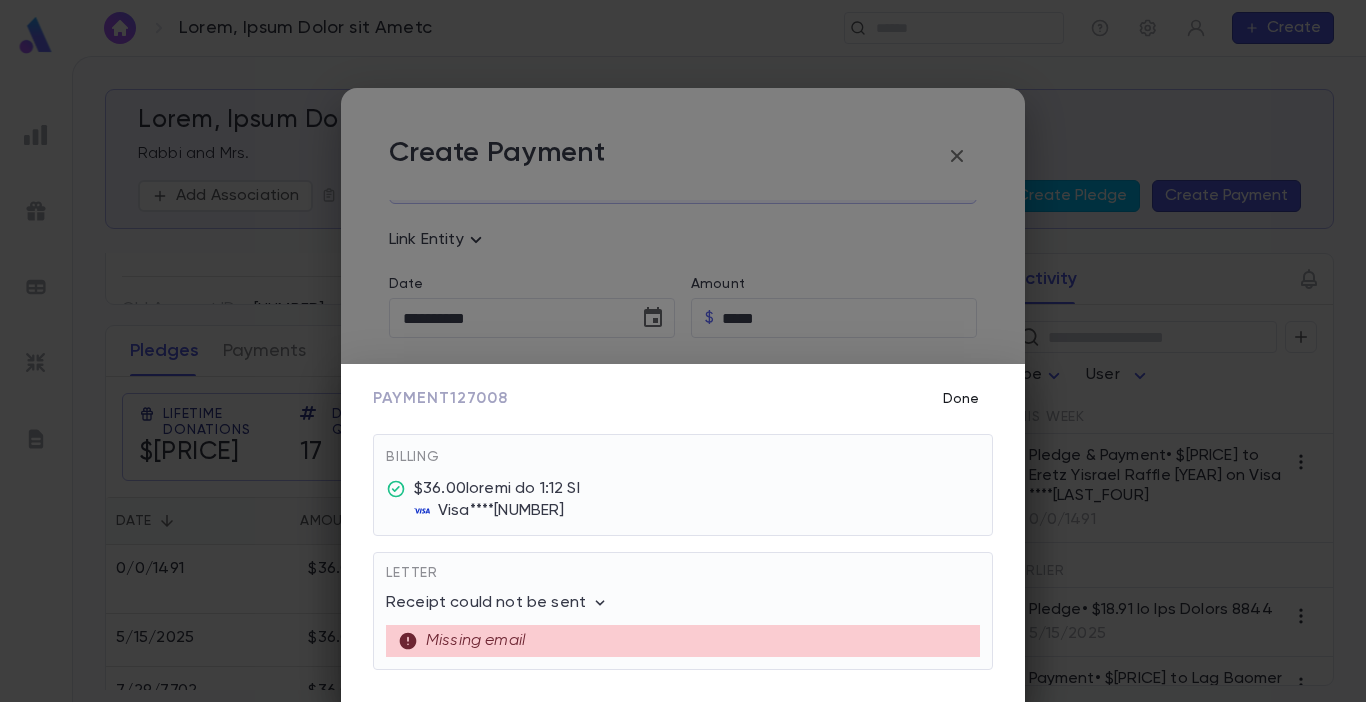 click on "Done" at bounding box center (961, 399) 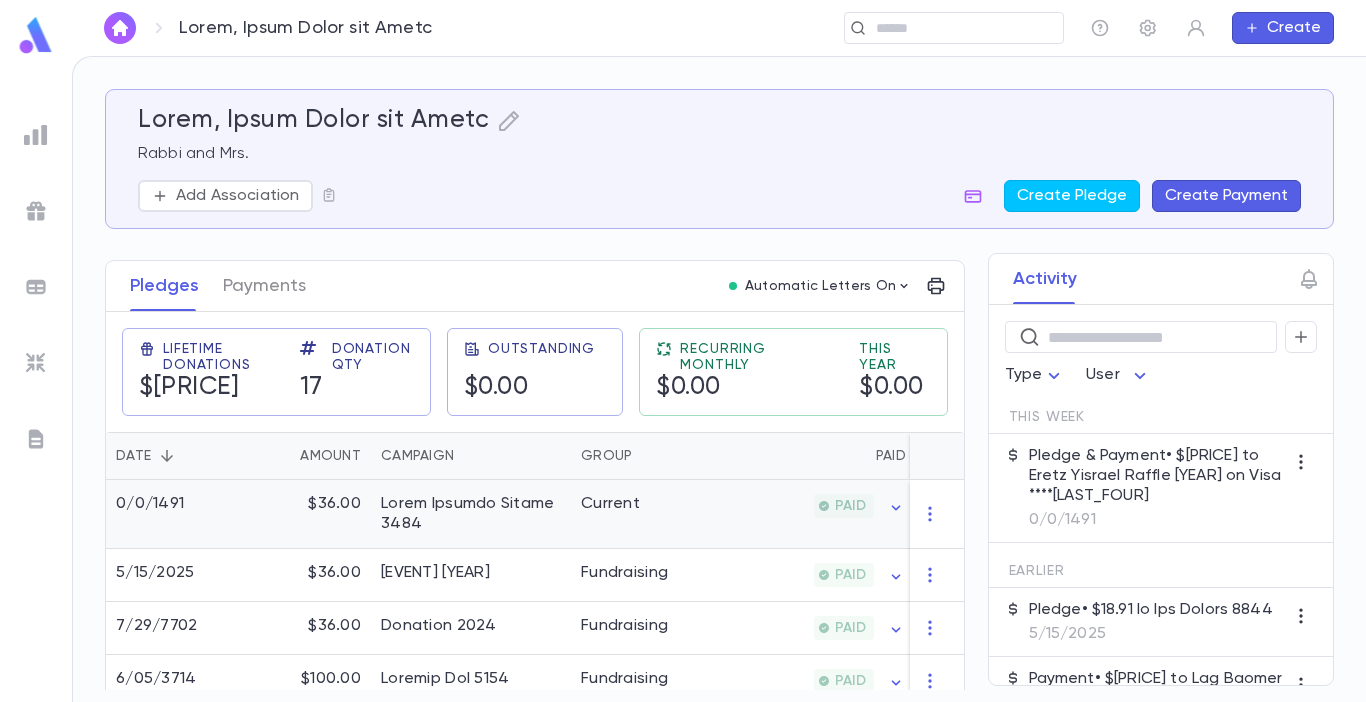scroll, scrollTop: 300, scrollLeft: 0, axis: vertical 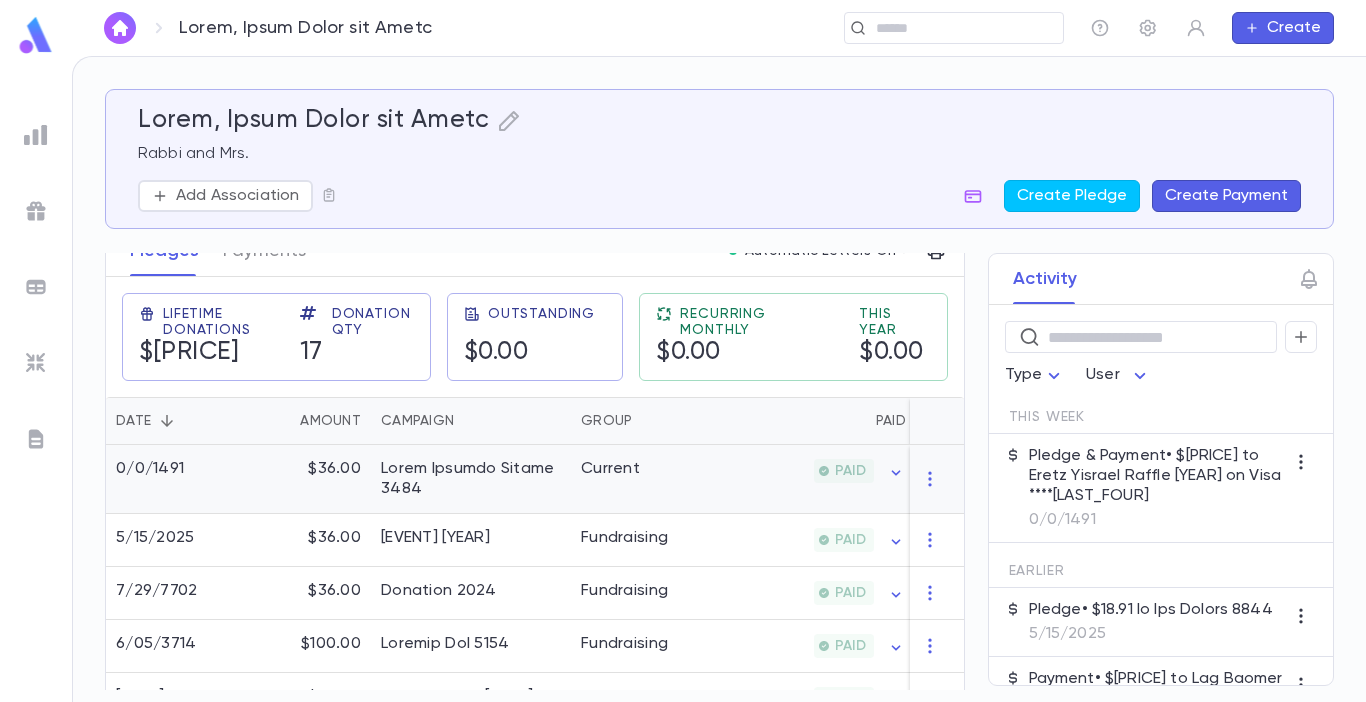 click on "Lorem Ipsumdo Sitame 3484" at bounding box center [471, 479] 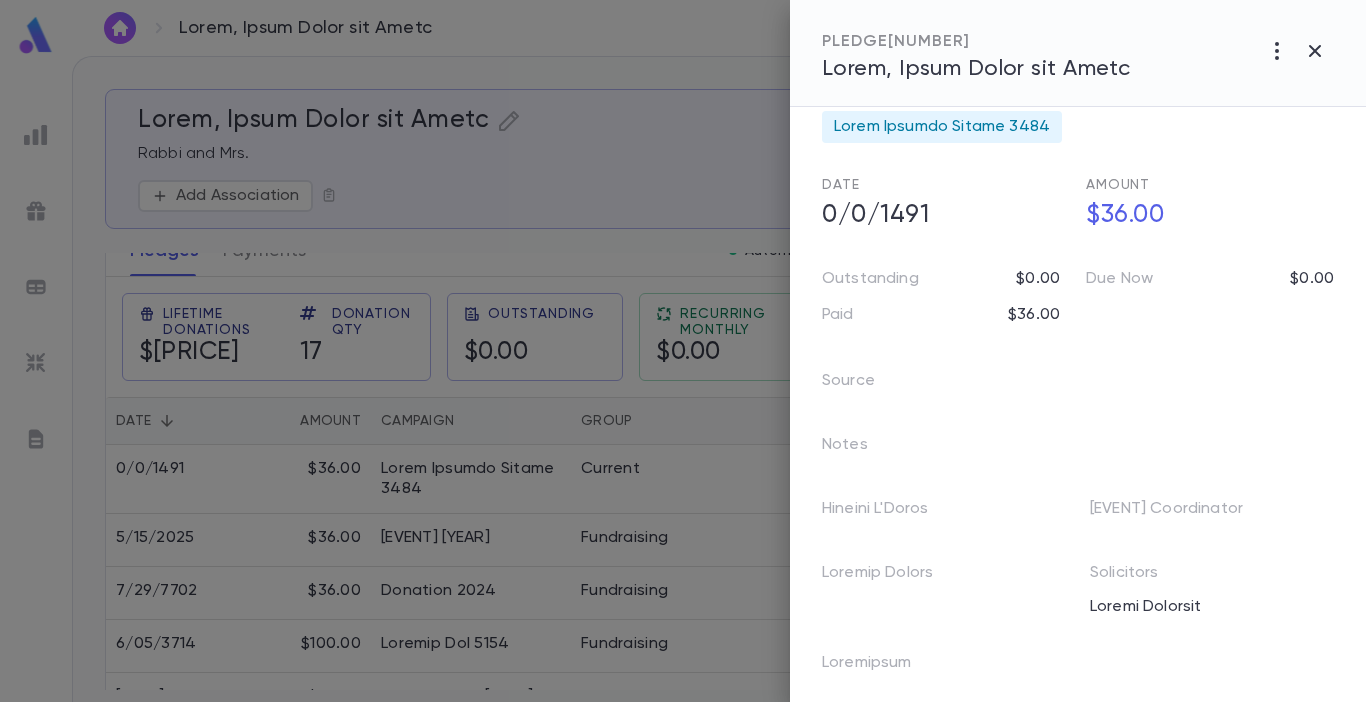 scroll, scrollTop: 0, scrollLeft: 0, axis: both 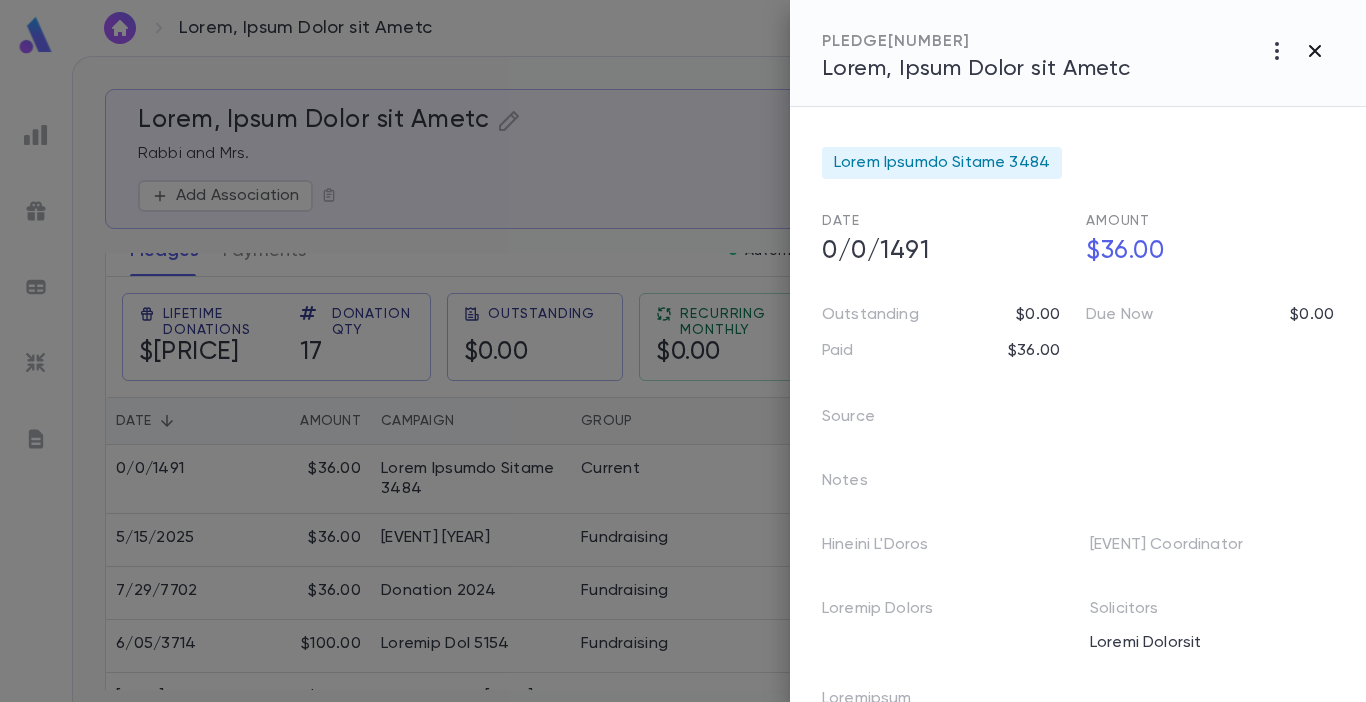 click at bounding box center [1277, 51] 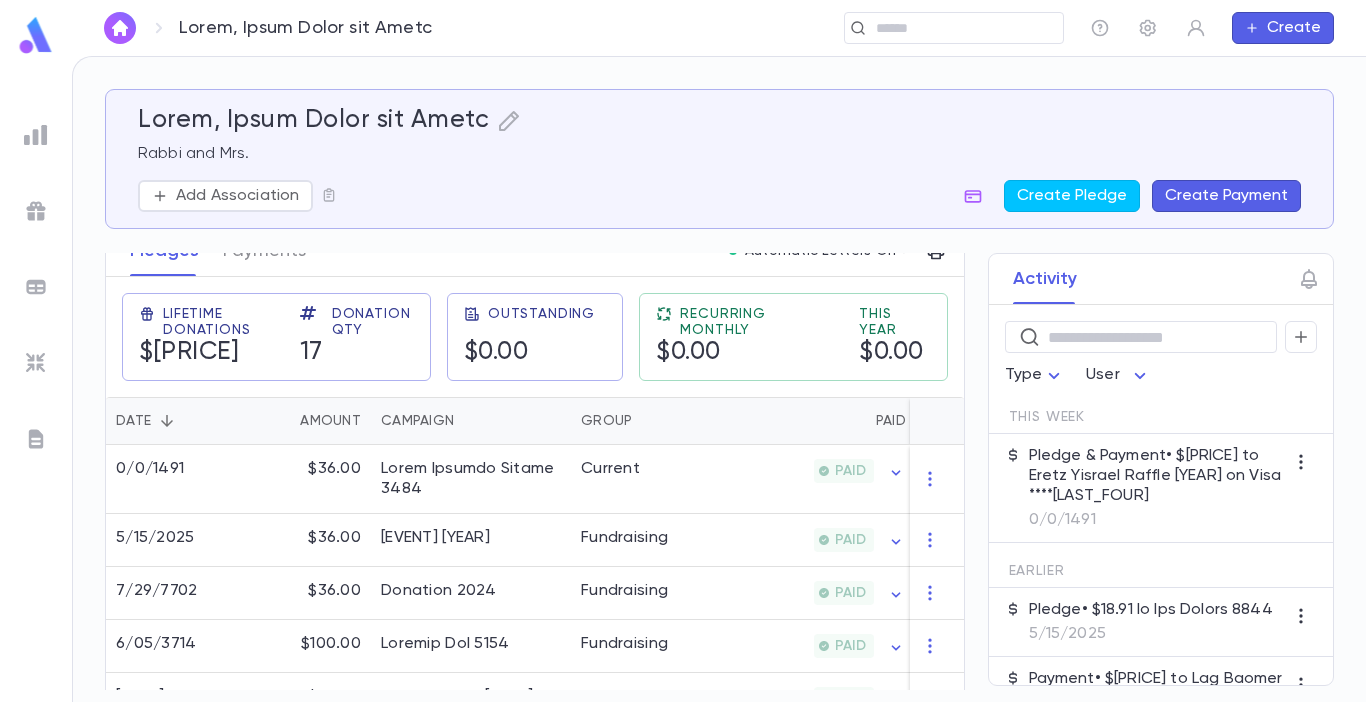 click on "Create Payment" at bounding box center (1226, 196) 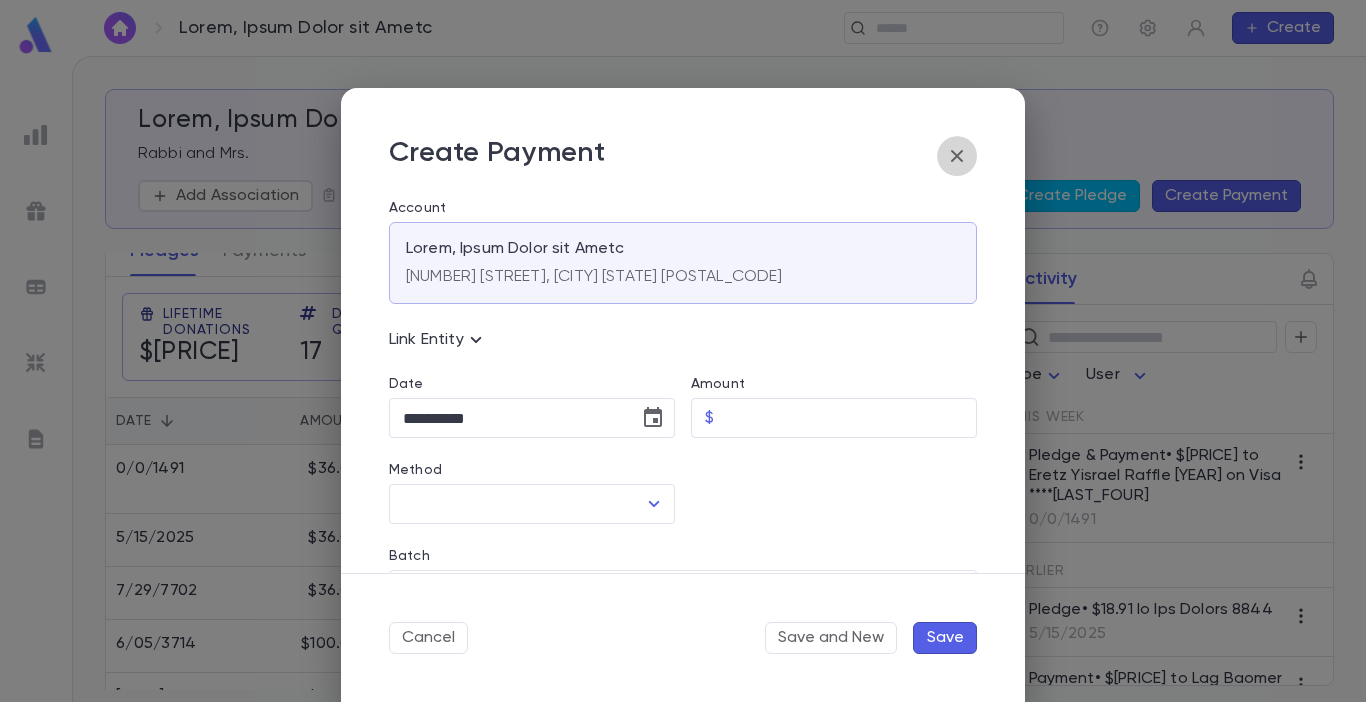 click at bounding box center (957, 156) 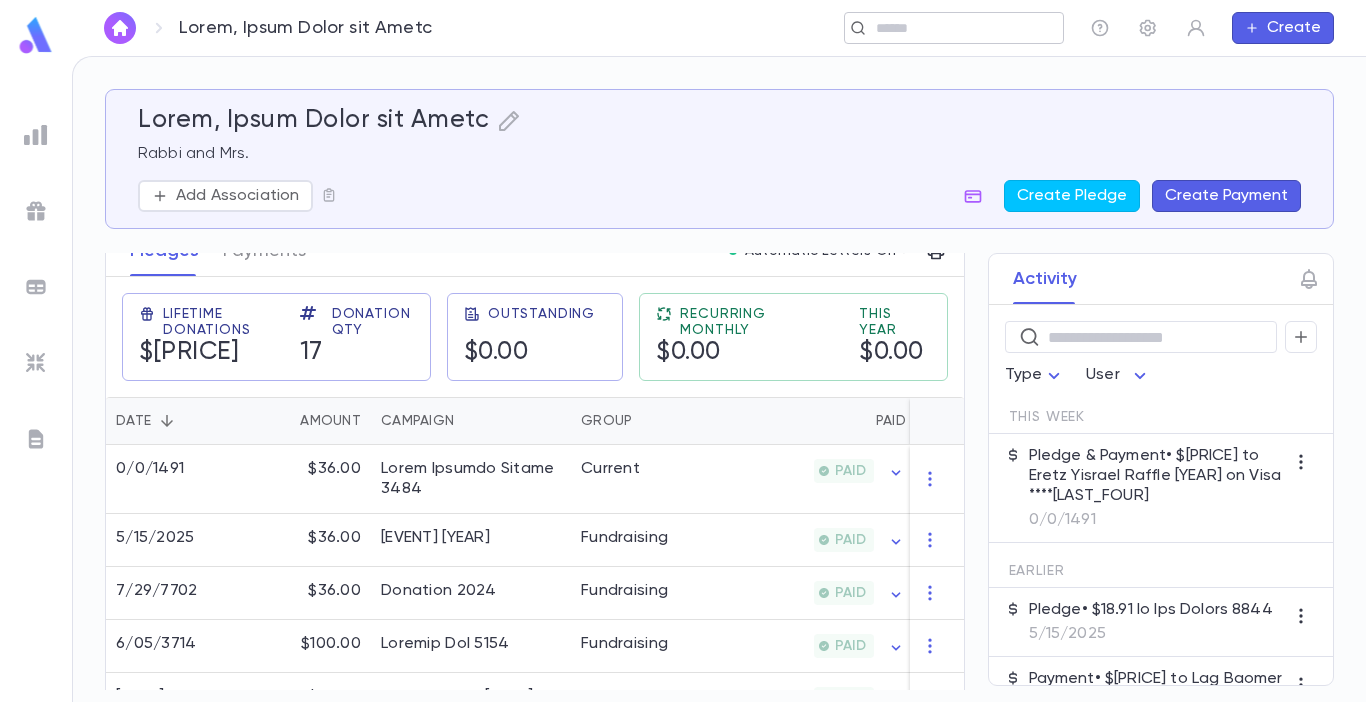 click at bounding box center (947, 28) 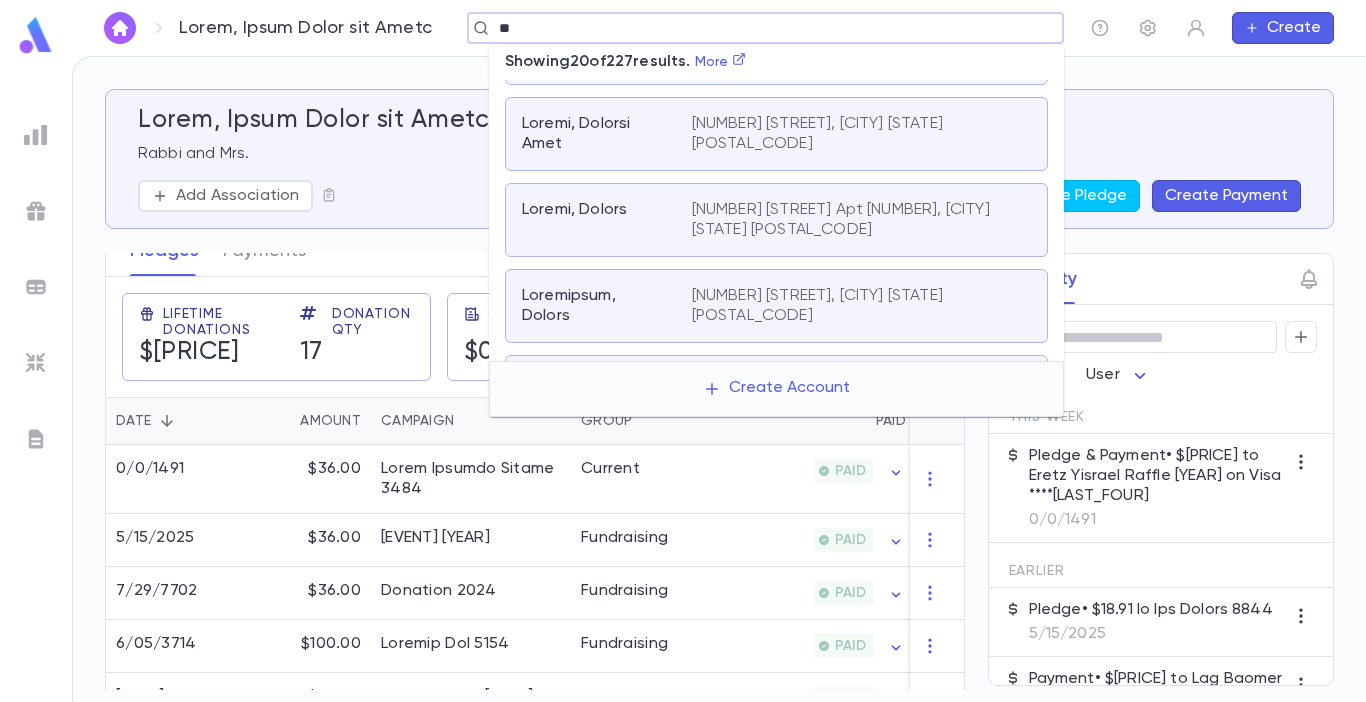 scroll, scrollTop: 0, scrollLeft: 0, axis: both 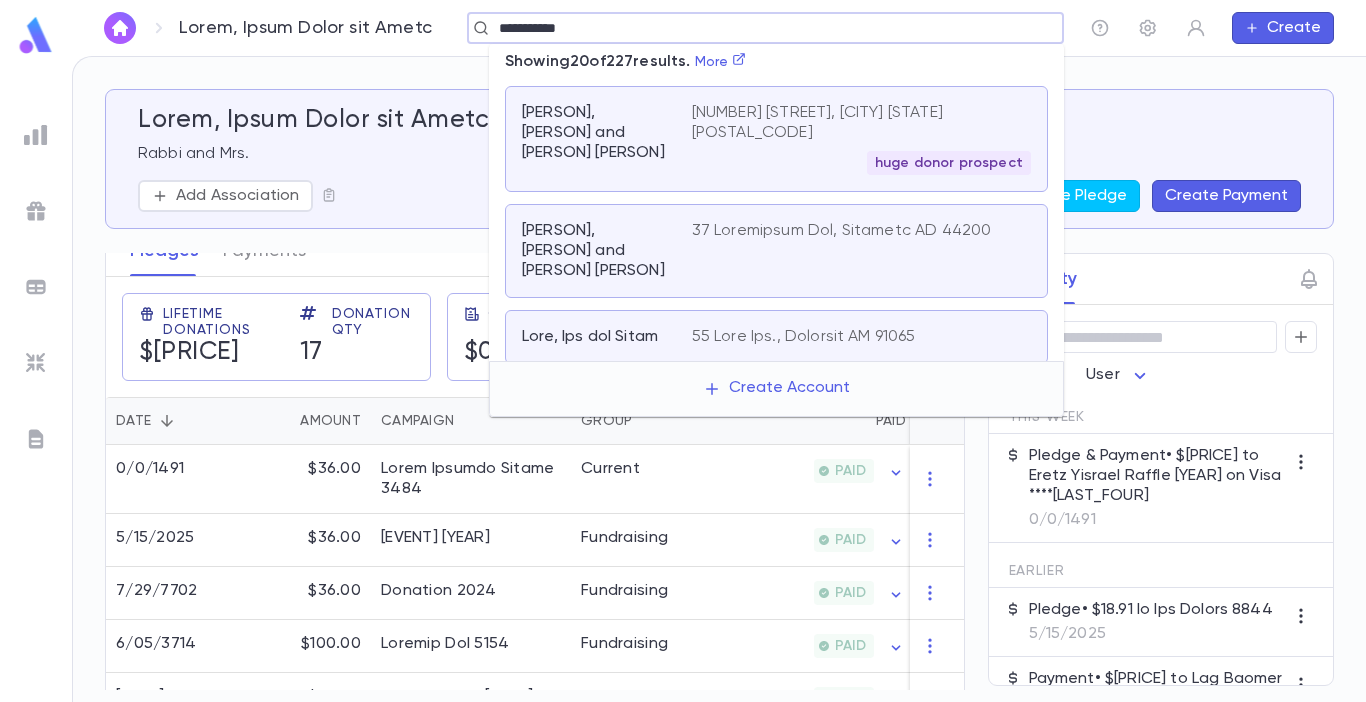 type on "**********" 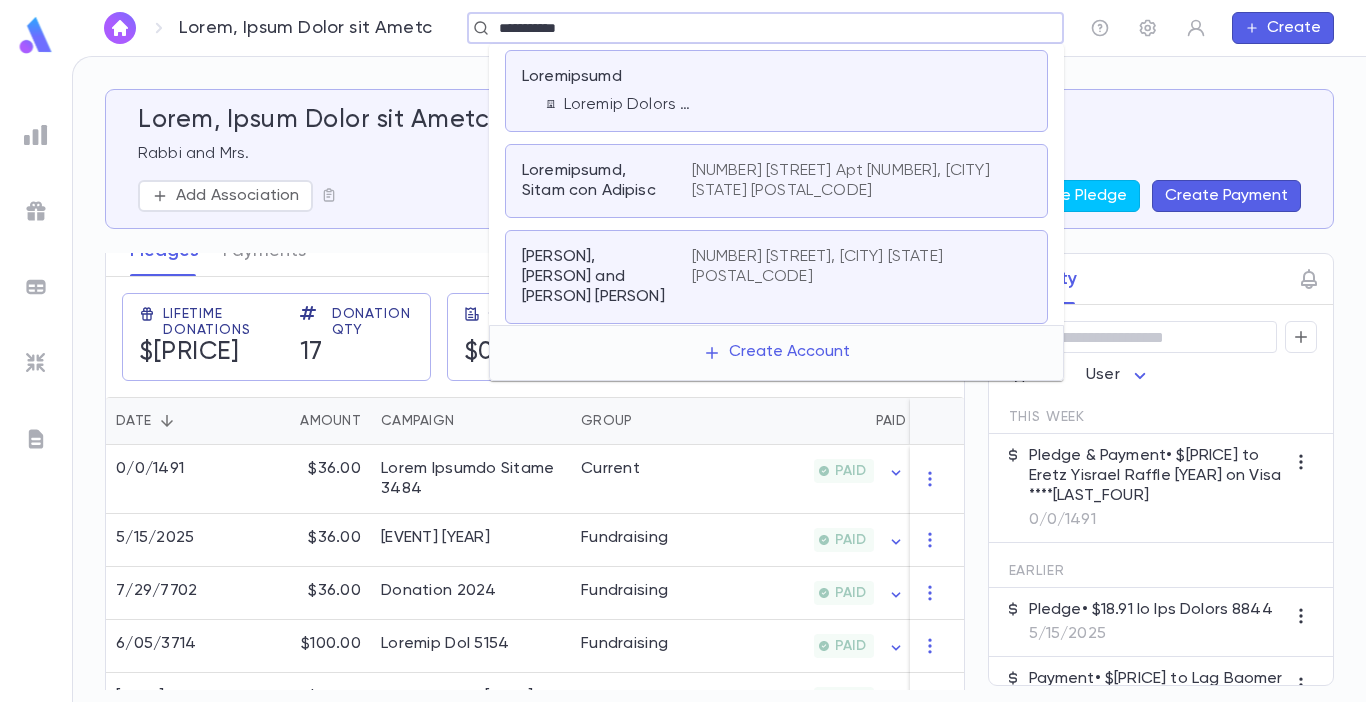 click on "[NUMBER] [STREET], [CITY] [STATE] [POSTAL_CODE]" at bounding box center [849, 267] 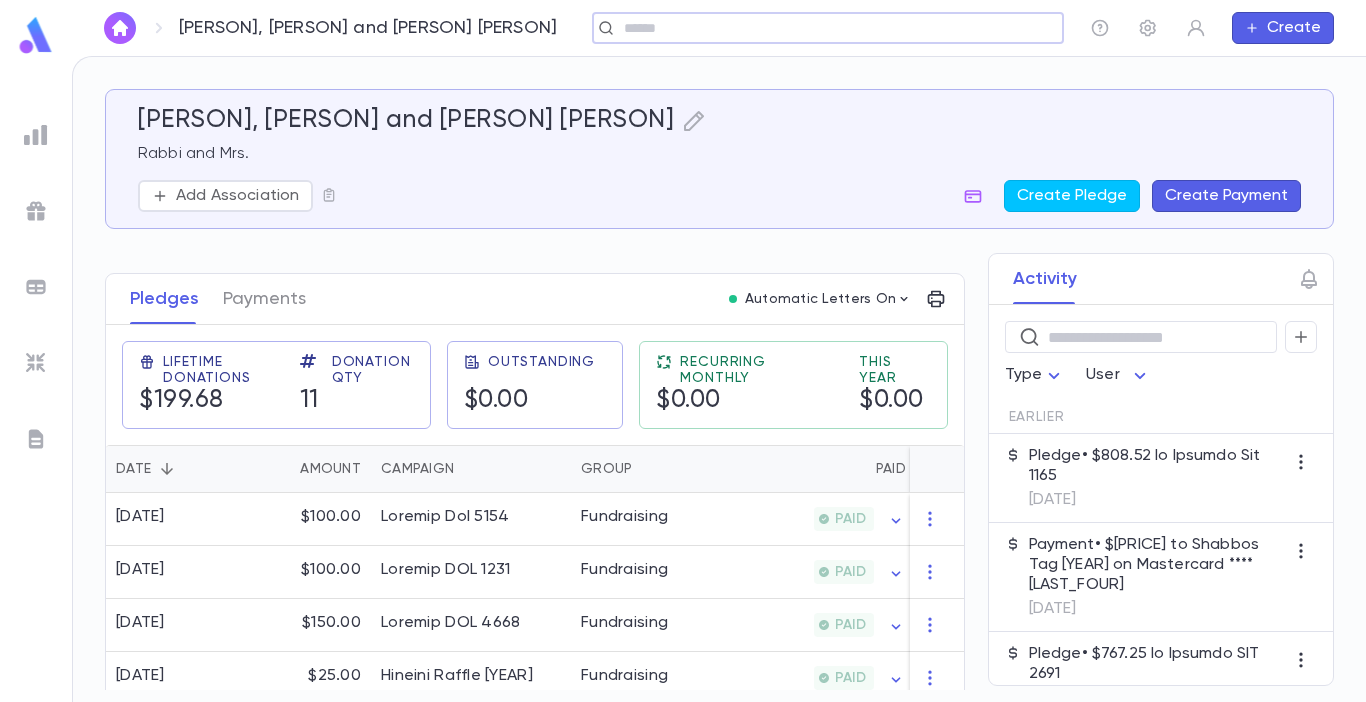 scroll, scrollTop: 300, scrollLeft: 0, axis: vertical 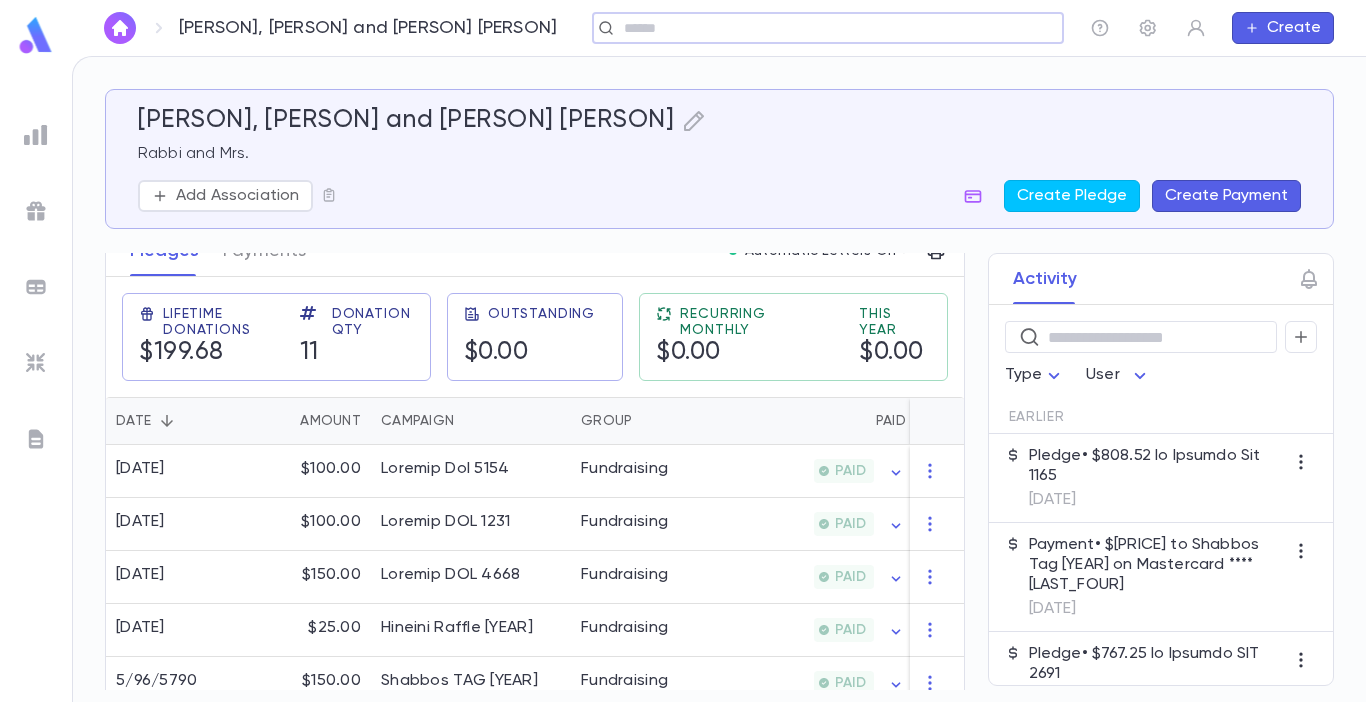 click on "Create Payment" at bounding box center (1226, 196) 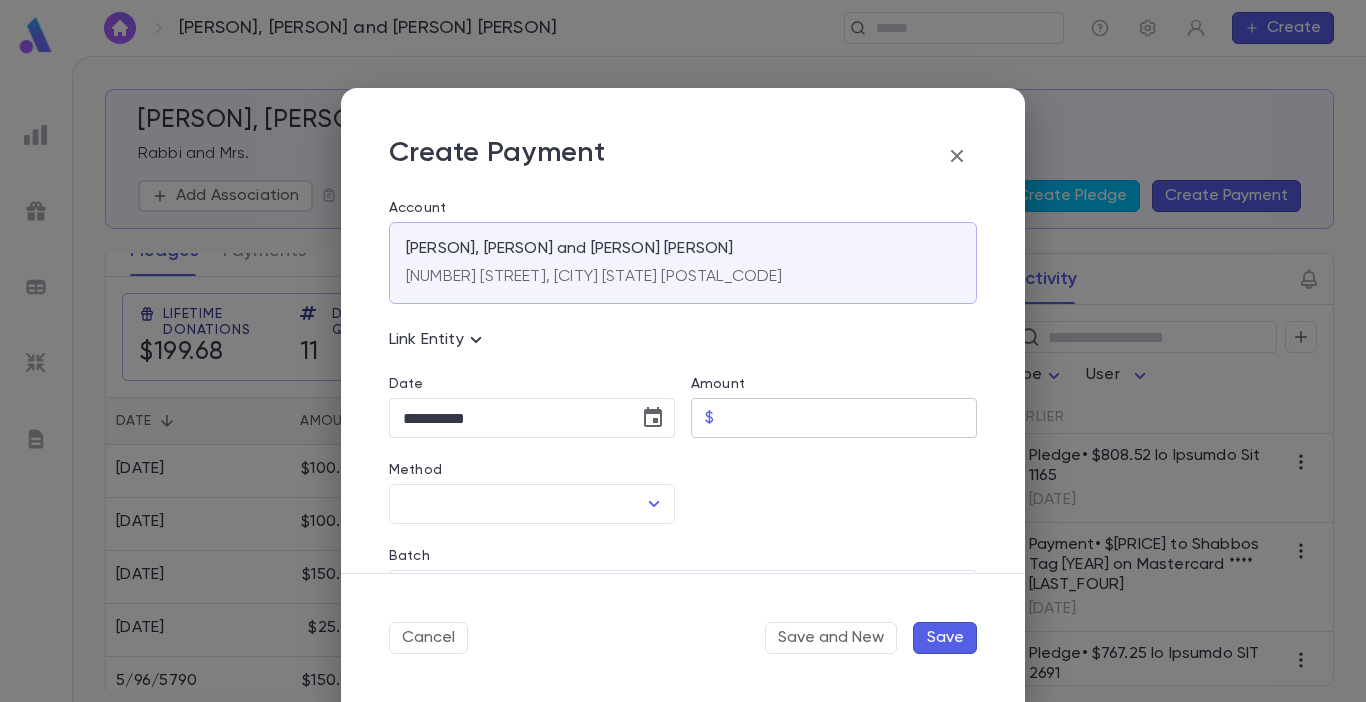 click on "Amount" at bounding box center [849, 418] 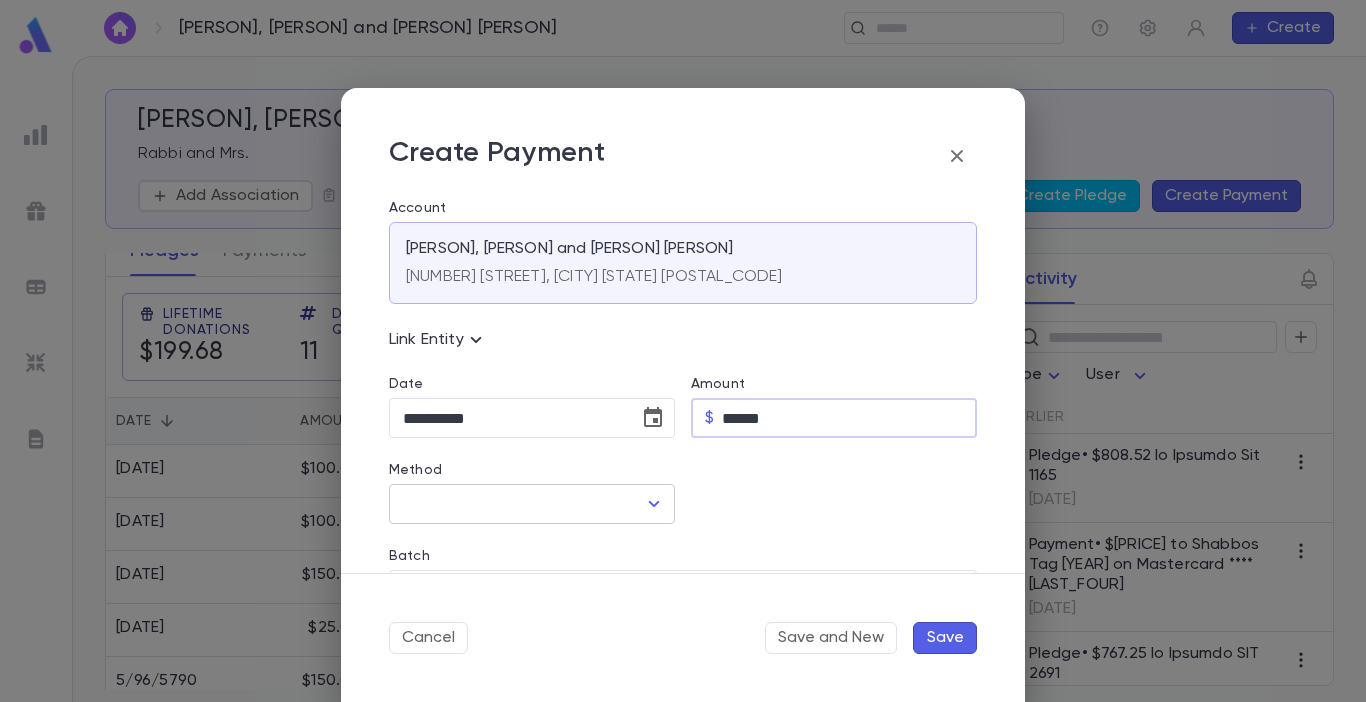 type on "******" 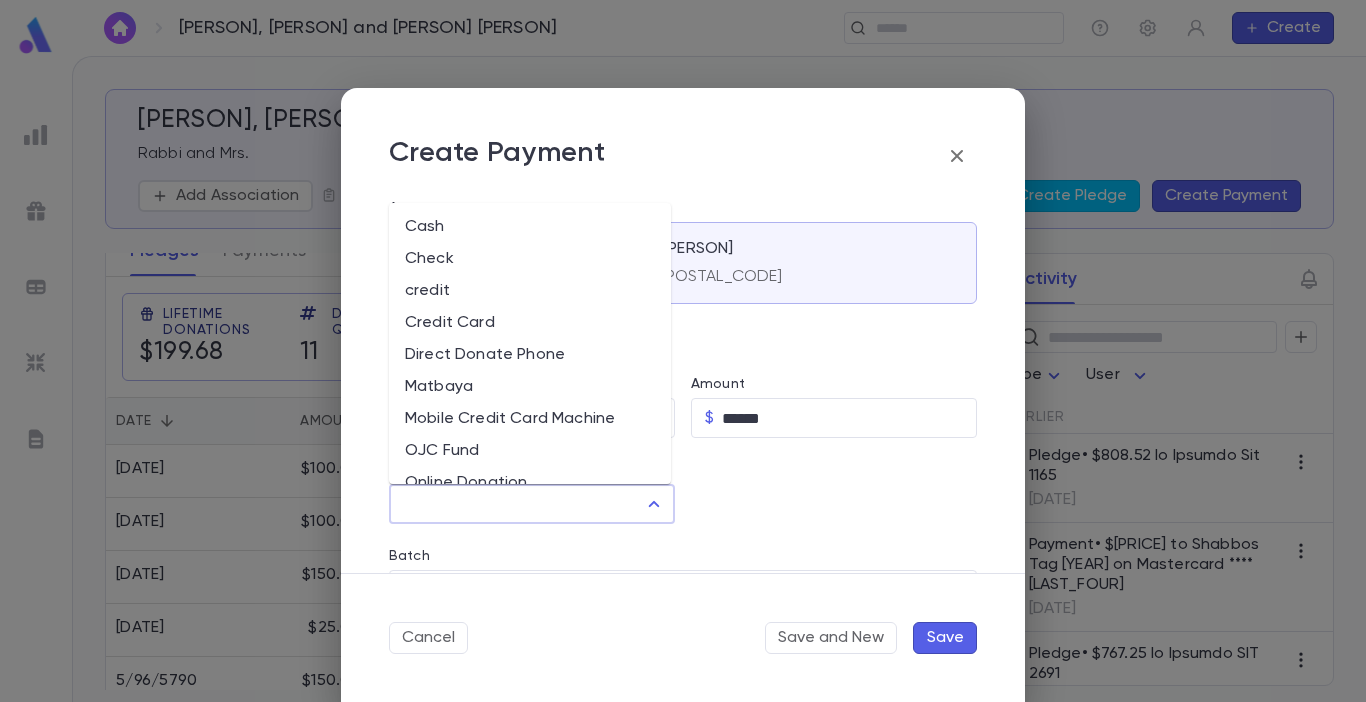 click on "Credit Card" at bounding box center (530, 323) 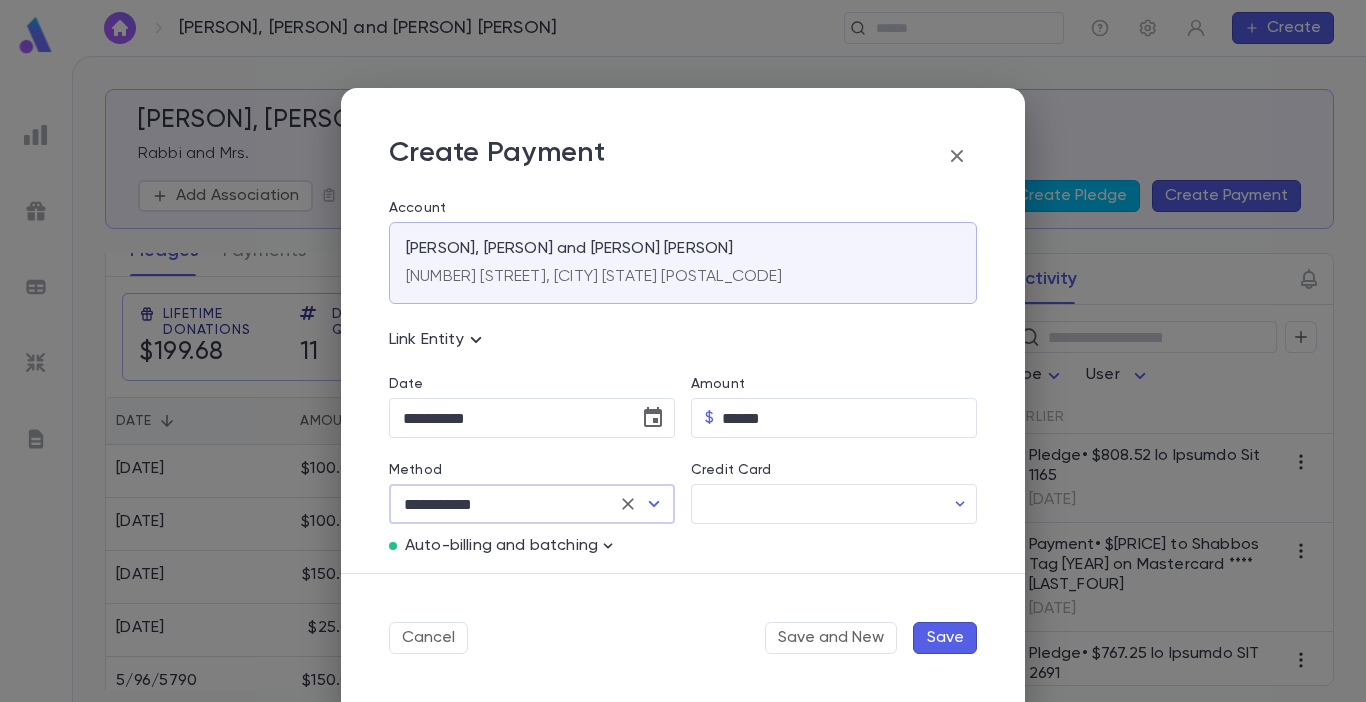 click at bounding box center (654, 504) 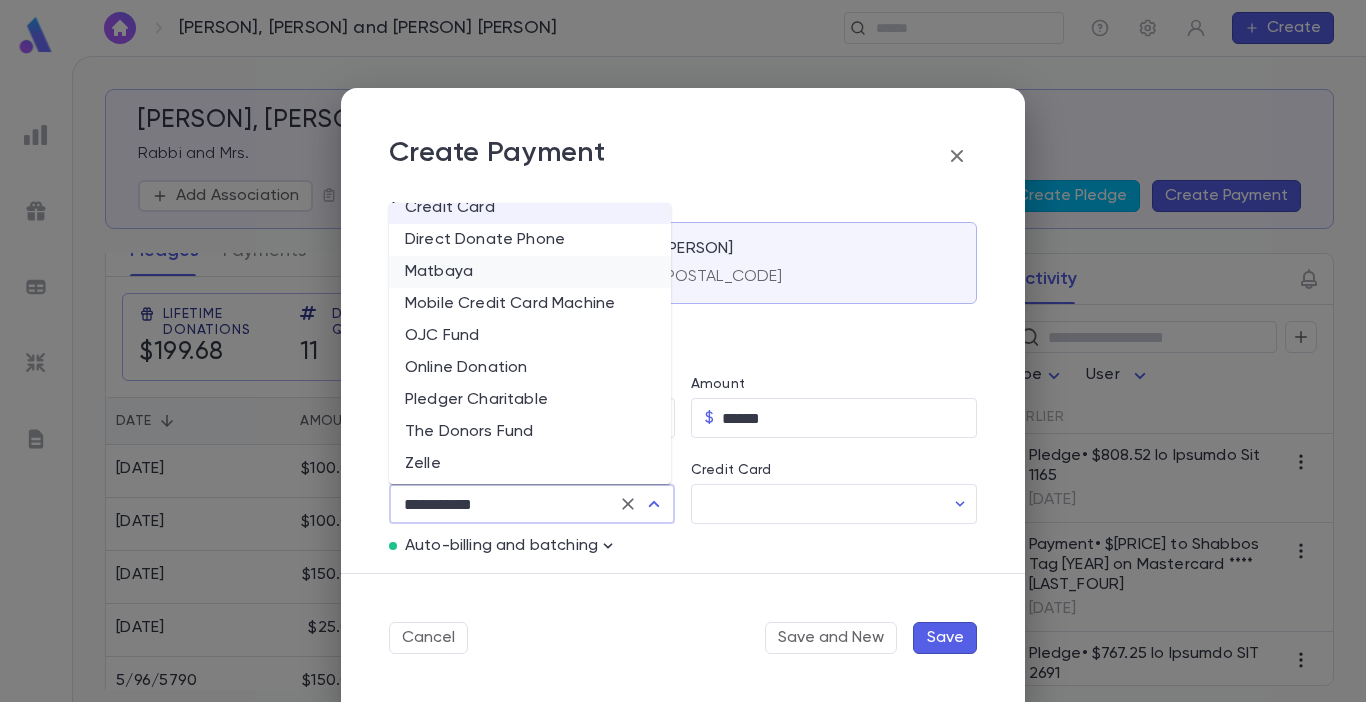 scroll, scrollTop: 119, scrollLeft: 0, axis: vertical 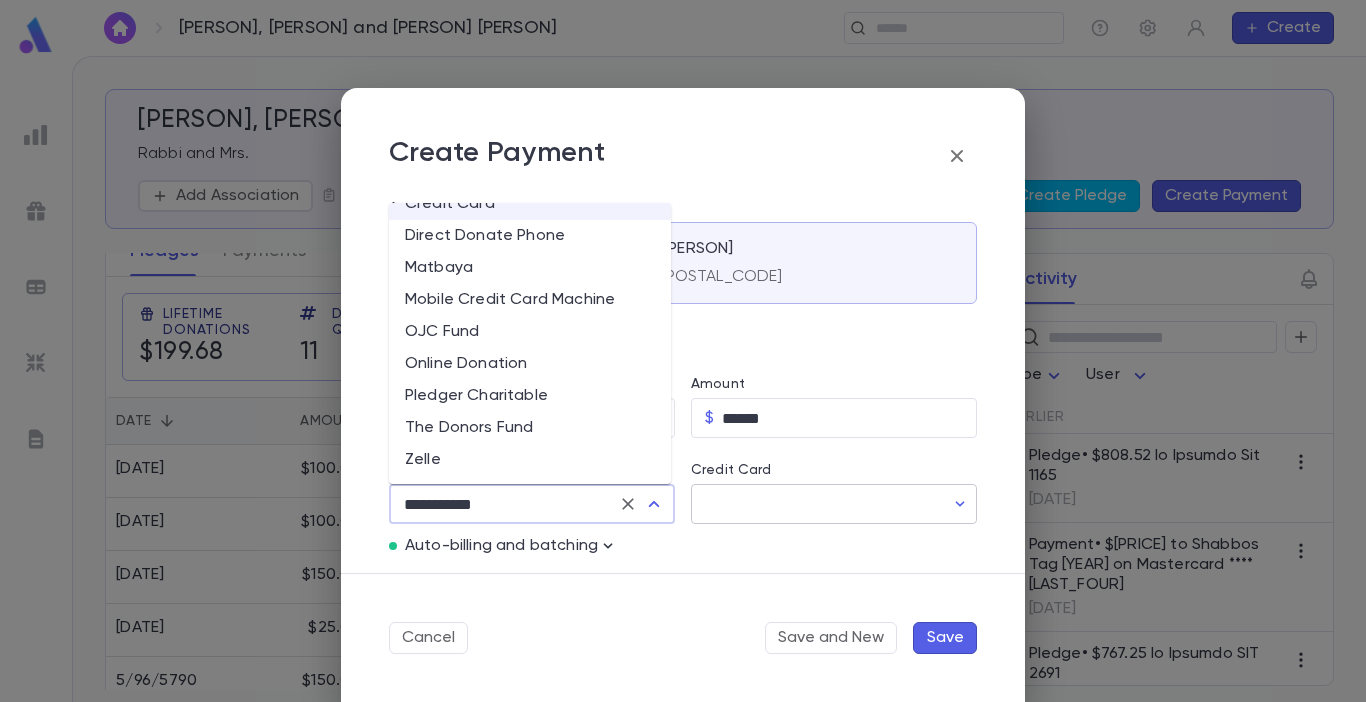 click on "Credit Card" at bounding box center [817, 504] 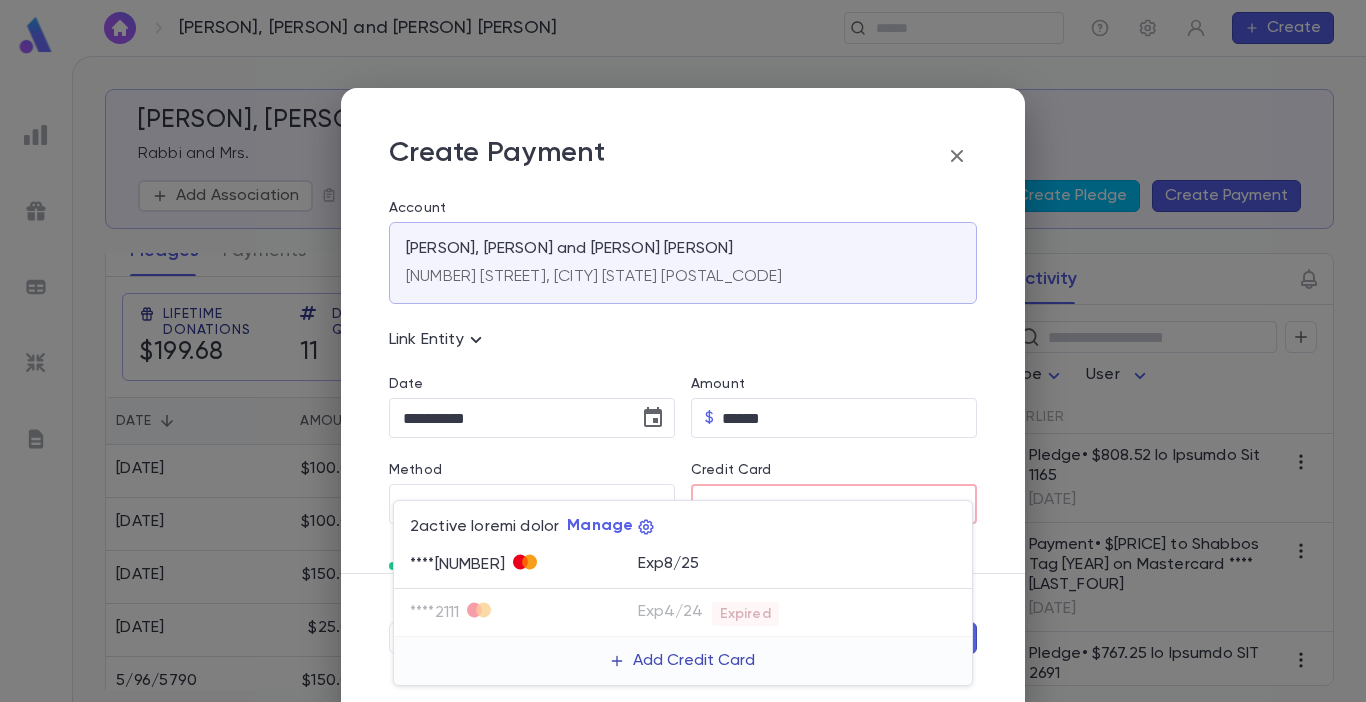 click on "Add   Credit Card" at bounding box center (683, 661) 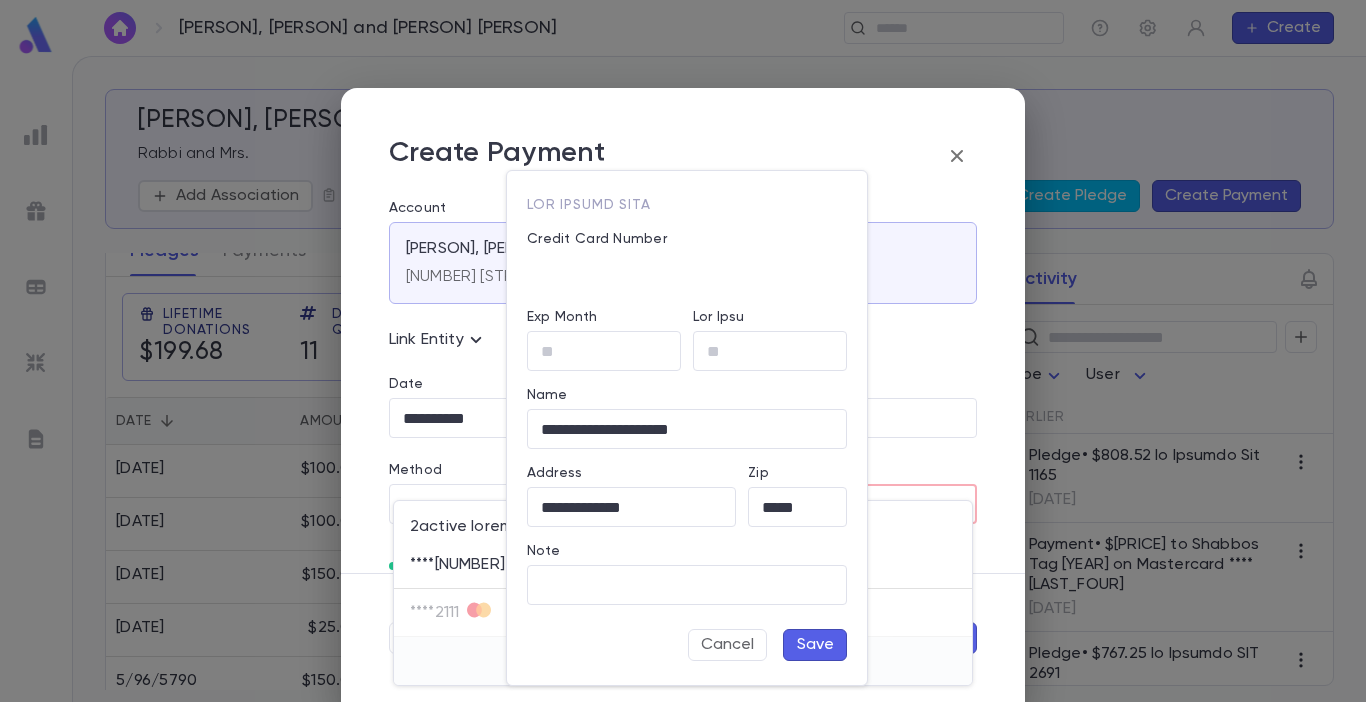click on "Cancel" at bounding box center (727, 645) 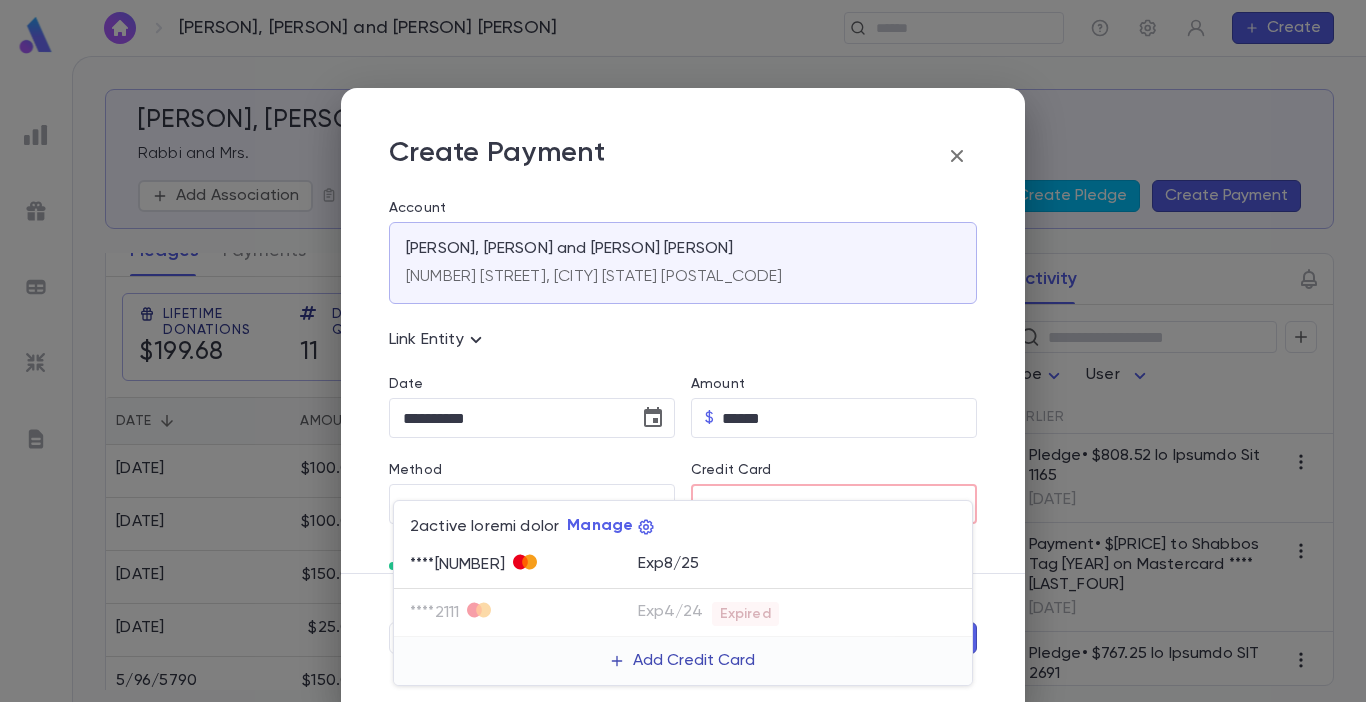 click on "Add   Credit Card" at bounding box center (683, 661) 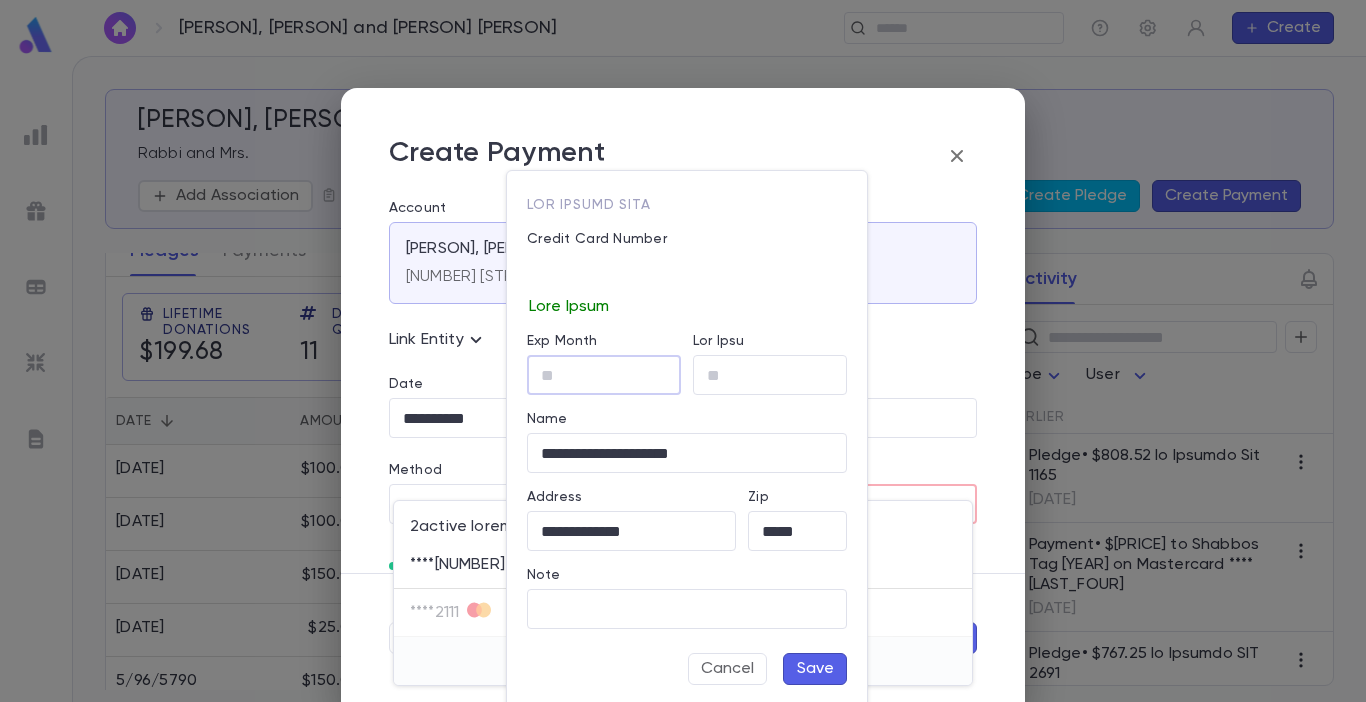 click on "Exp Month" at bounding box center (604, 375) 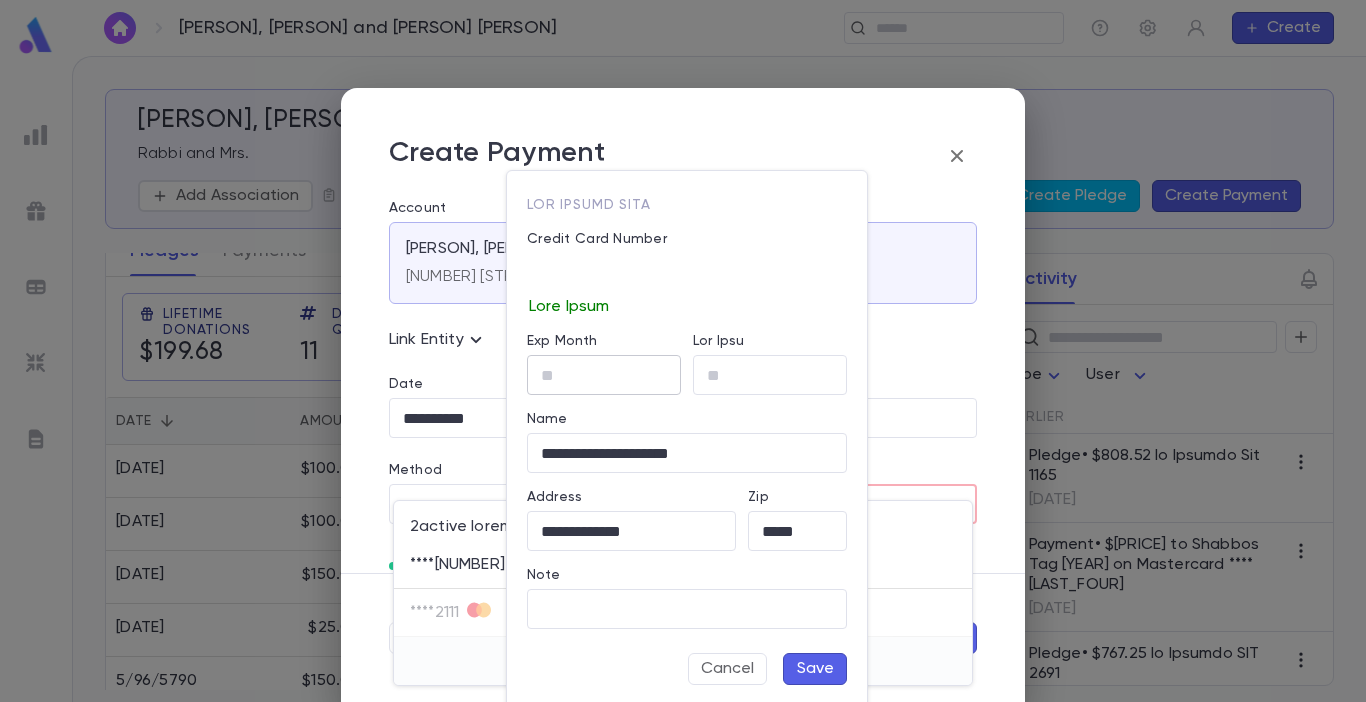 drag, startPoint x: 609, startPoint y: 358, endPoint x: 612, endPoint y: 370, distance: 12.369317 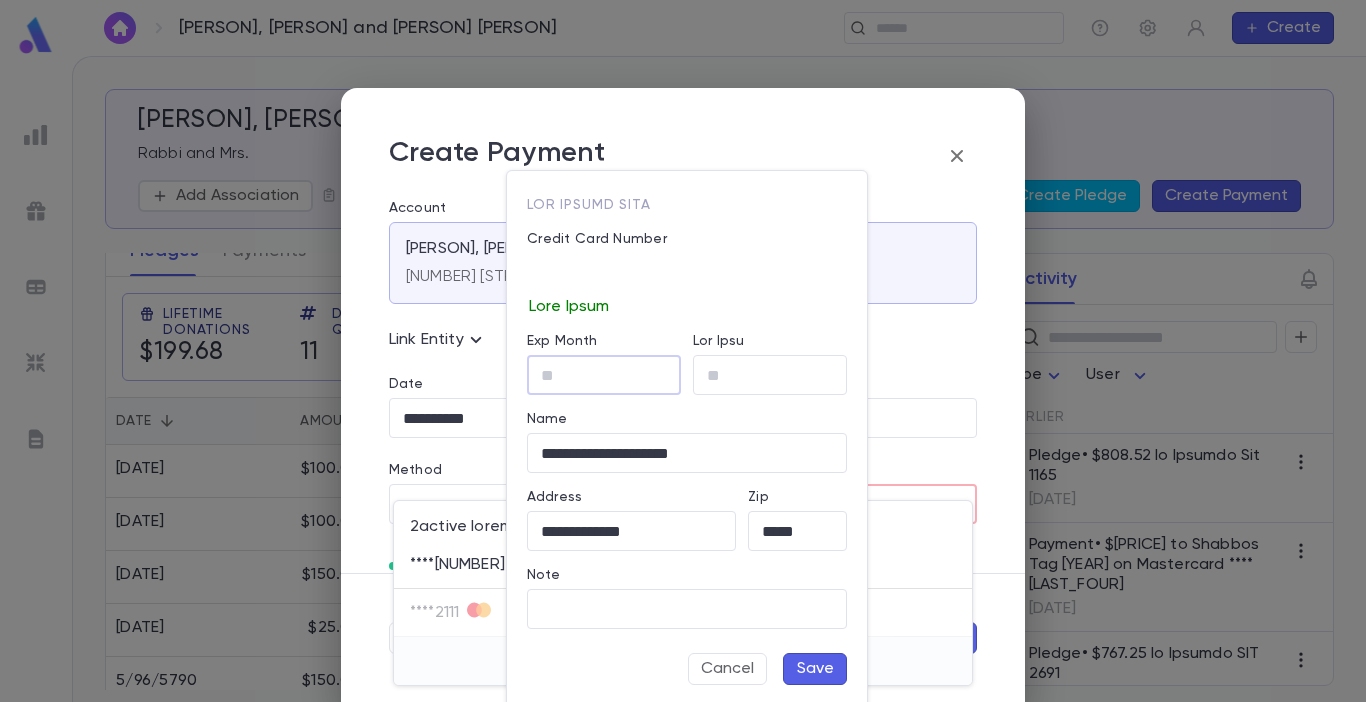 click on "Exp Month" at bounding box center (604, 375) 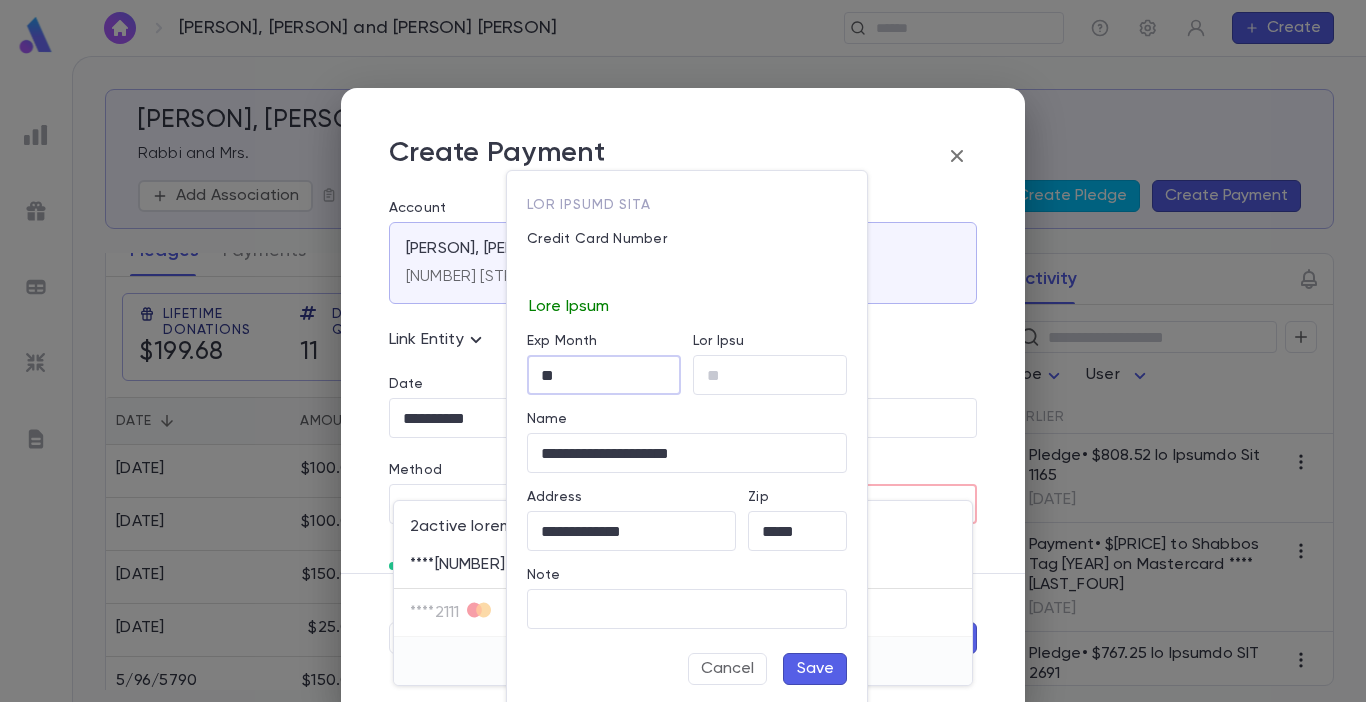 type on "**" 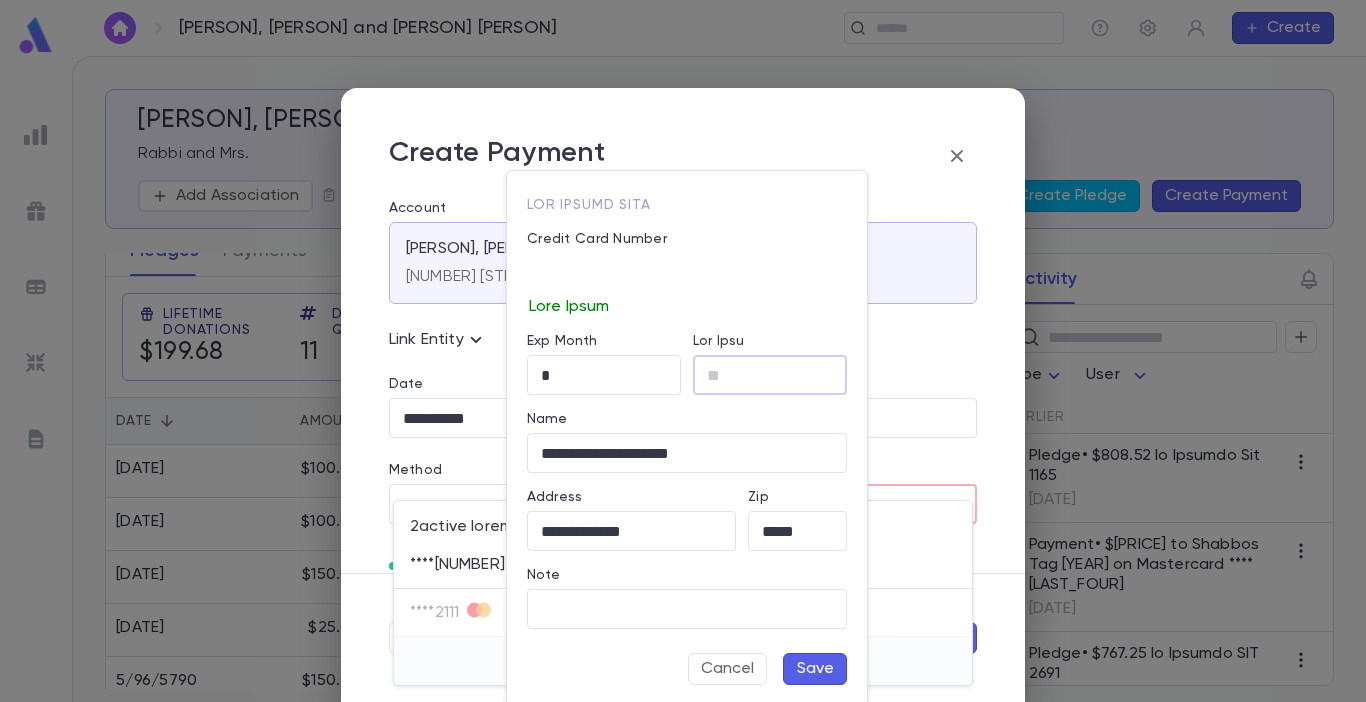 click on "Lor Ipsu" at bounding box center [770, 375] 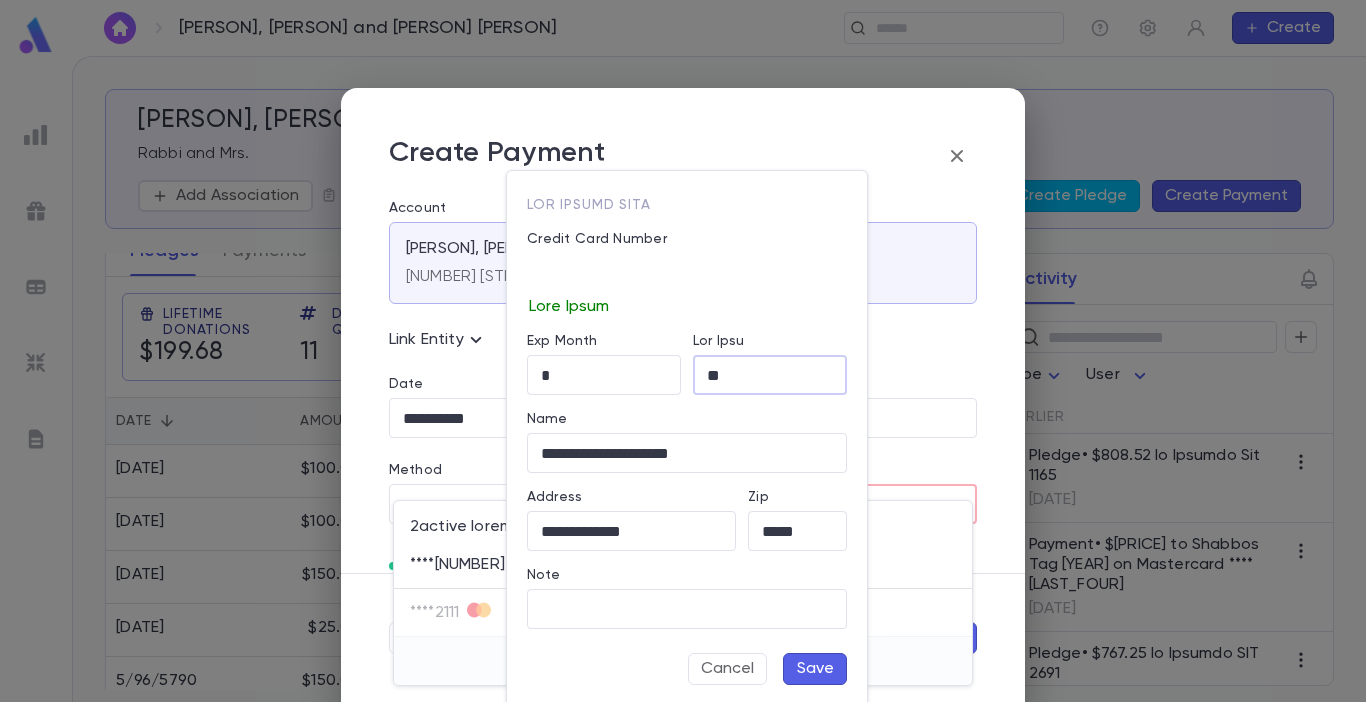 type on "**" 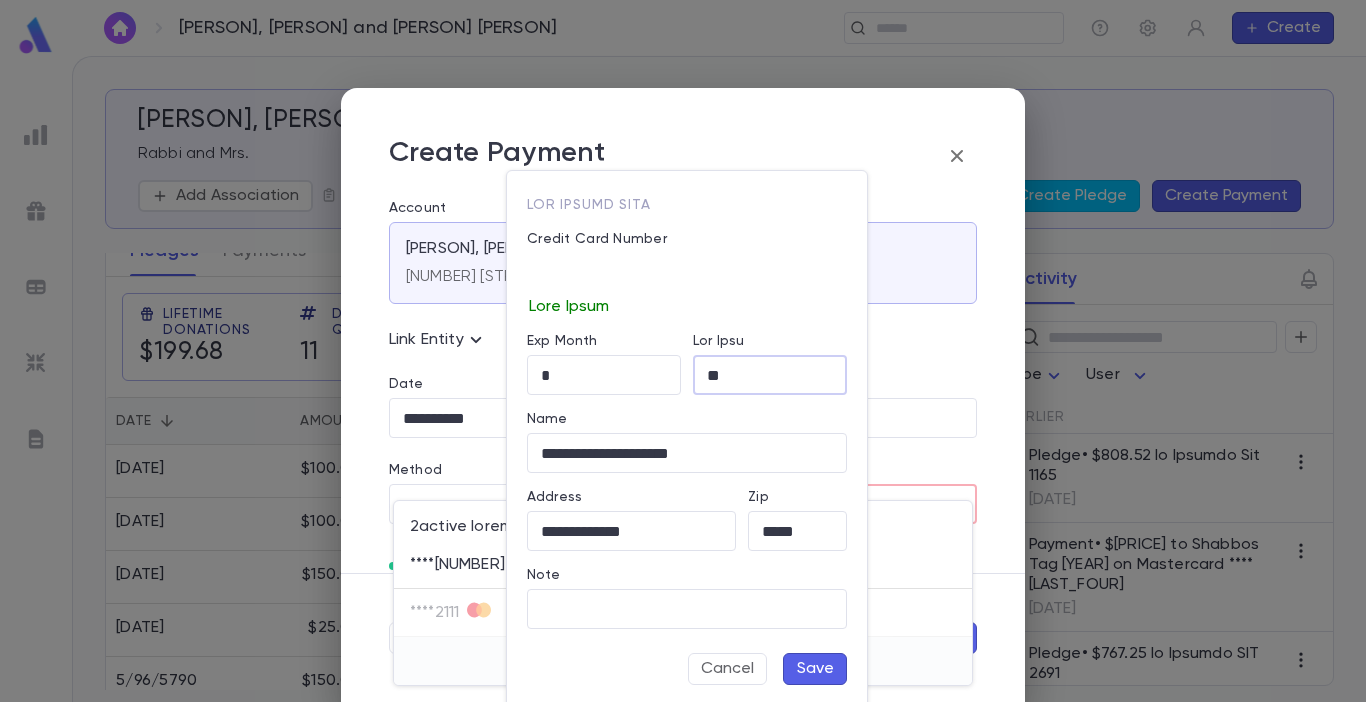 click on "Save" at bounding box center [815, 669] 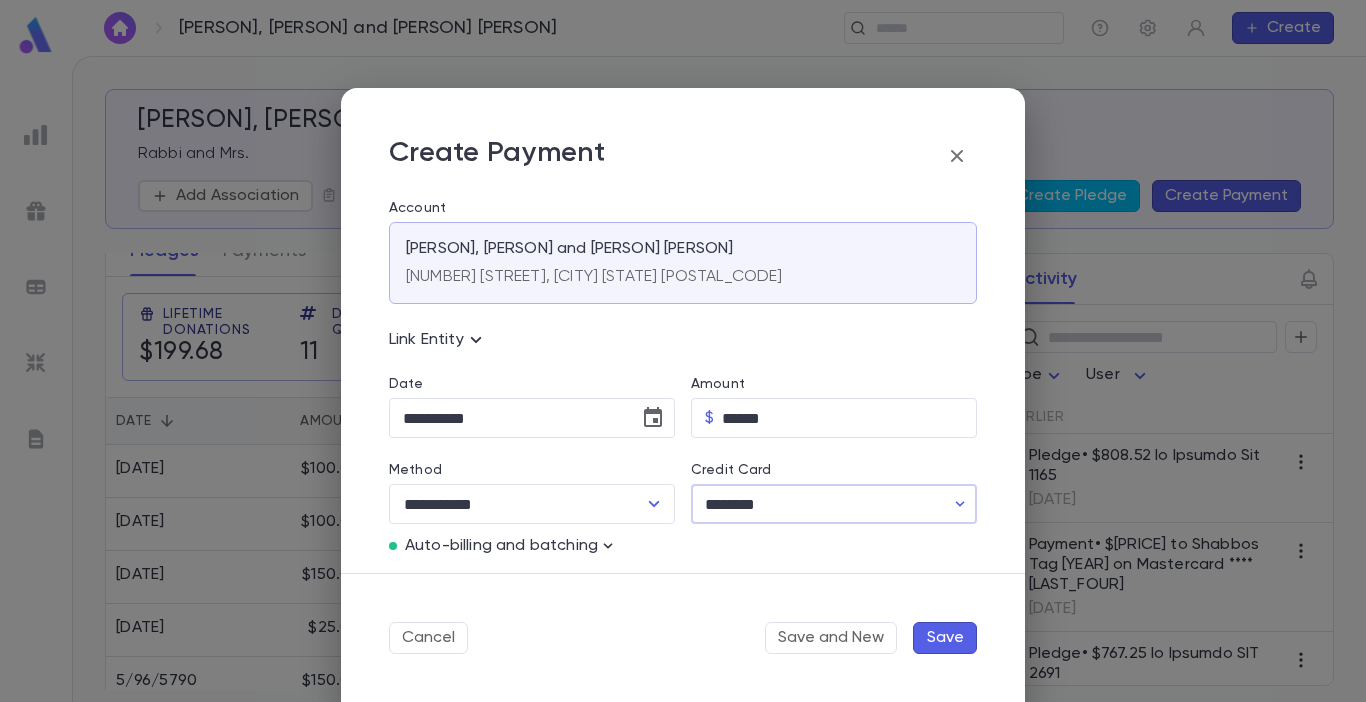 click on "Auto-billing and batching" at bounding box center (501, 546) 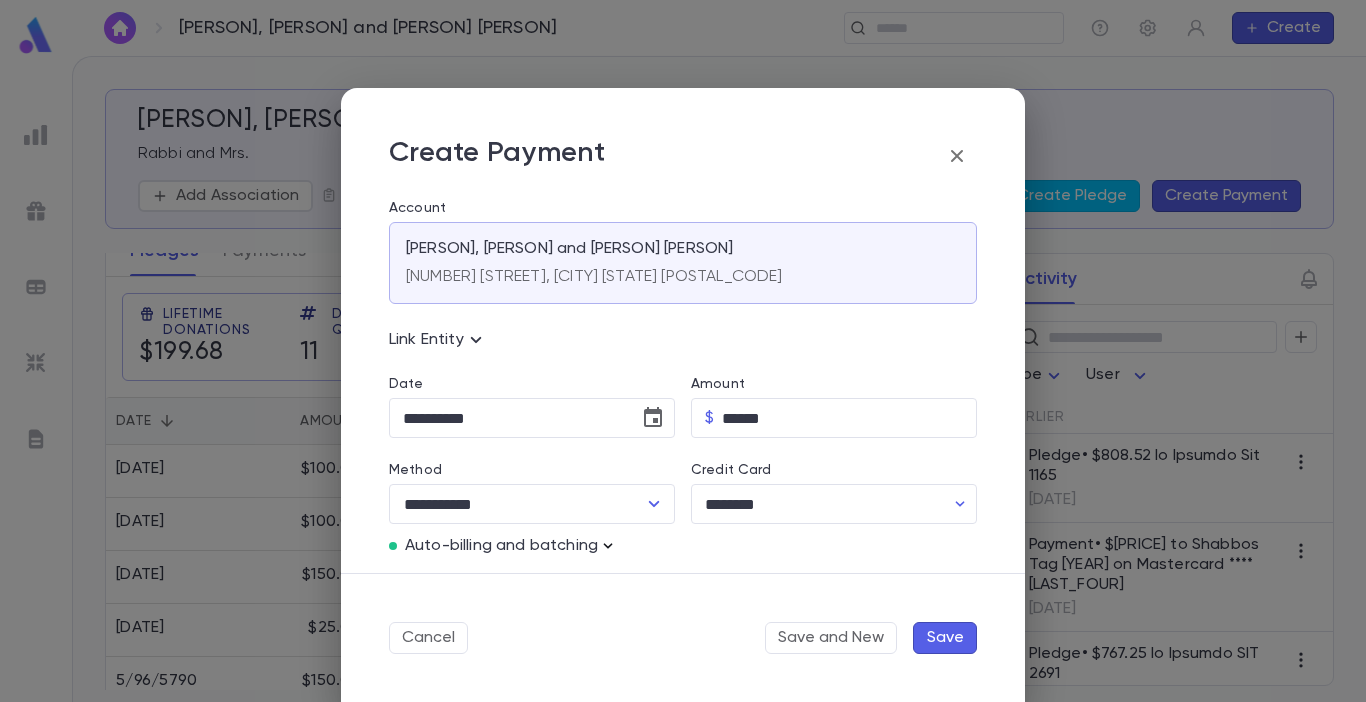 click at bounding box center [608, 546] 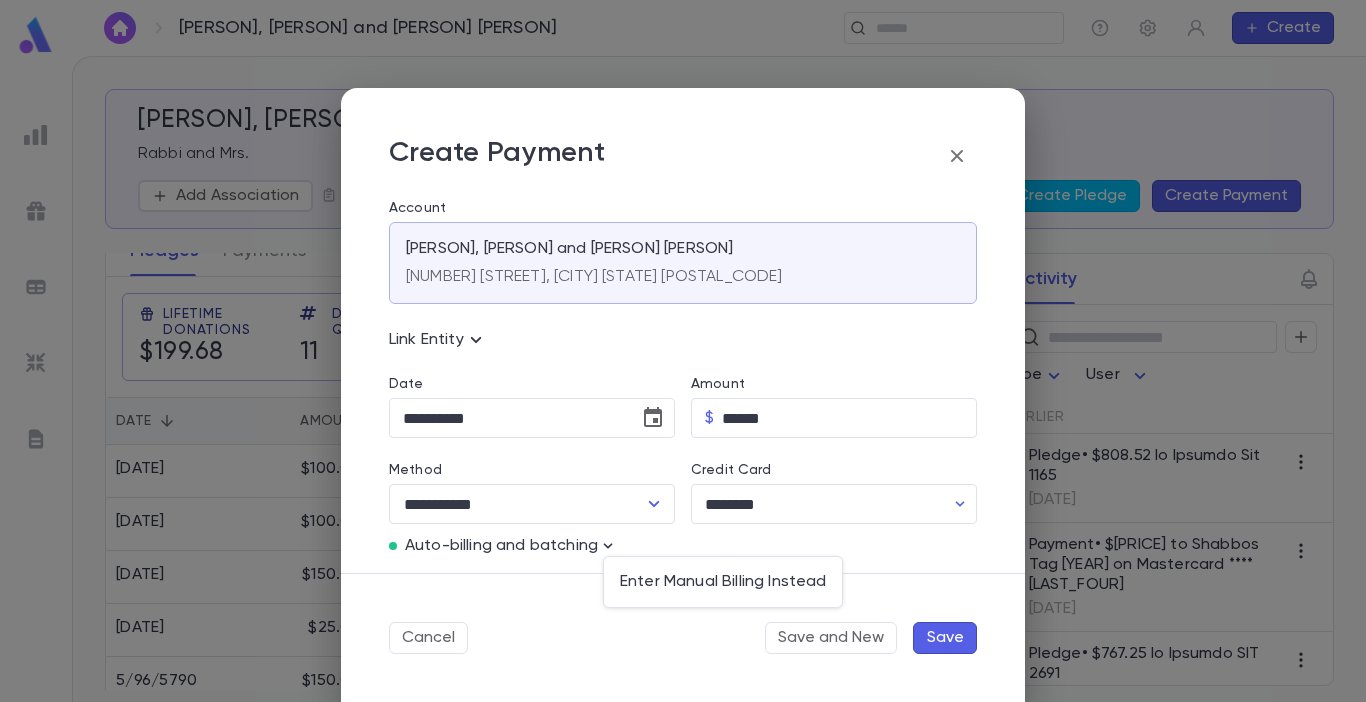 click at bounding box center [683, 351] 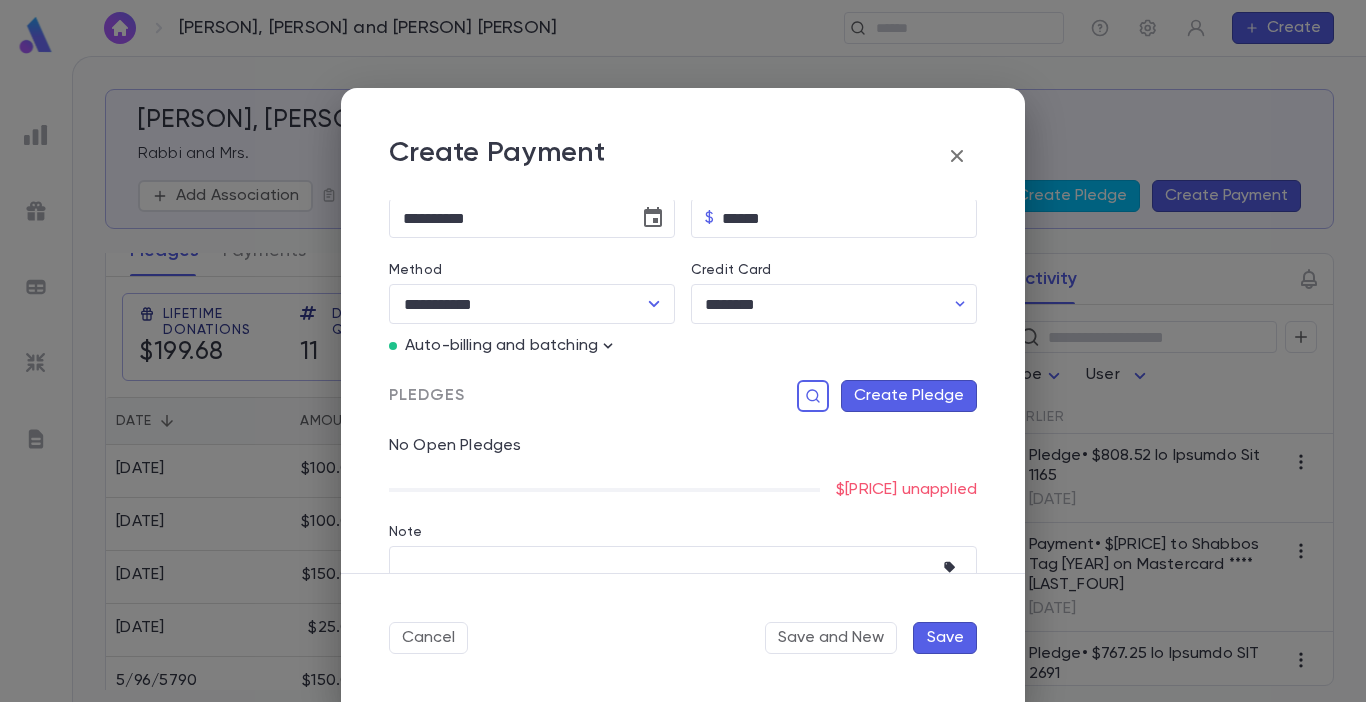scroll, scrollTop: 282, scrollLeft: 0, axis: vertical 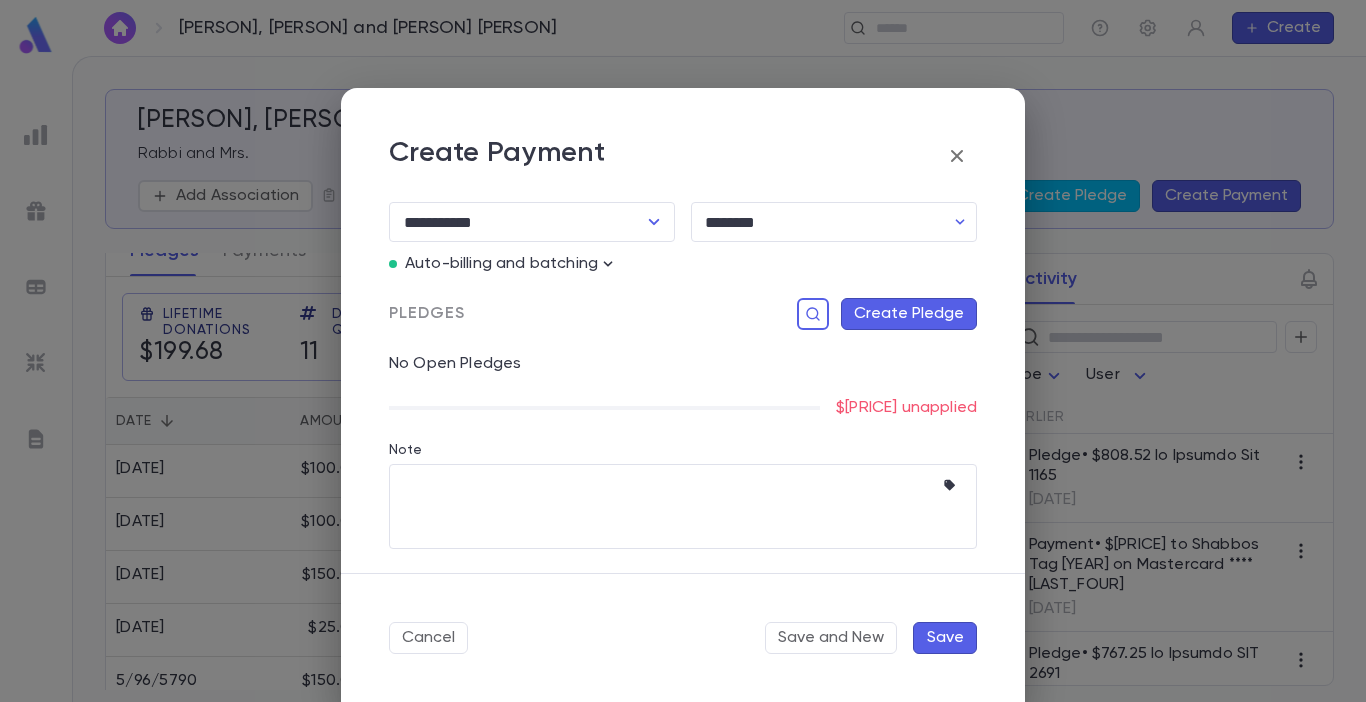 click on "Create Pledge" at bounding box center [909, 314] 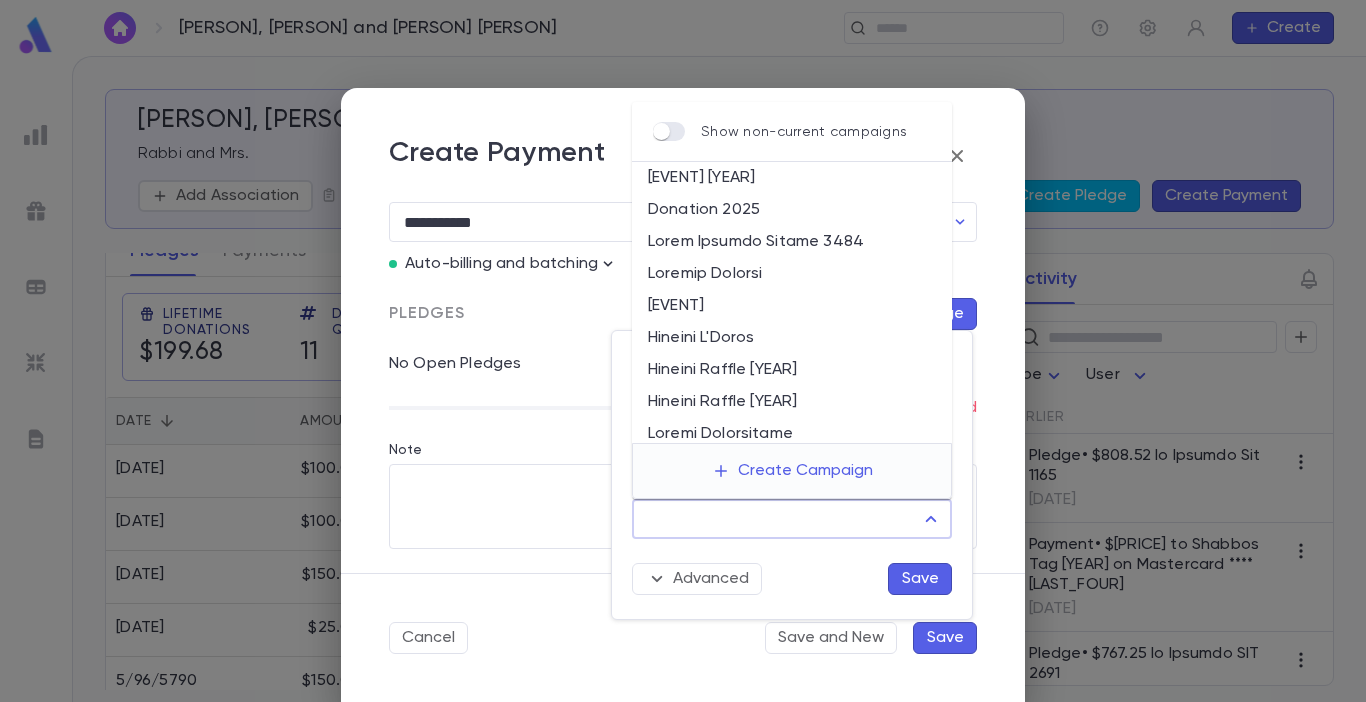 click on "Campaign" at bounding box center [777, 519] 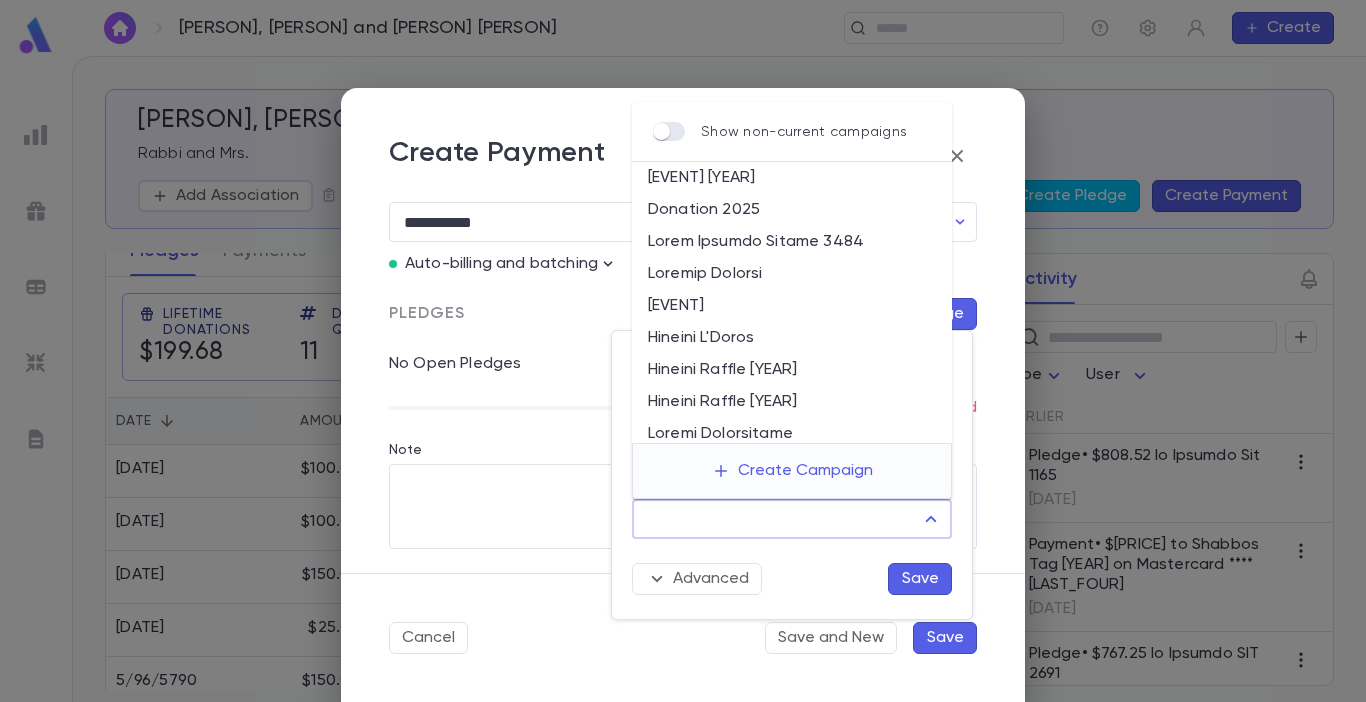 click on "Lorem Ipsumdo Sitame 3484" at bounding box center (792, 242) 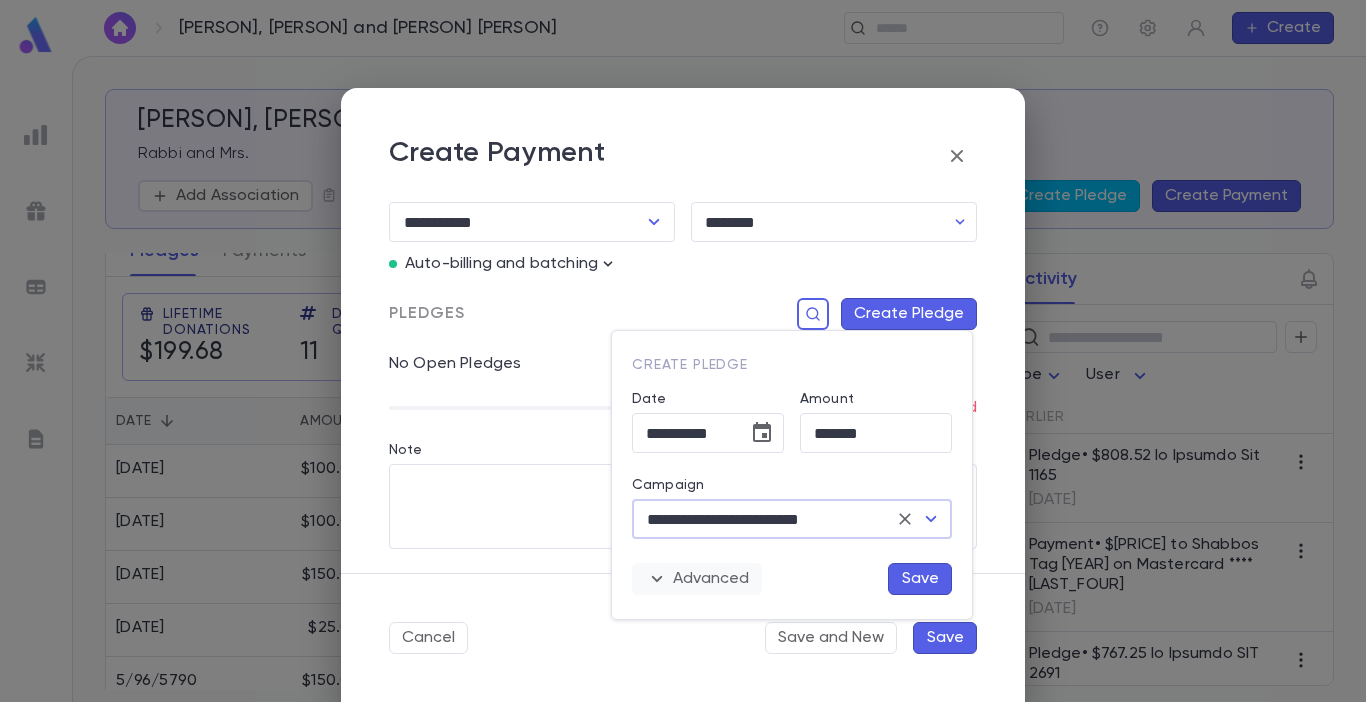 click on "Advanced" at bounding box center (697, 579) 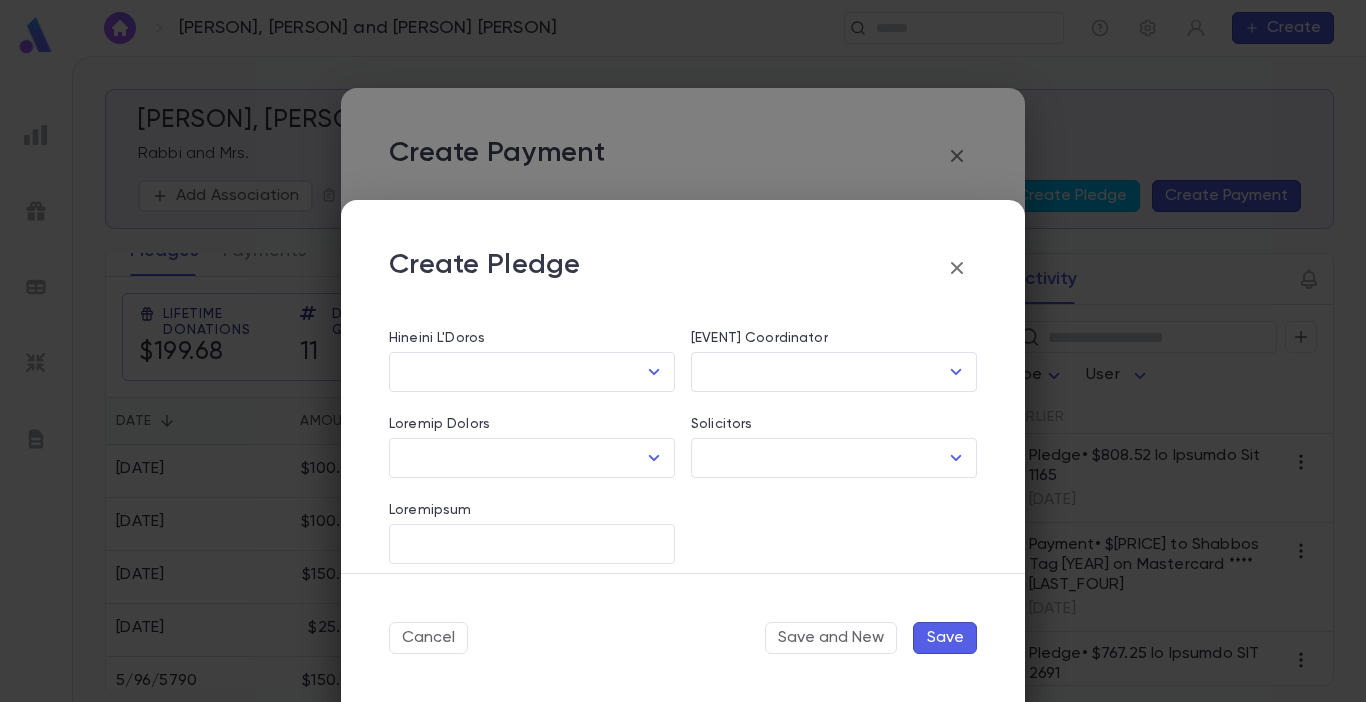 scroll, scrollTop: 476, scrollLeft: 0, axis: vertical 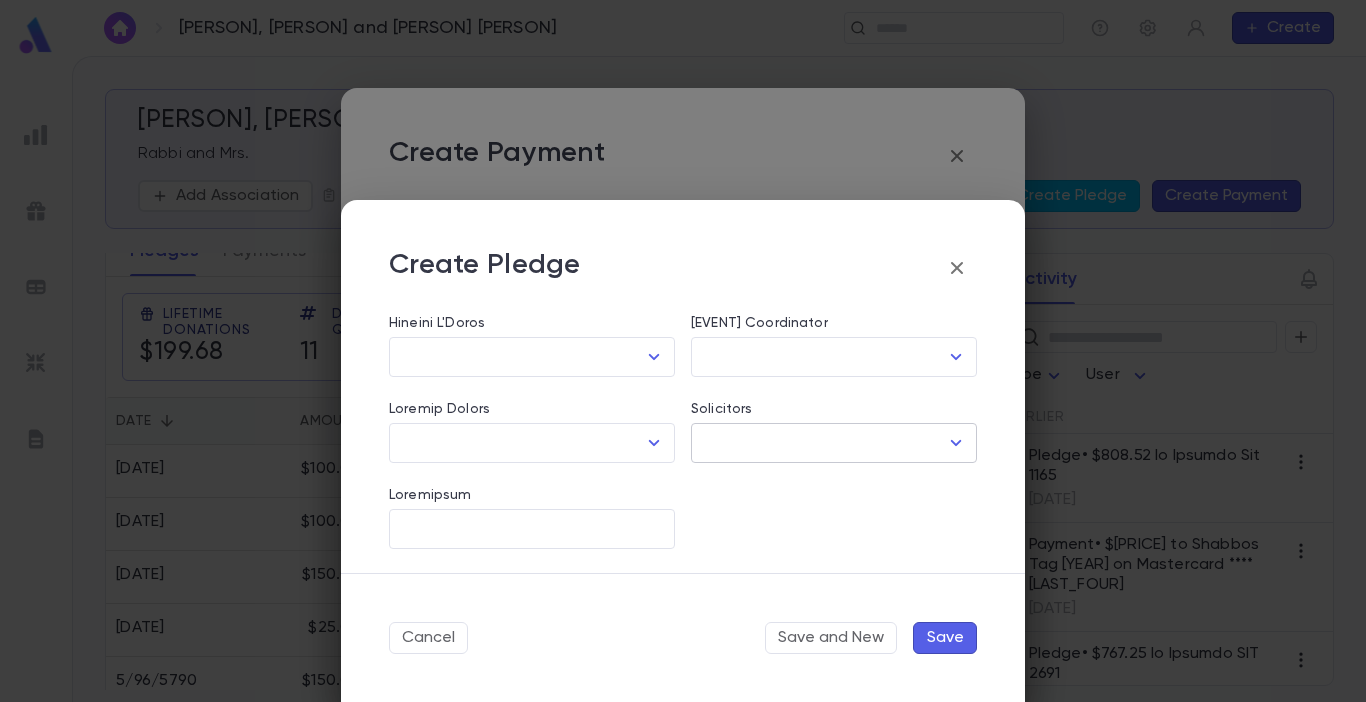 click at bounding box center (654, 357) 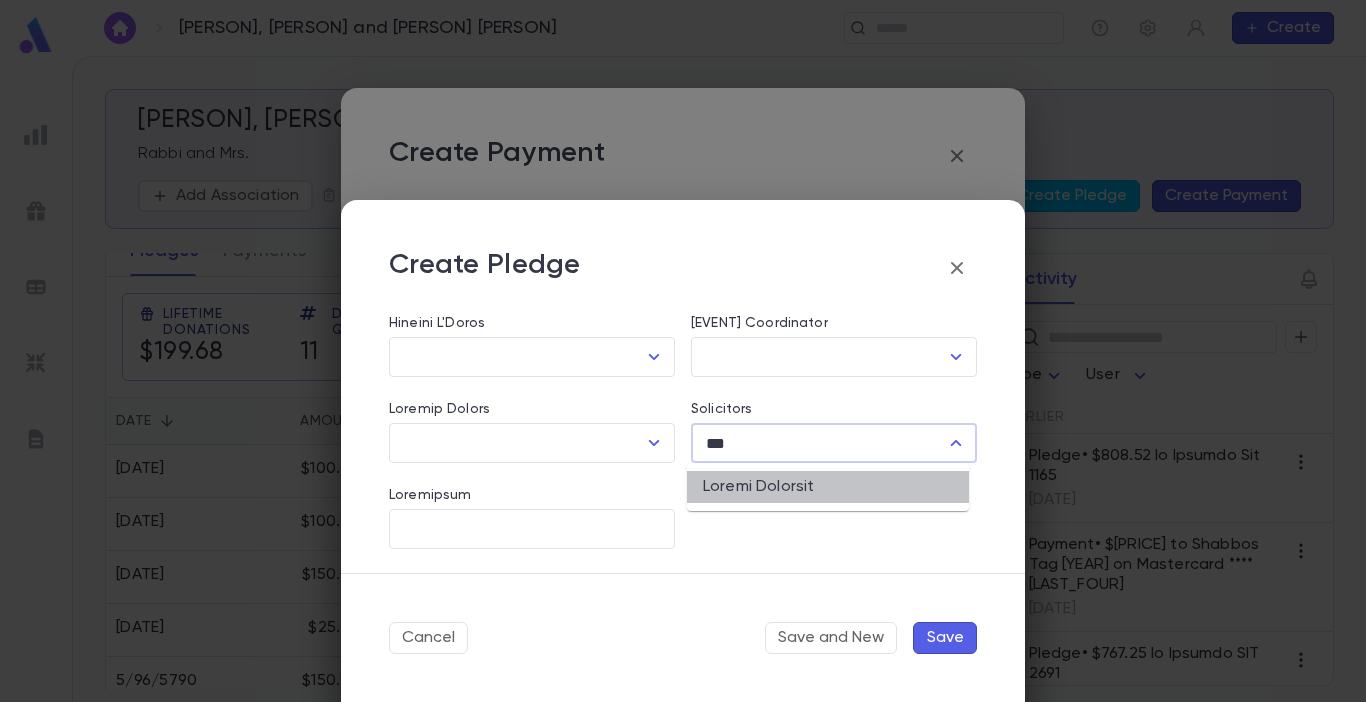 click on "Loremi Dolorsit" at bounding box center (828, 487) 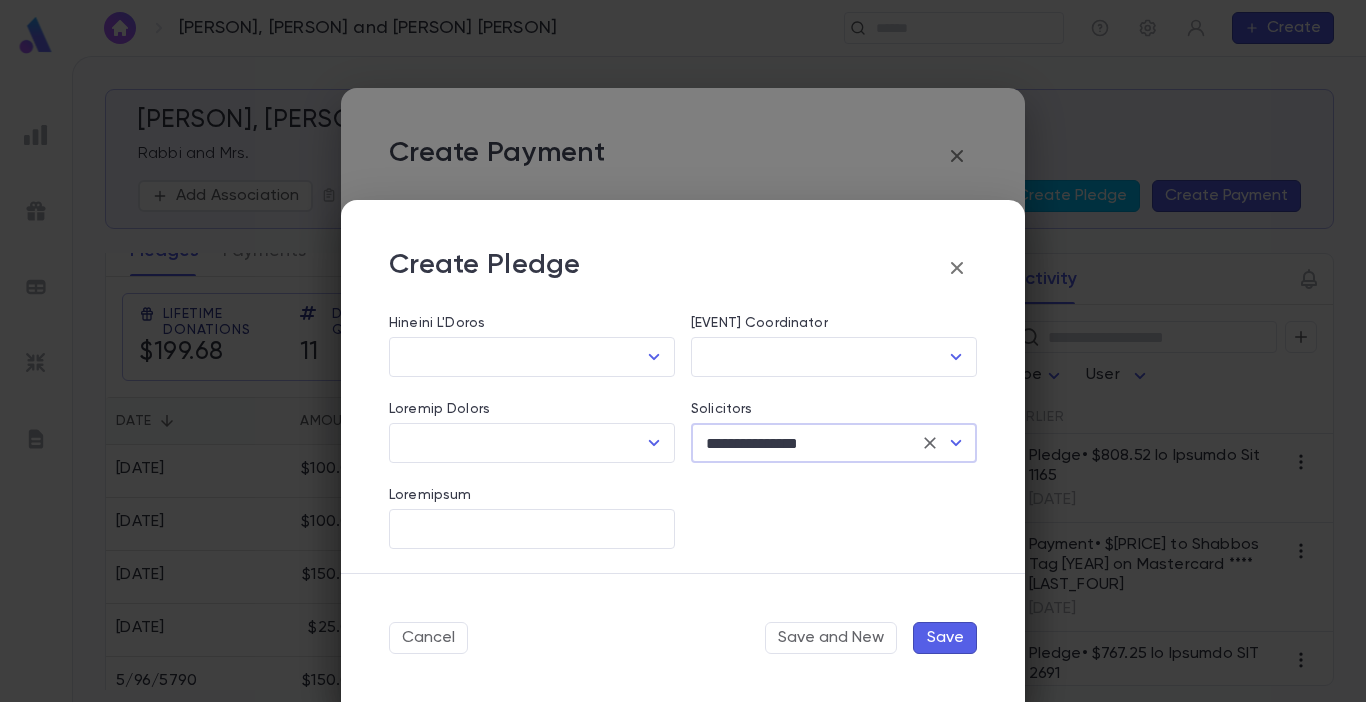 type on "**********" 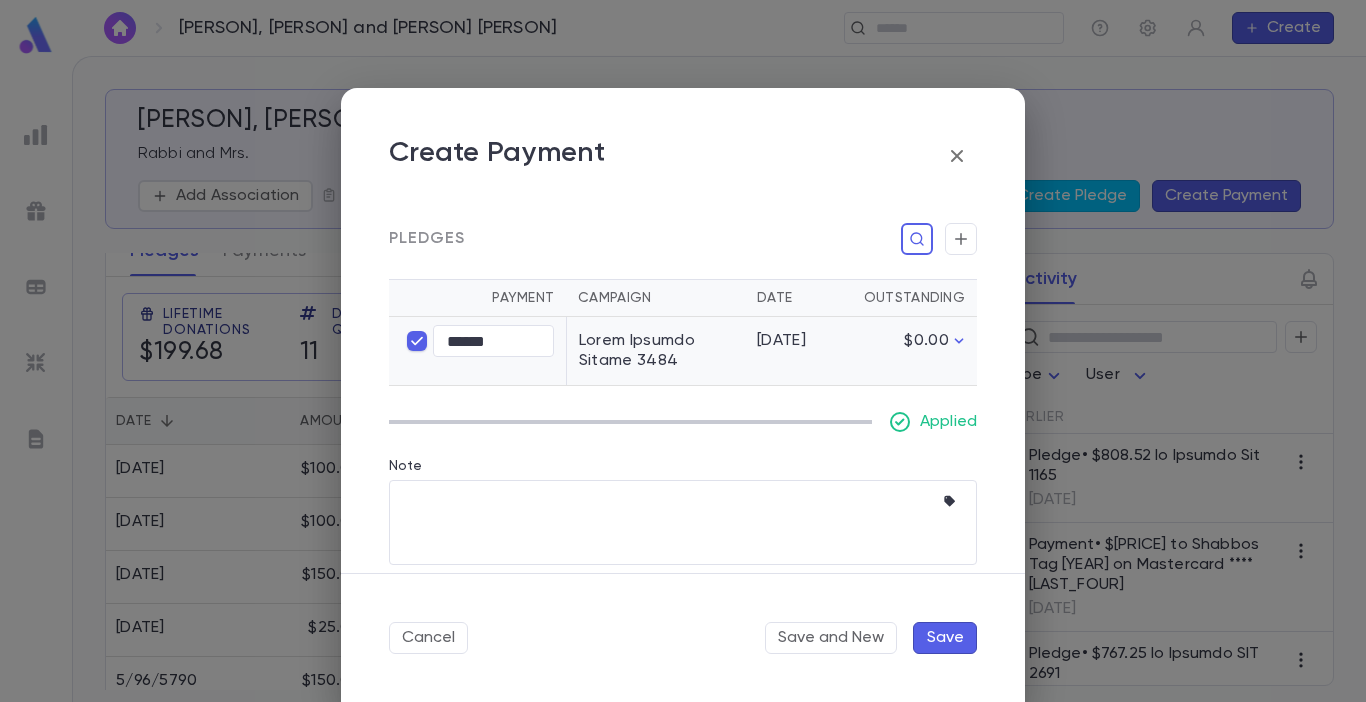 scroll, scrollTop: 373, scrollLeft: 0, axis: vertical 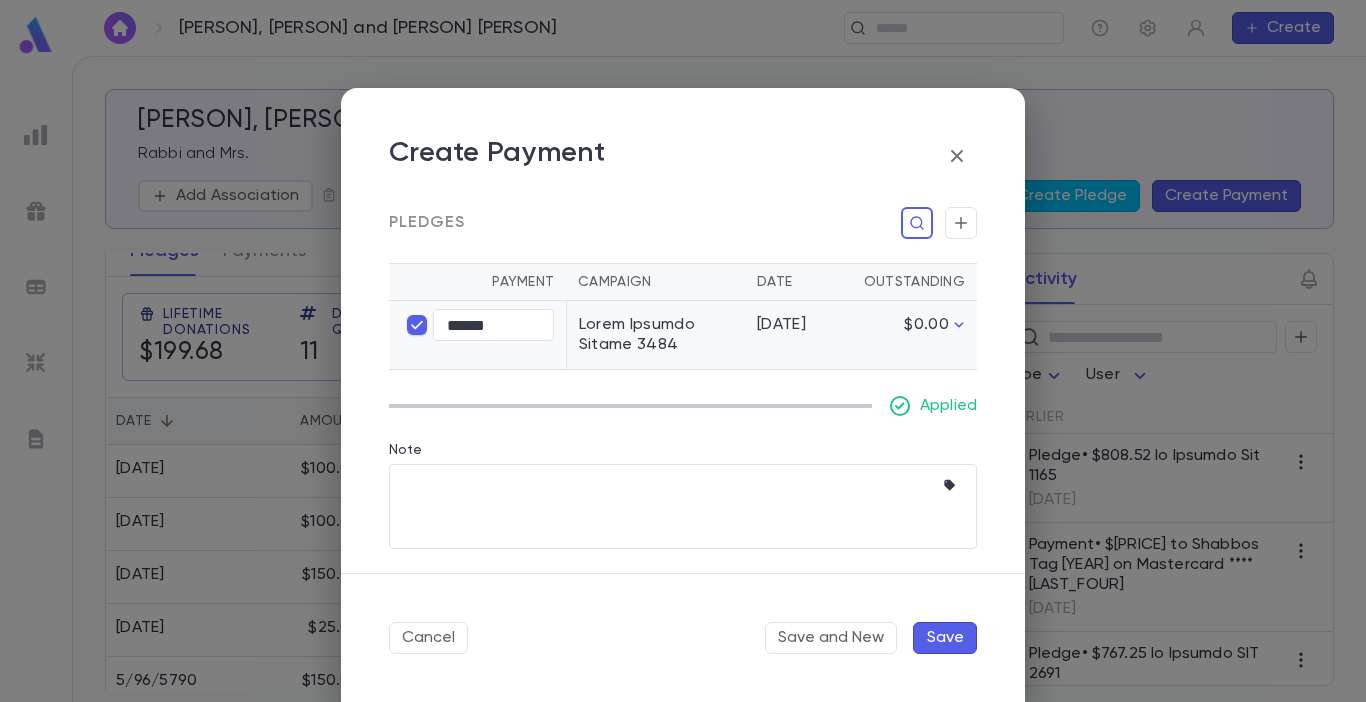 click on "Save" at bounding box center [945, 638] 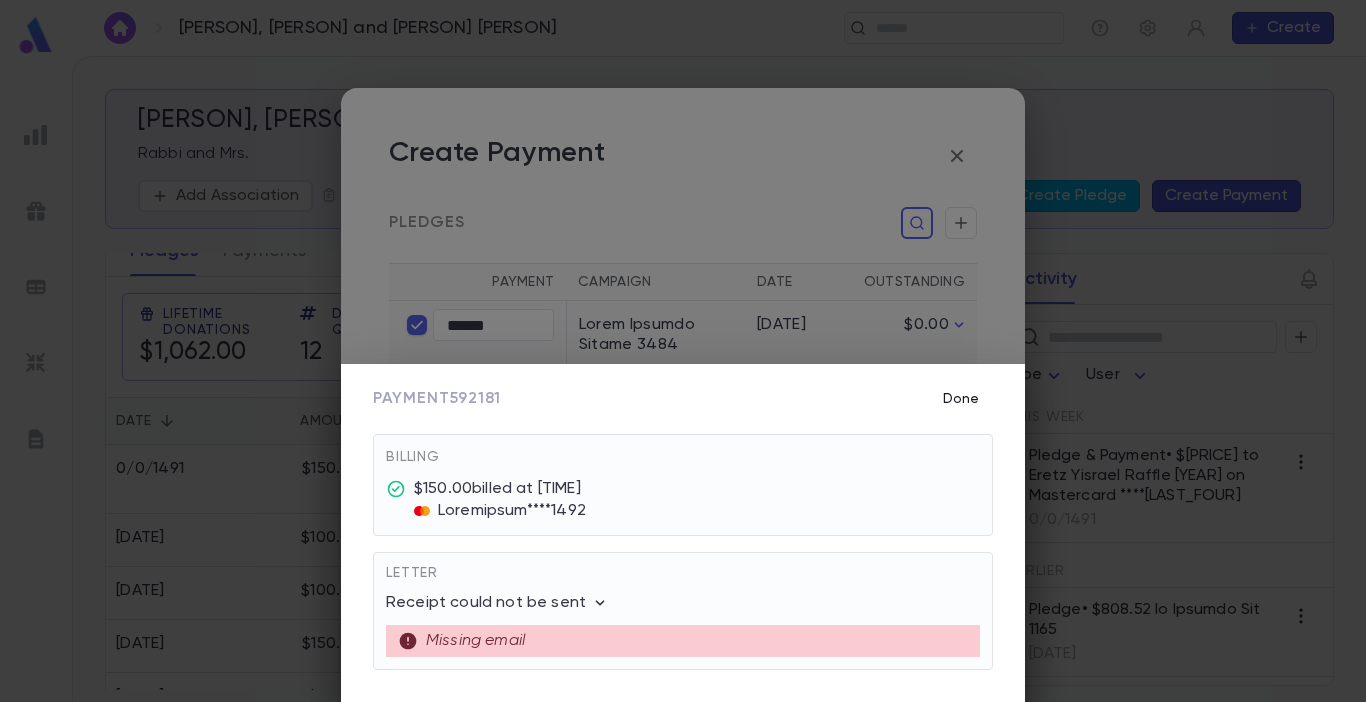 click on "Done" at bounding box center (961, 399) 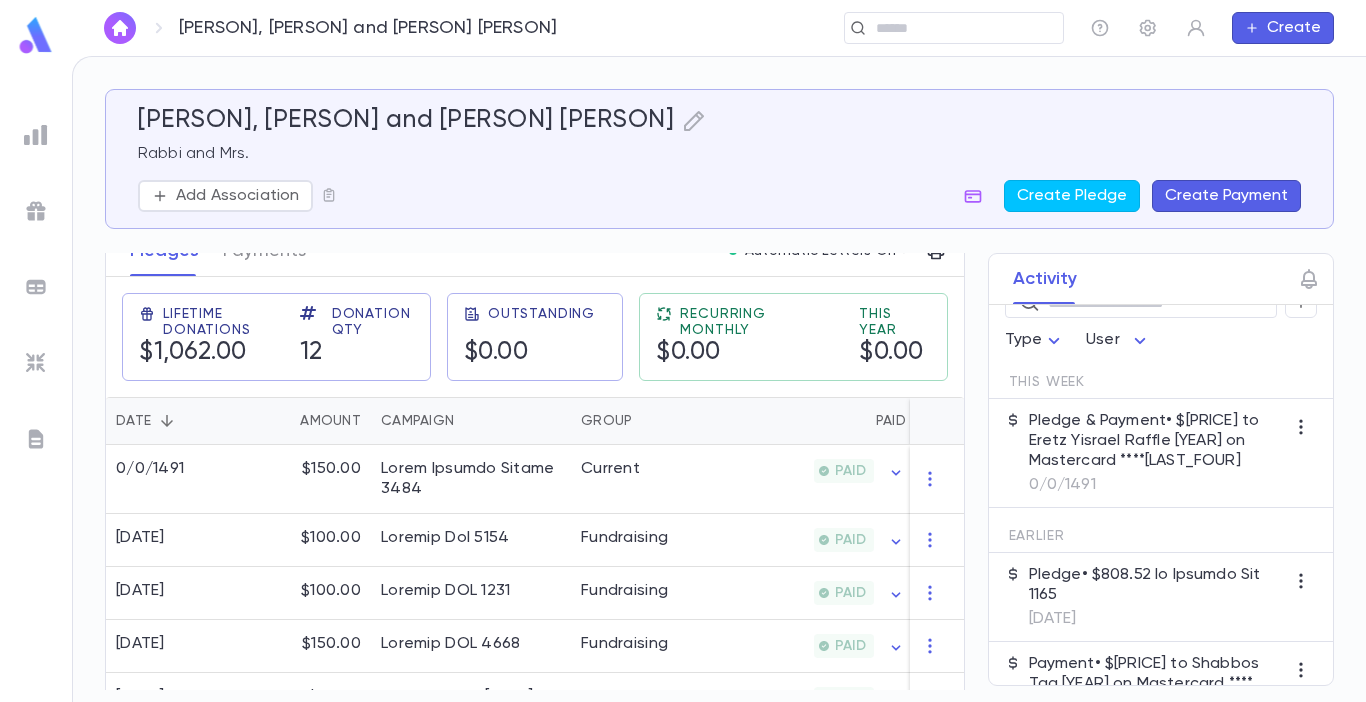 scroll, scrollTop: 0, scrollLeft: 0, axis: both 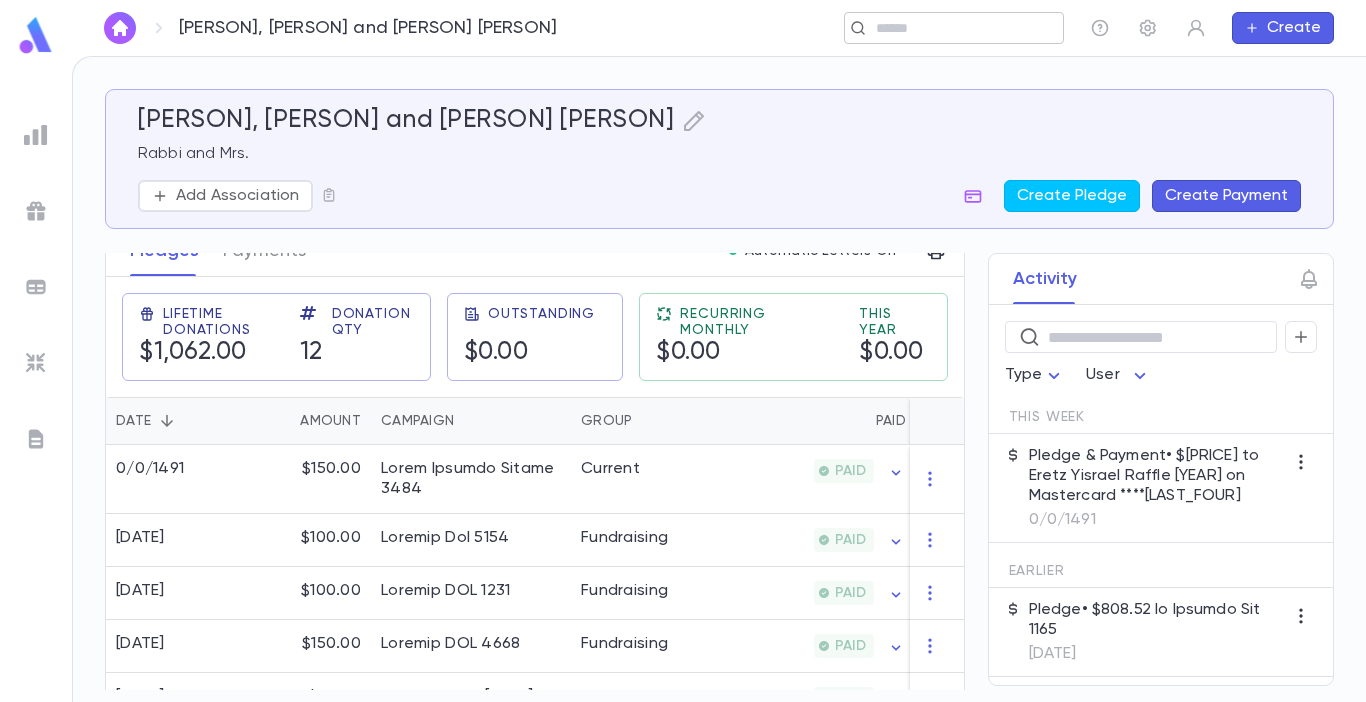 click at bounding box center [947, 28] 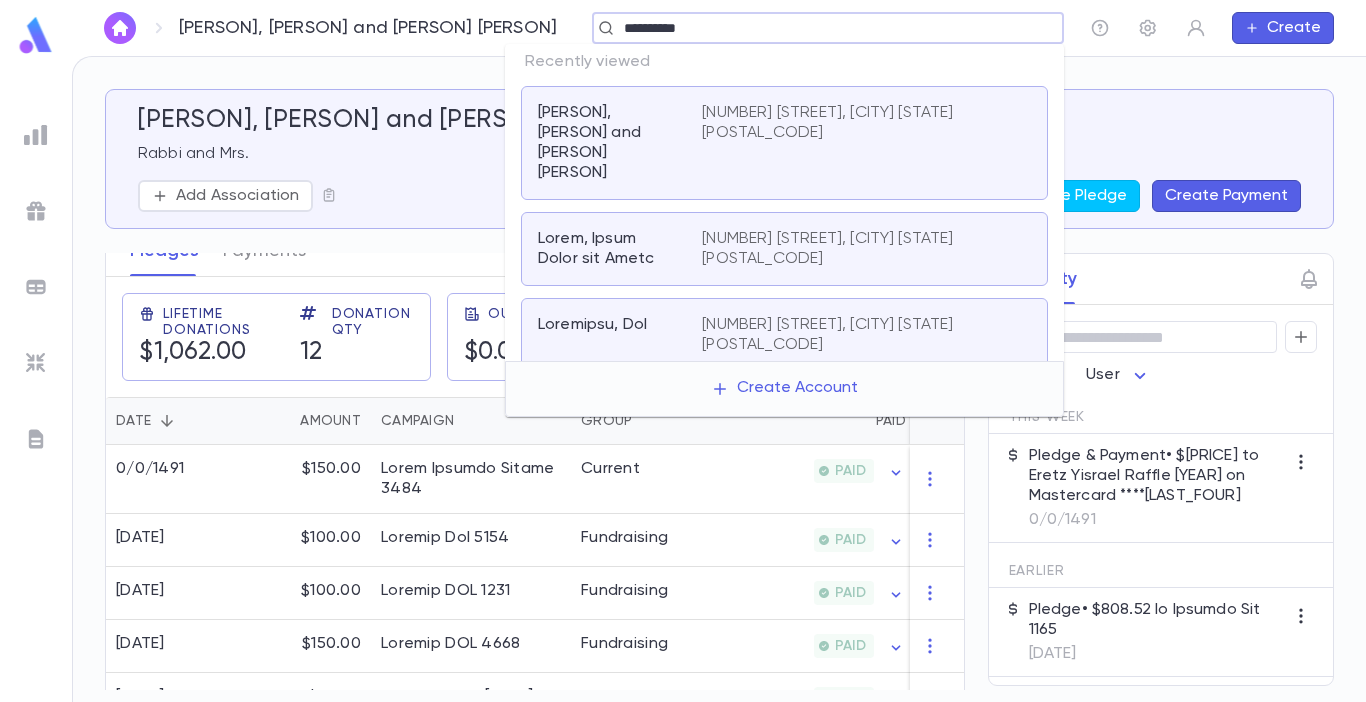 type on "**********" 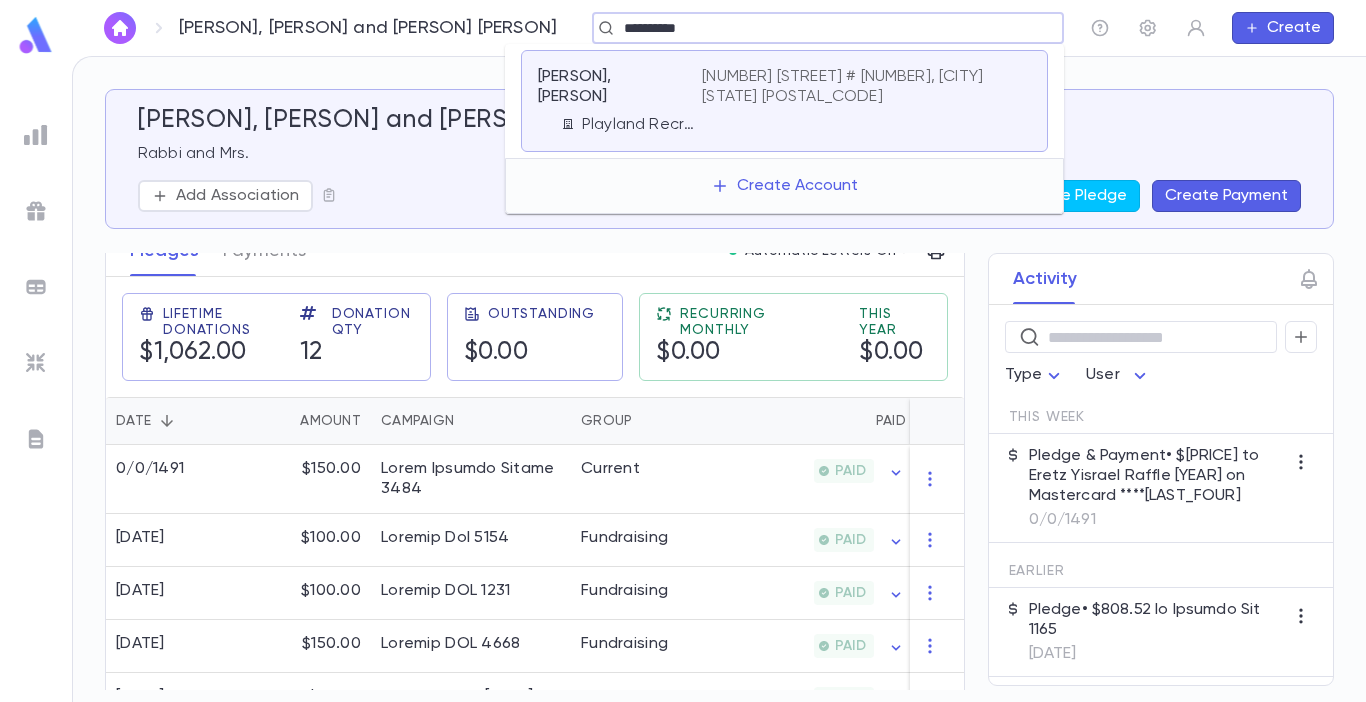 click on "Lorem, Ipsumd Sitametc Adipiscinge 6210 Seddoei Tem # 272, Incididu UT 10069" at bounding box center (784, 101) 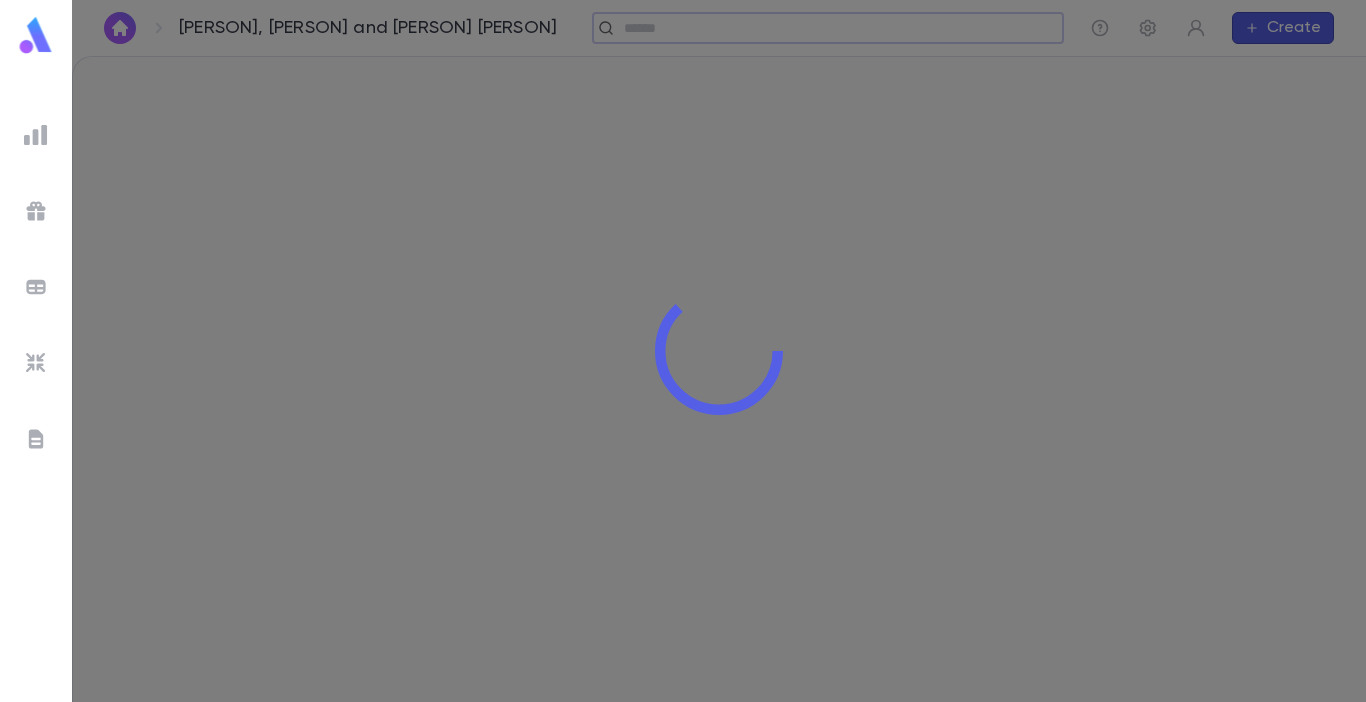 click at bounding box center (719, 351) 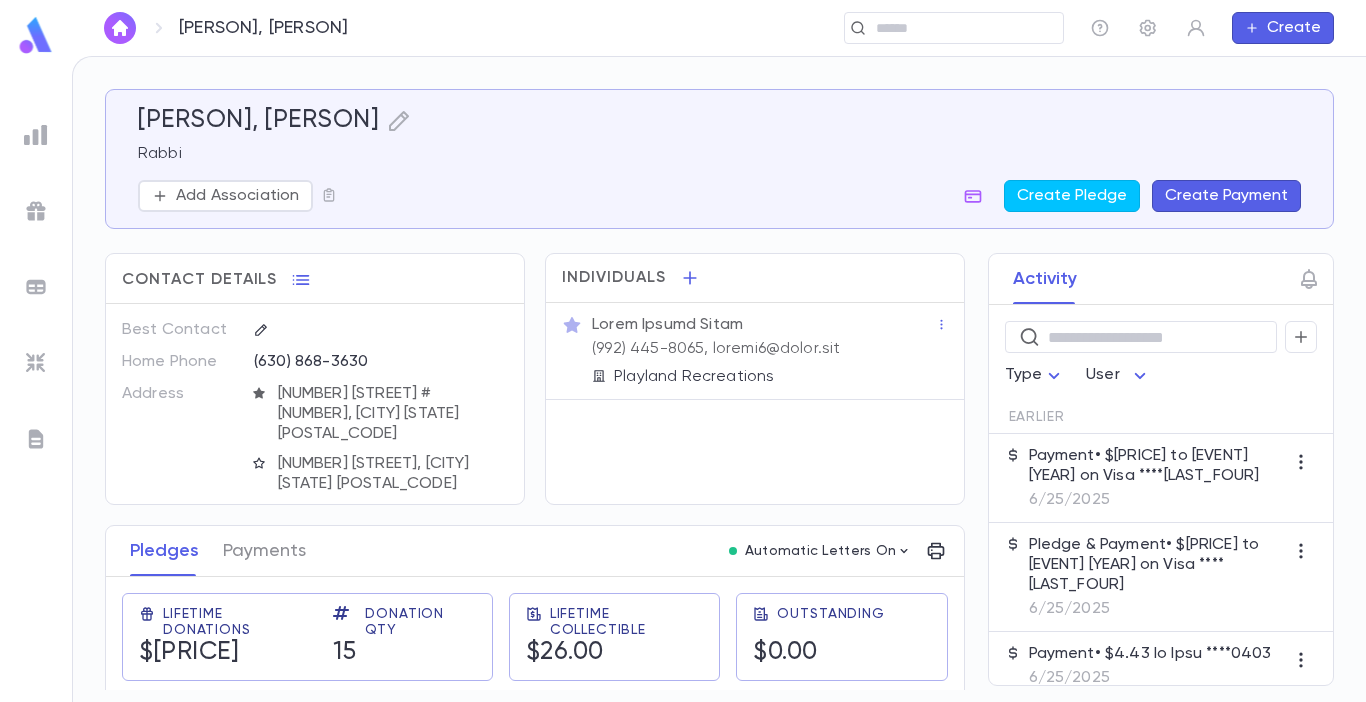 click on "Create Payment" at bounding box center [1226, 196] 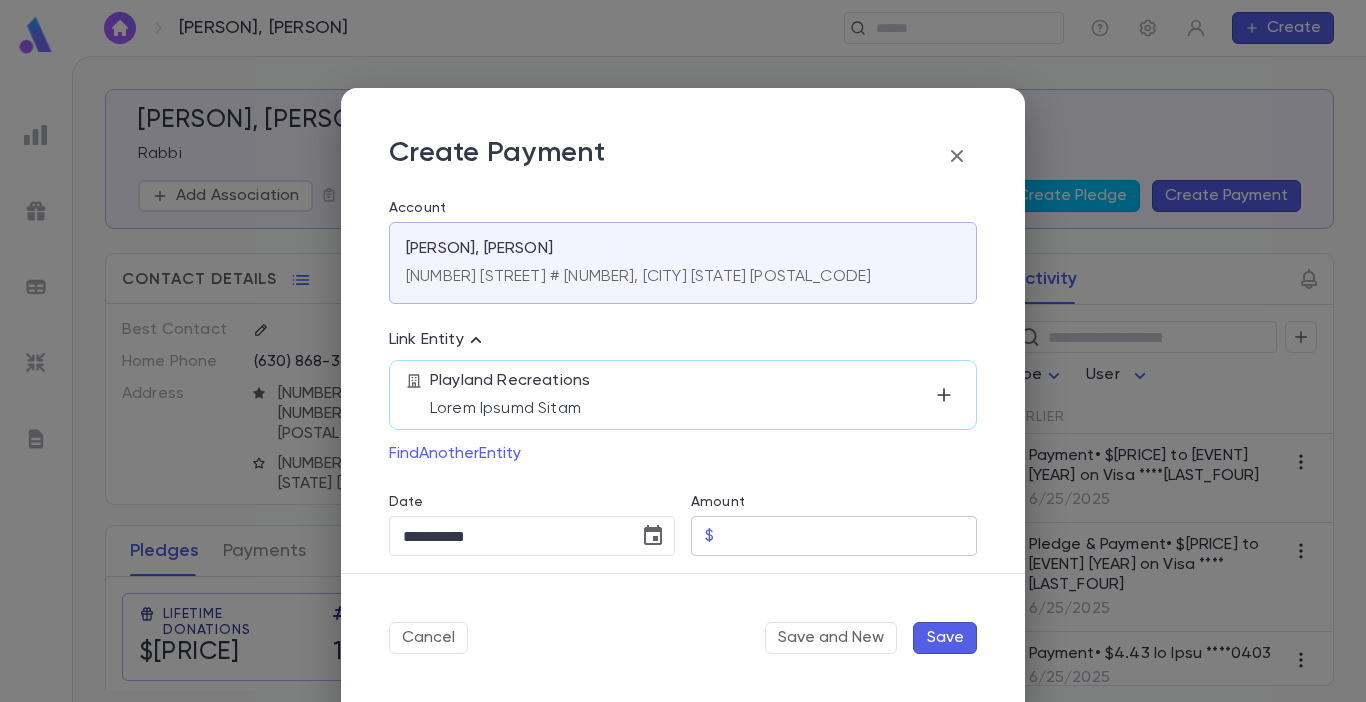 click on "Amount" at bounding box center (849, 536) 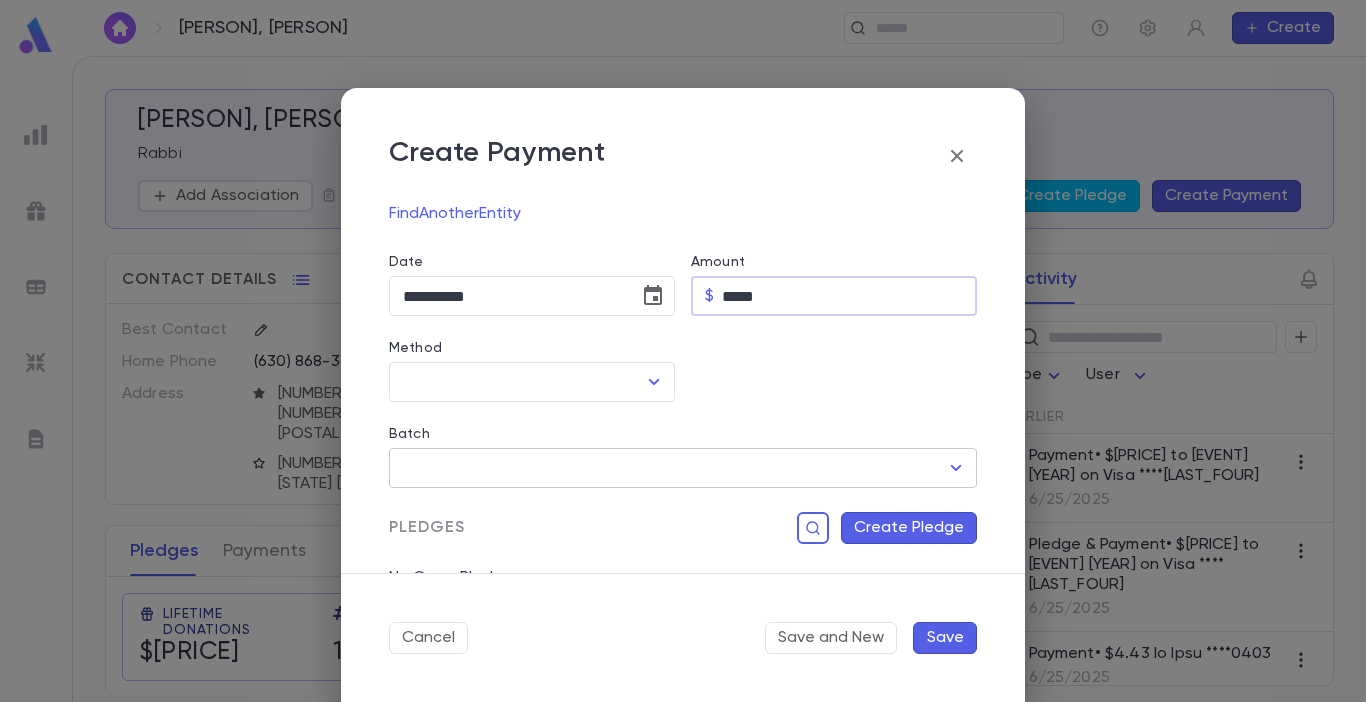 scroll, scrollTop: 154, scrollLeft: 0, axis: vertical 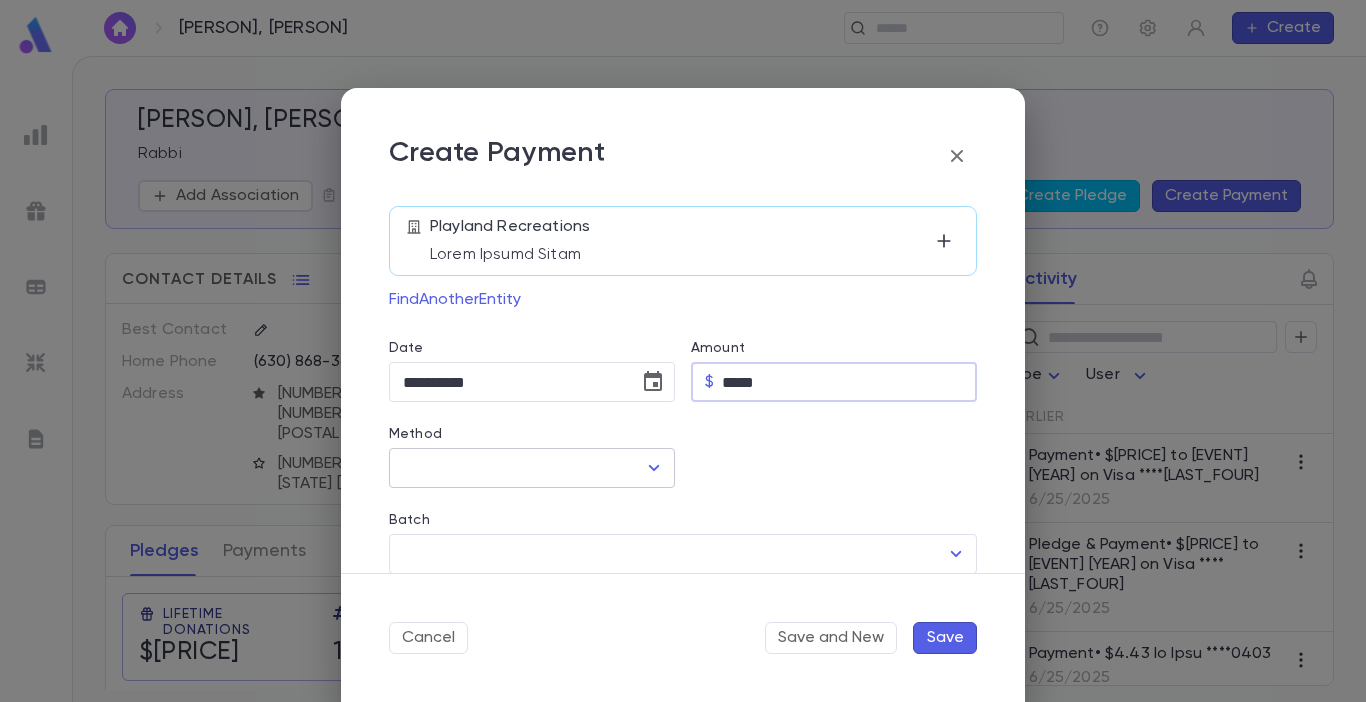 type on "*****" 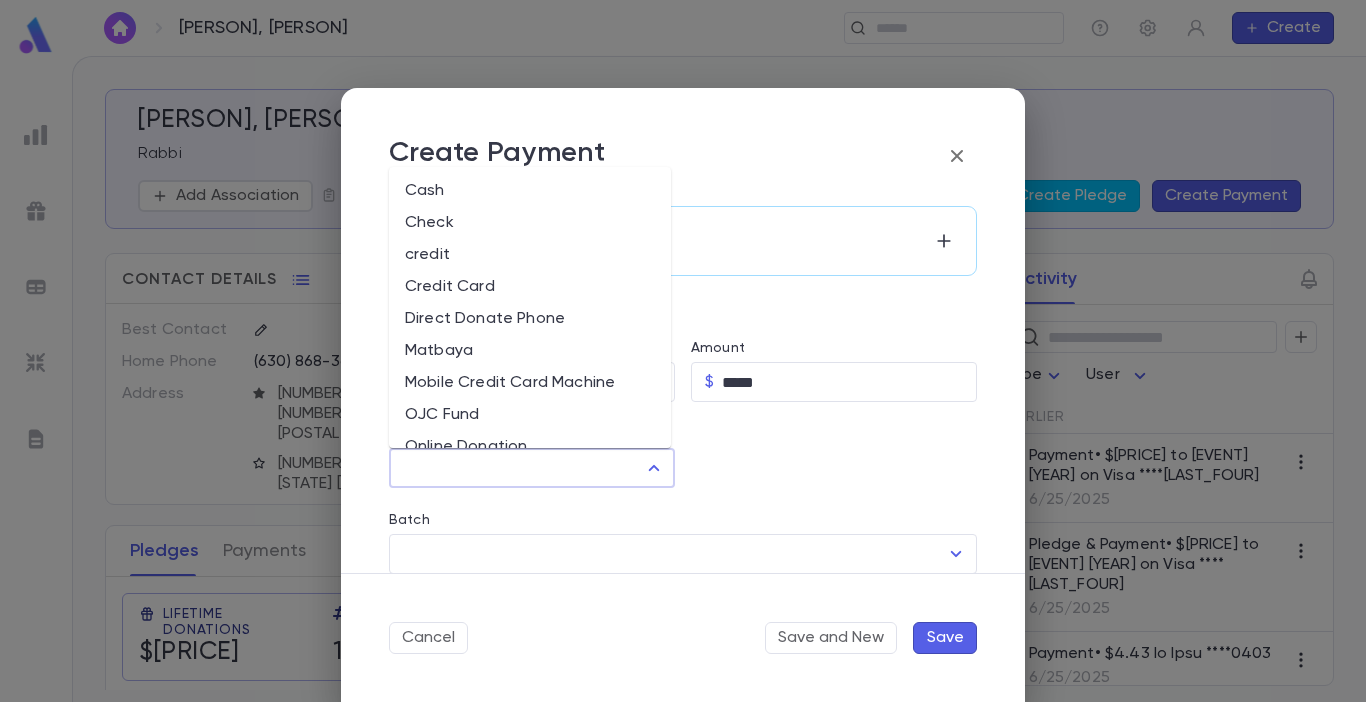 click on "Method" at bounding box center (517, 468) 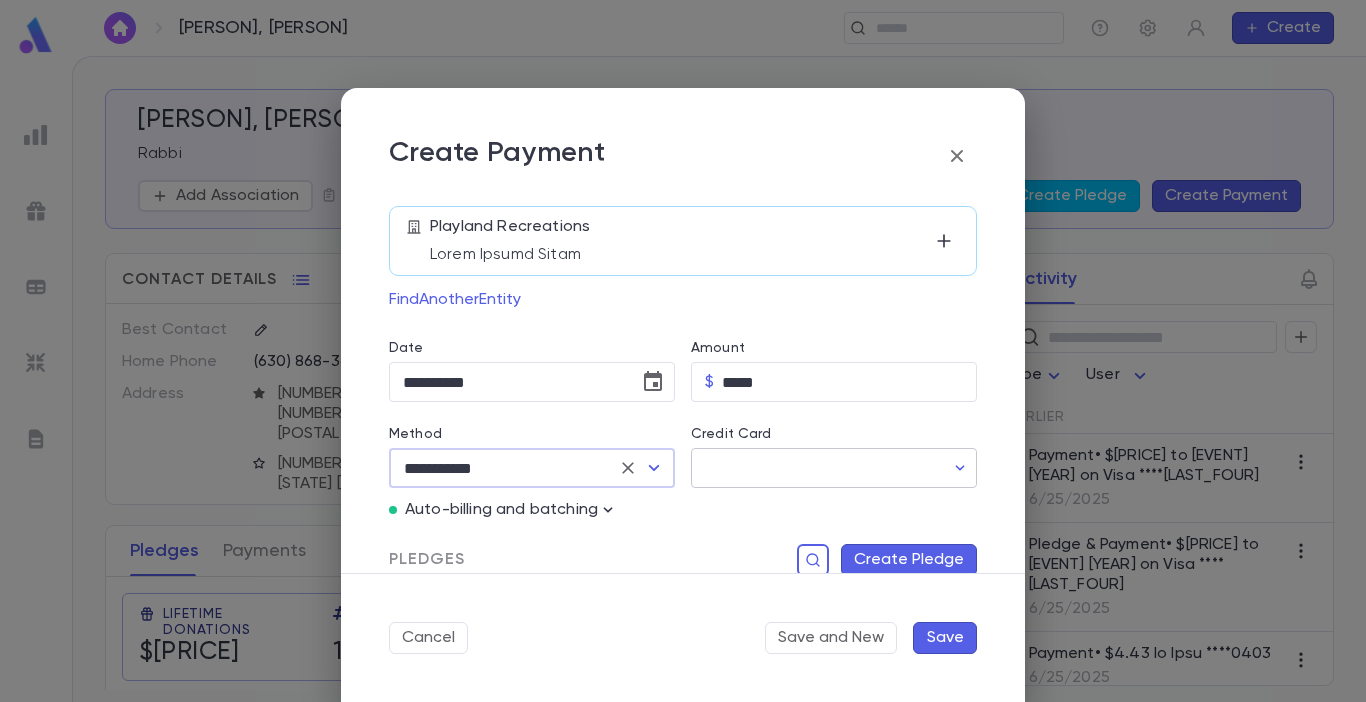 click on "Credit Card" at bounding box center (817, 468) 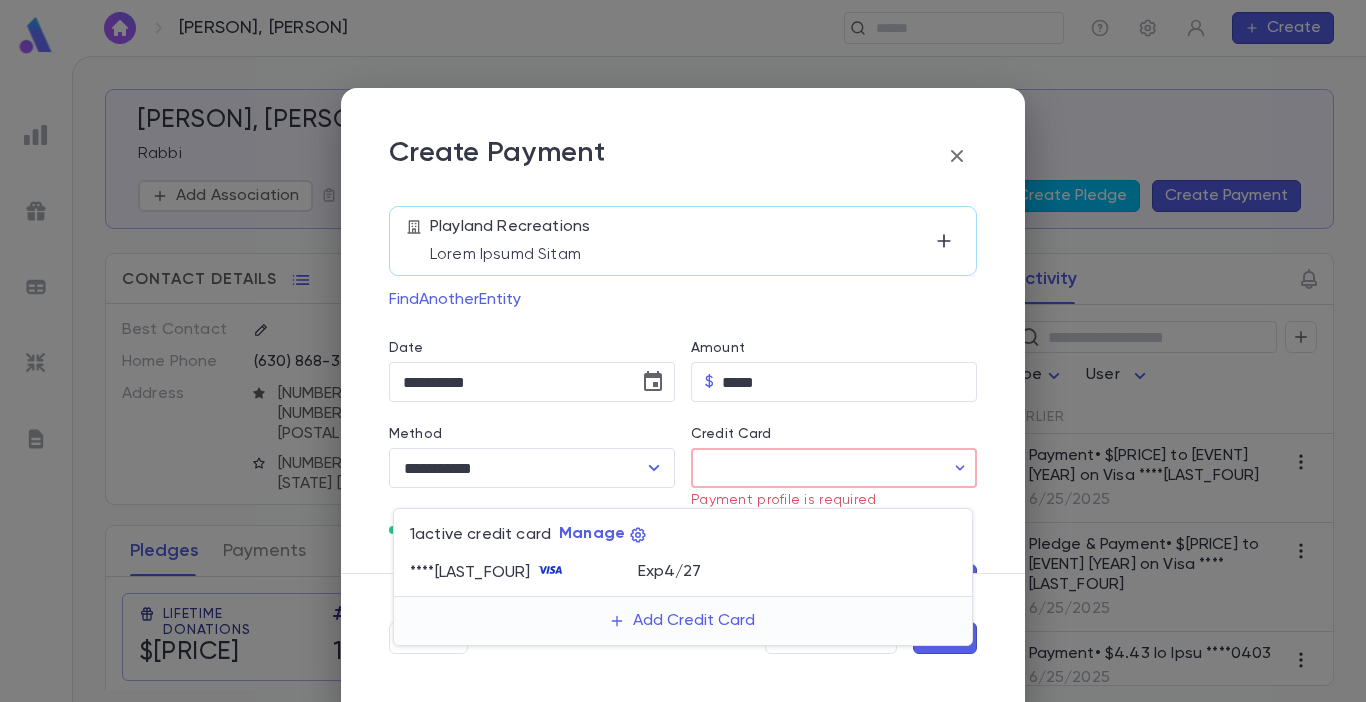 drag, startPoint x: 798, startPoint y: 467, endPoint x: 751, endPoint y: 472, distance: 47.26521 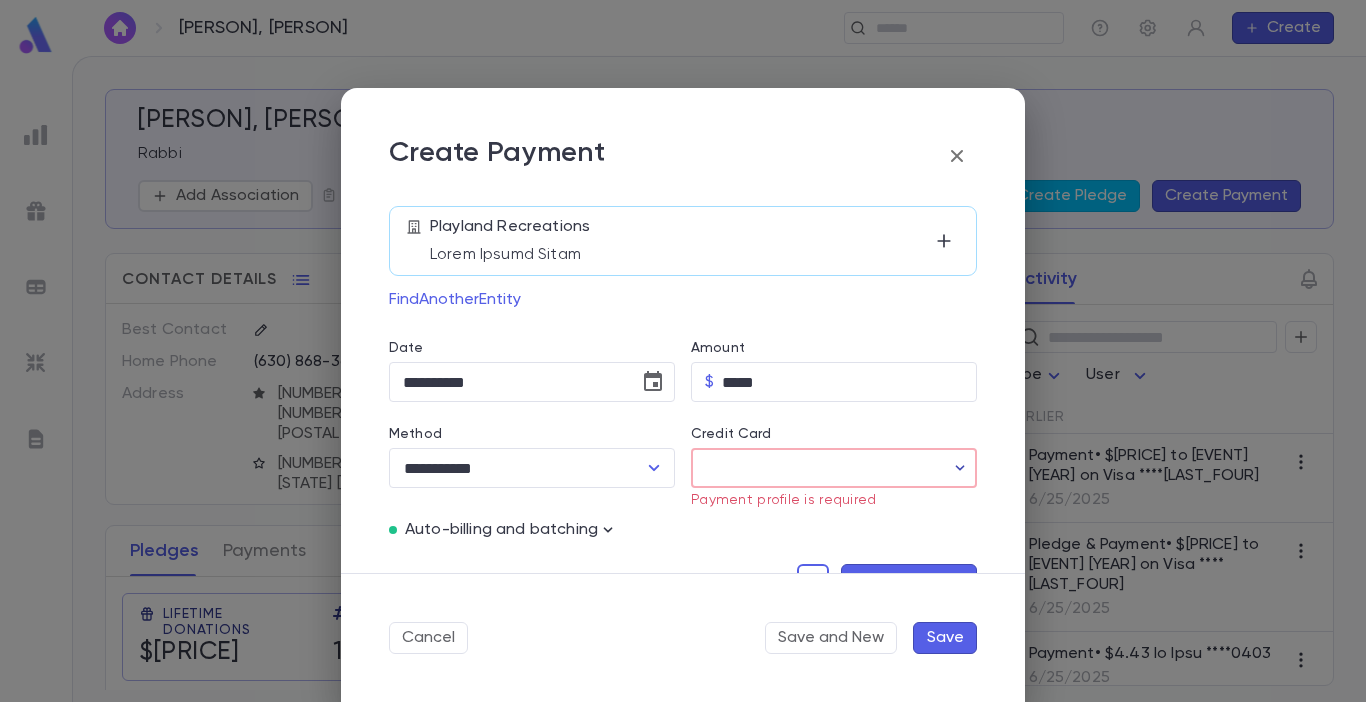 click at bounding box center (960, 468) 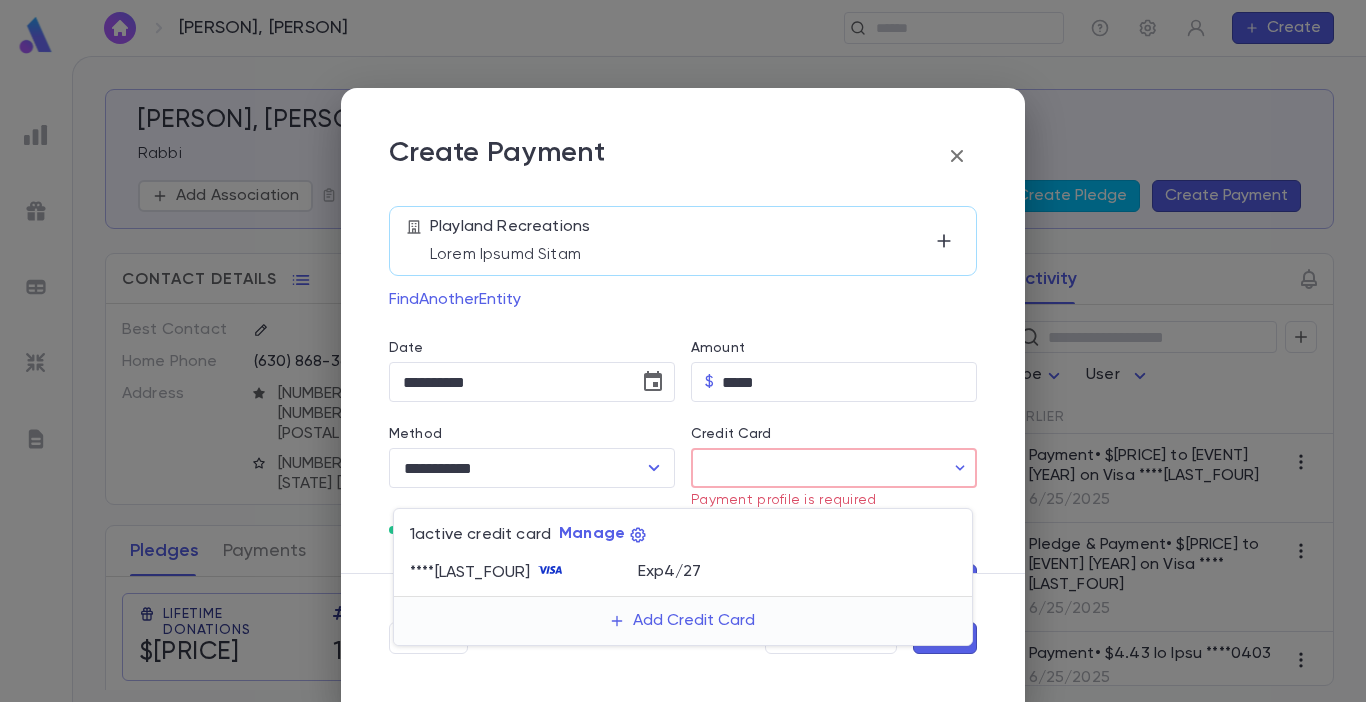 click on "Exp [MONTH] / [YEAR]" at bounding box center (670, 572) 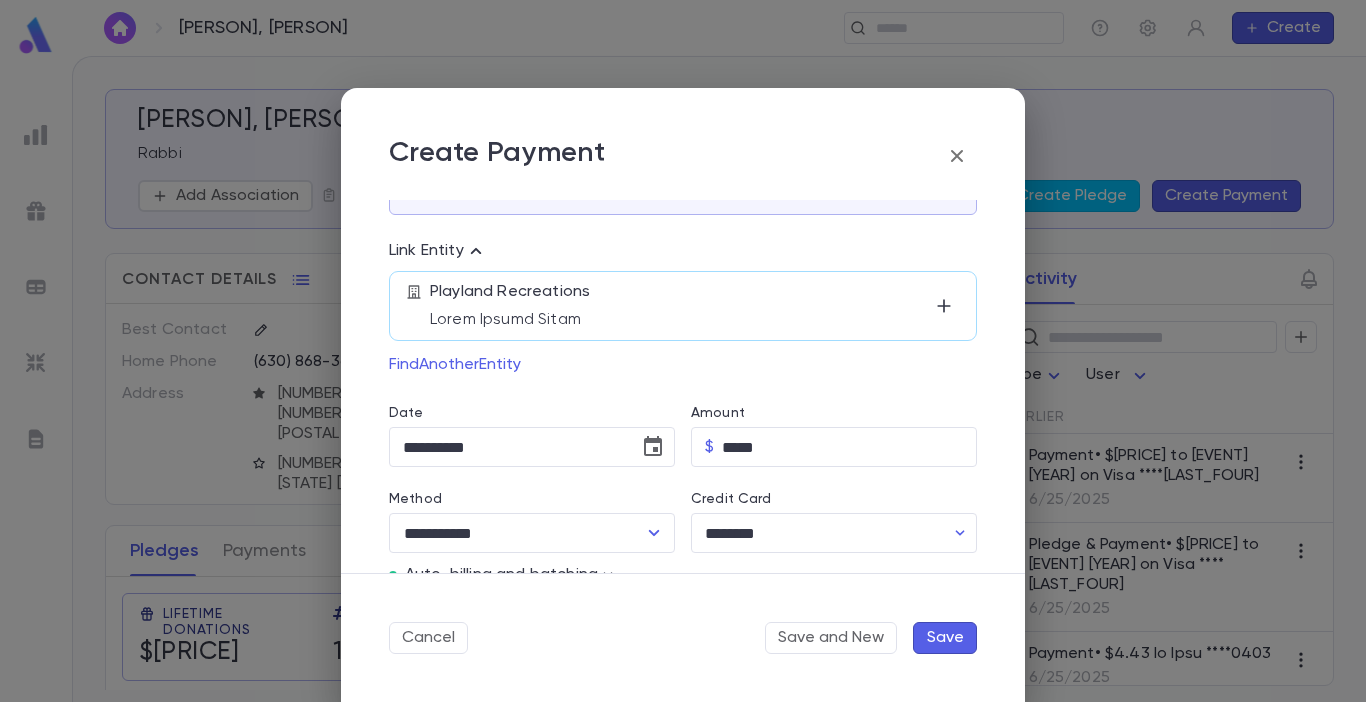 scroll, scrollTop: 54, scrollLeft: 0, axis: vertical 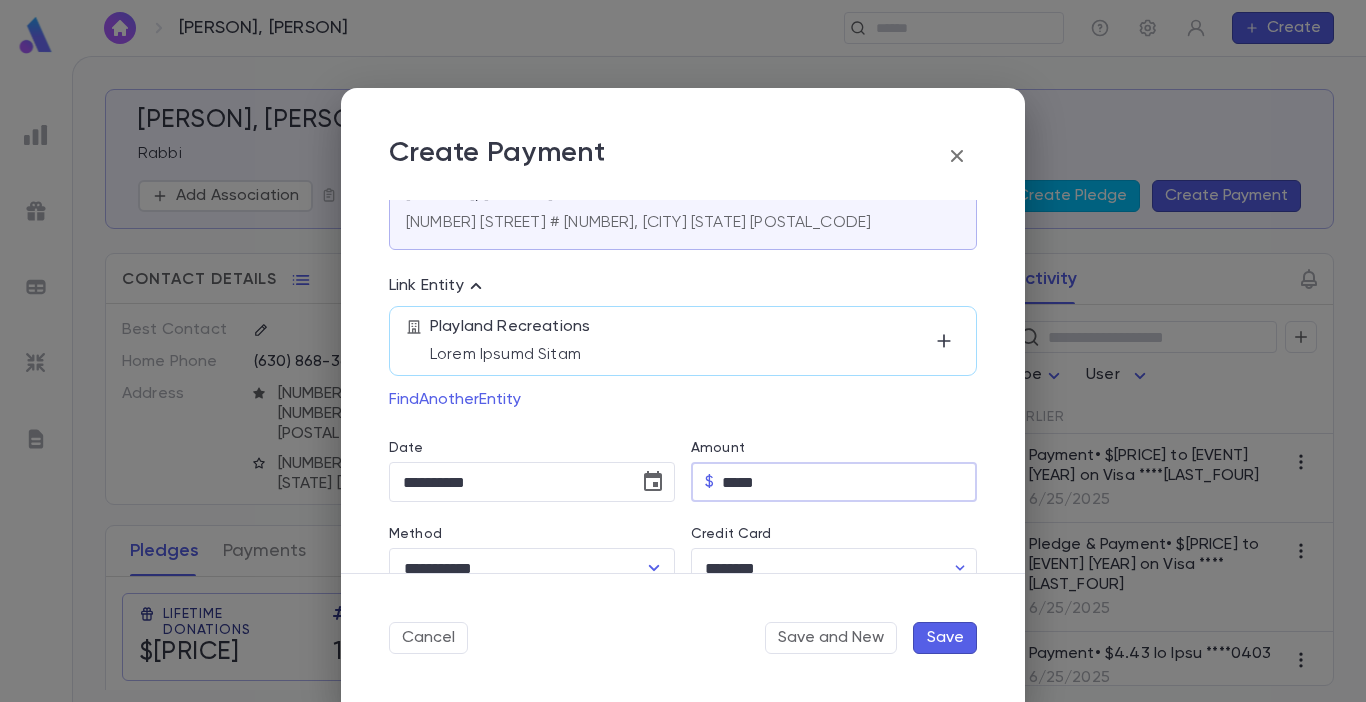 drag, startPoint x: 771, startPoint y: 487, endPoint x: 683, endPoint y: 485, distance: 88.02273 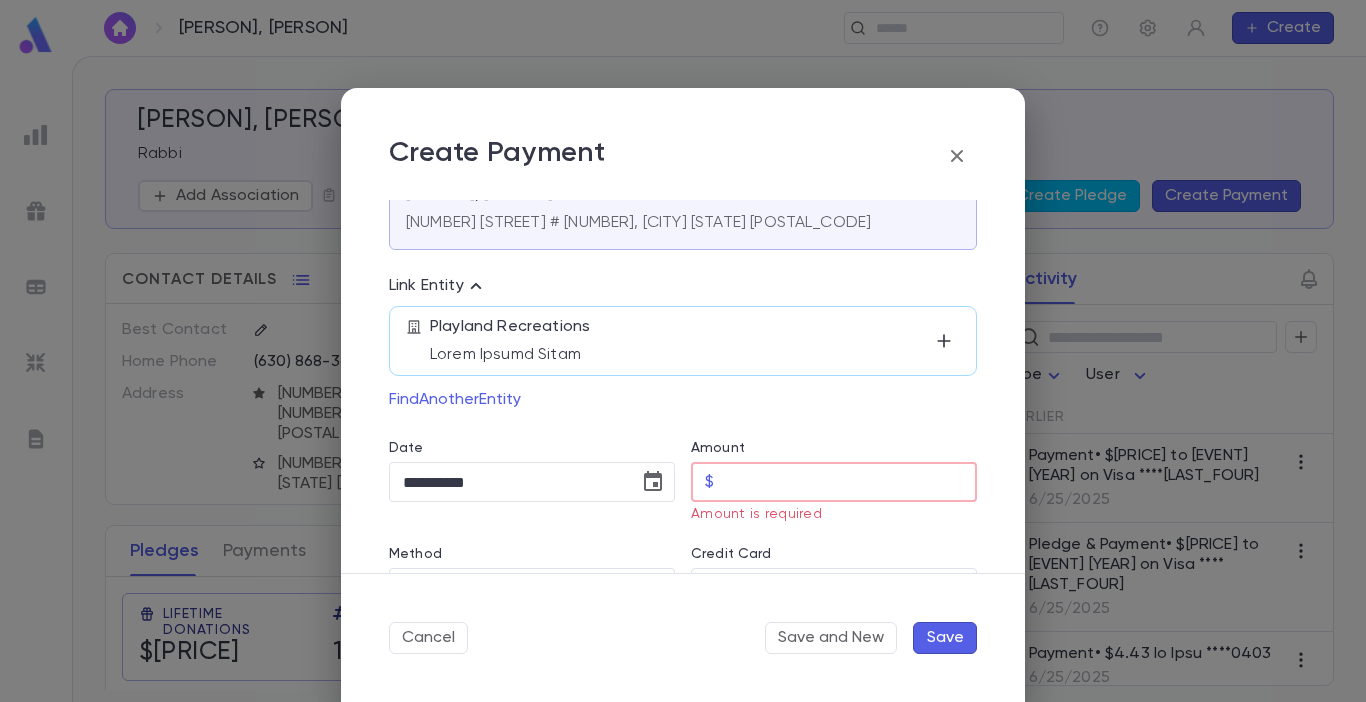 type 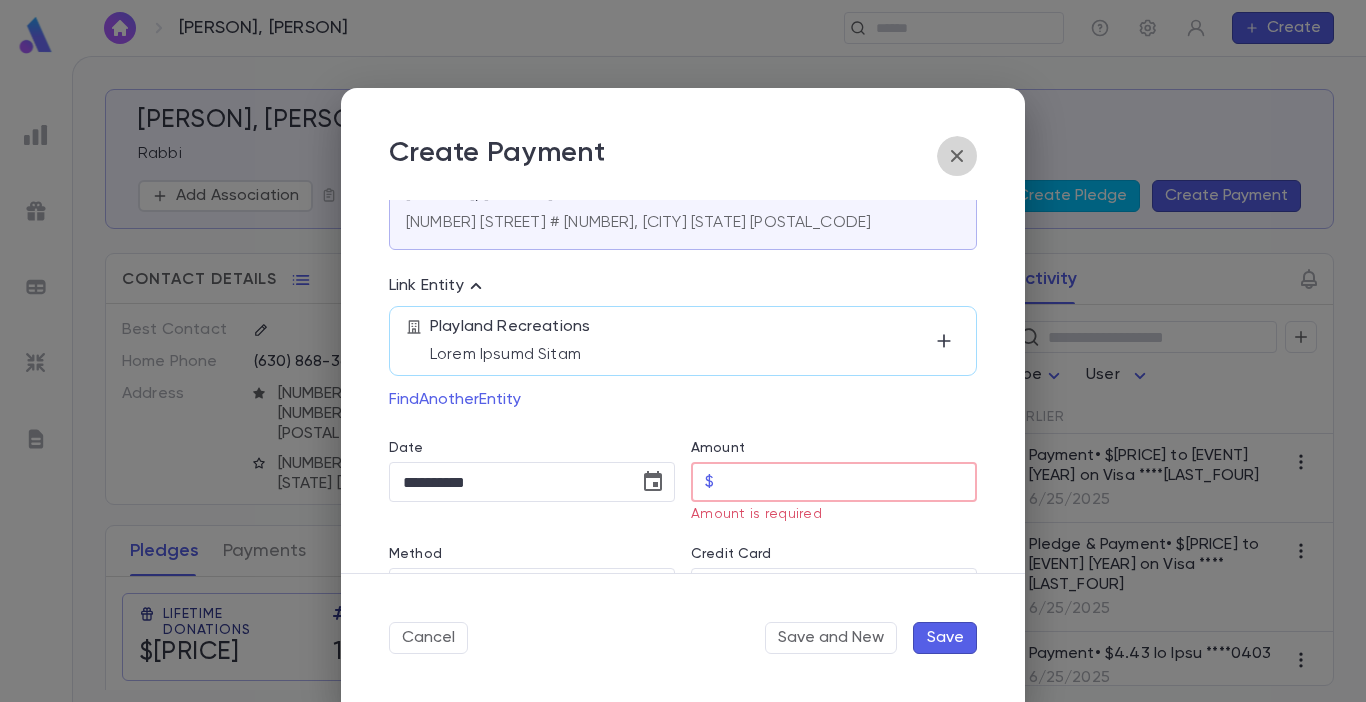 click at bounding box center [957, 156] 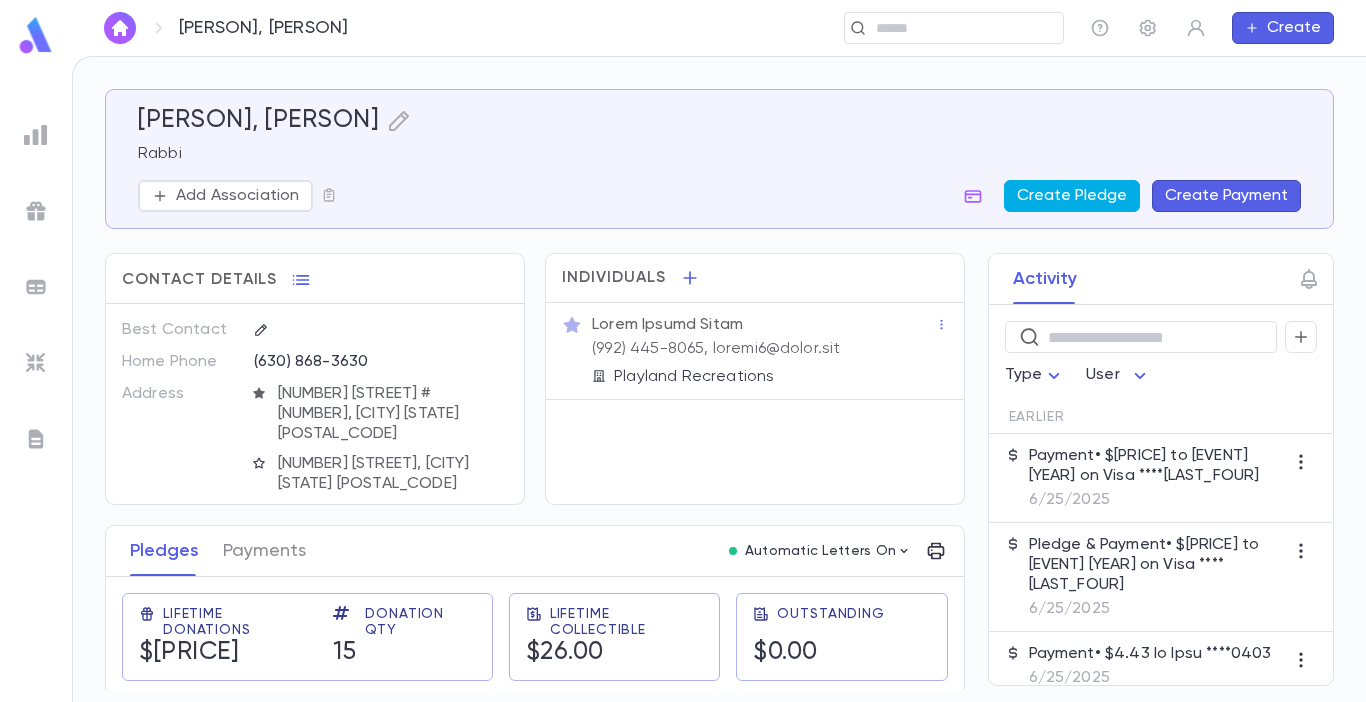 click on "Create Pledge" at bounding box center [1072, 196] 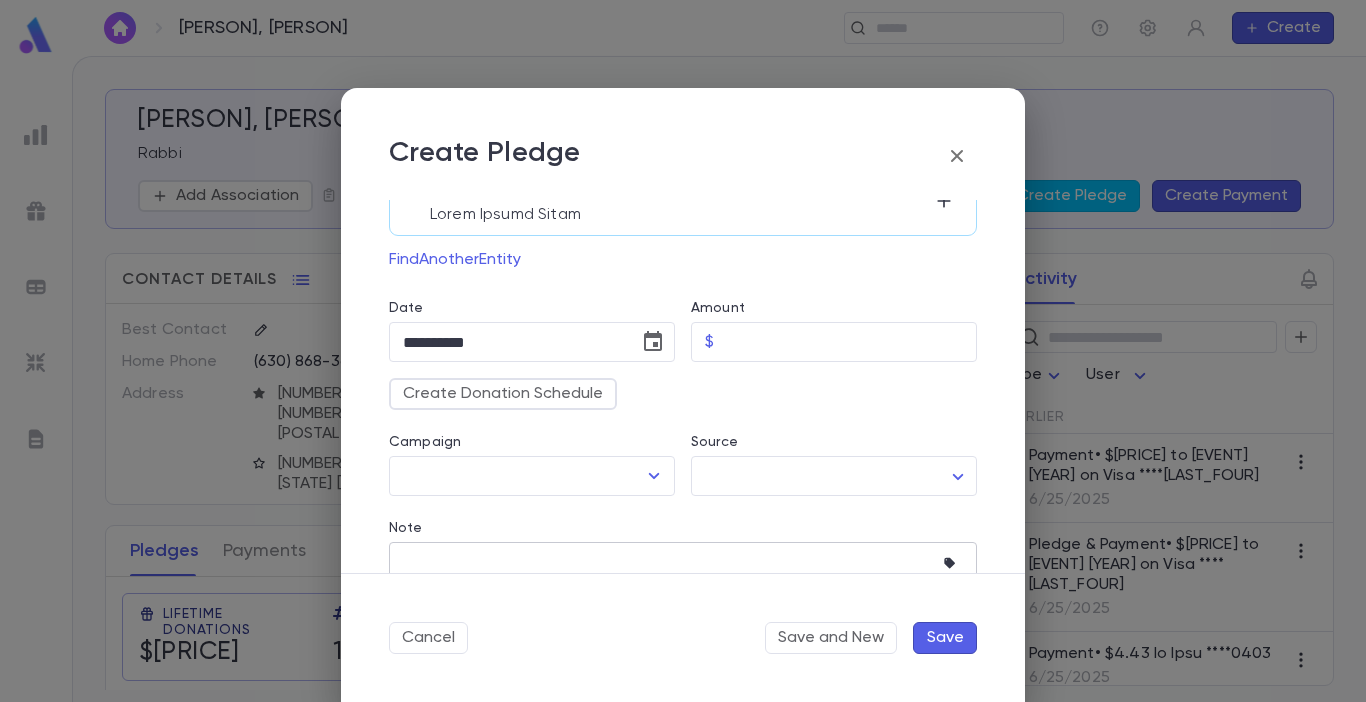 scroll, scrollTop: 200, scrollLeft: 0, axis: vertical 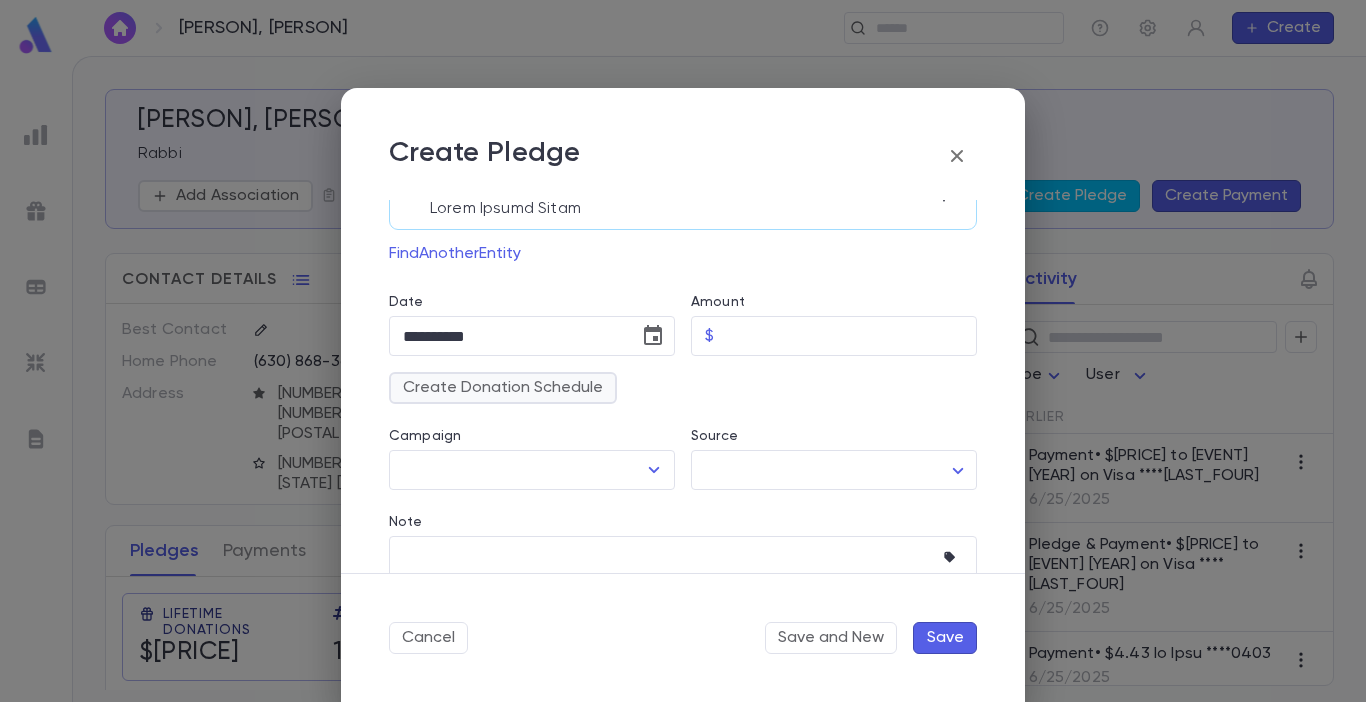 click on "Create Donation Schedule" at bounding box center (503, 388) 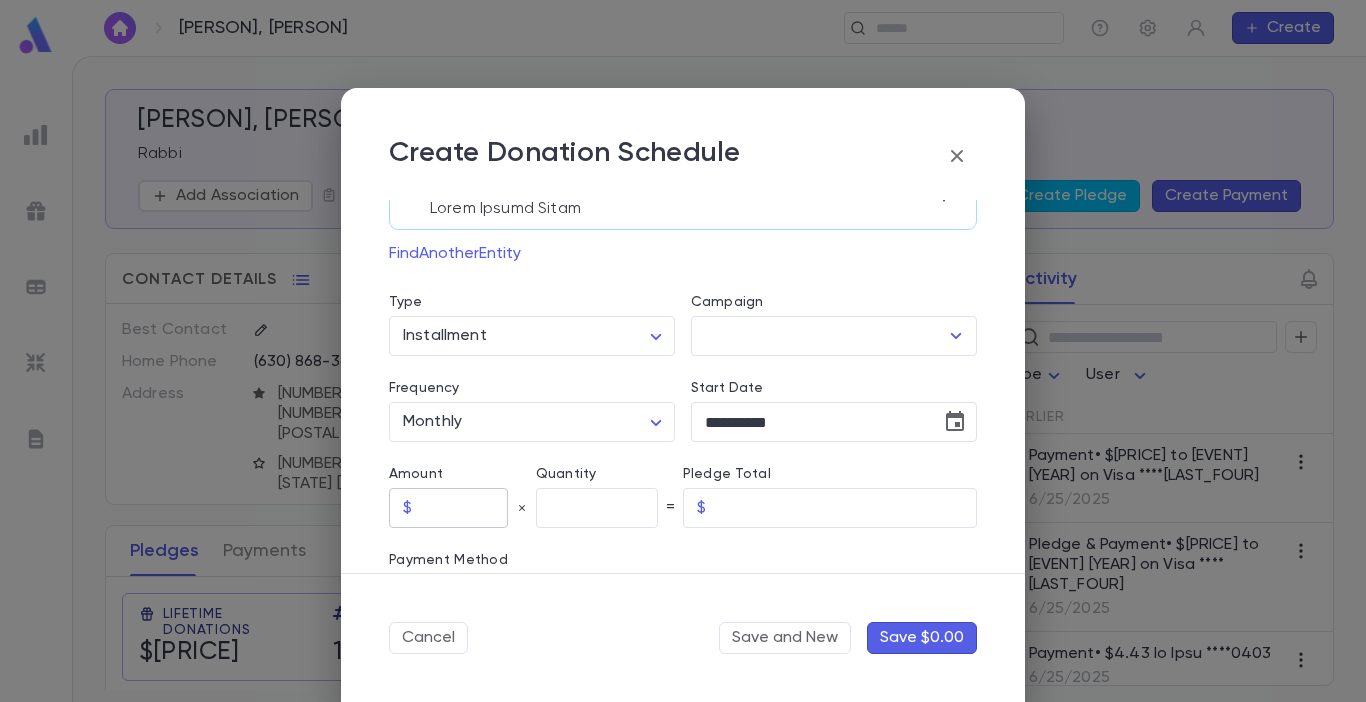 click at bounding box center (464, 508) 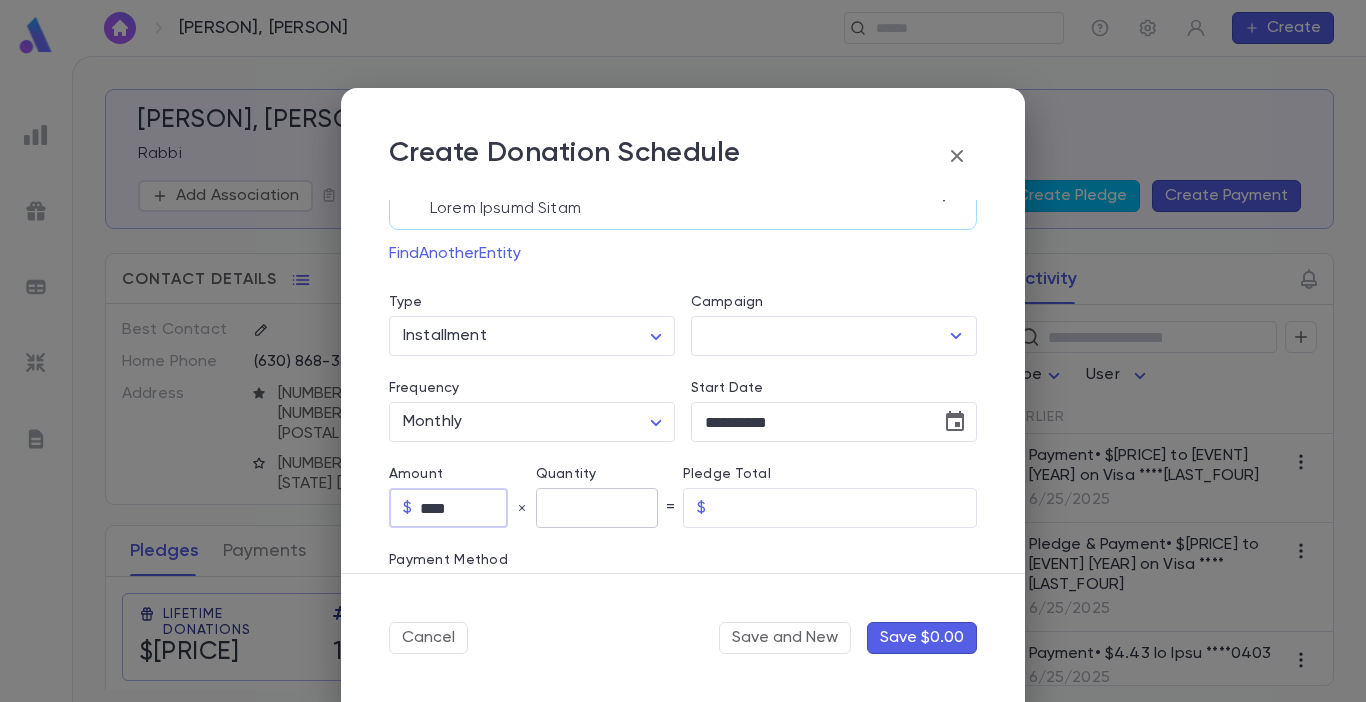 type on "****" 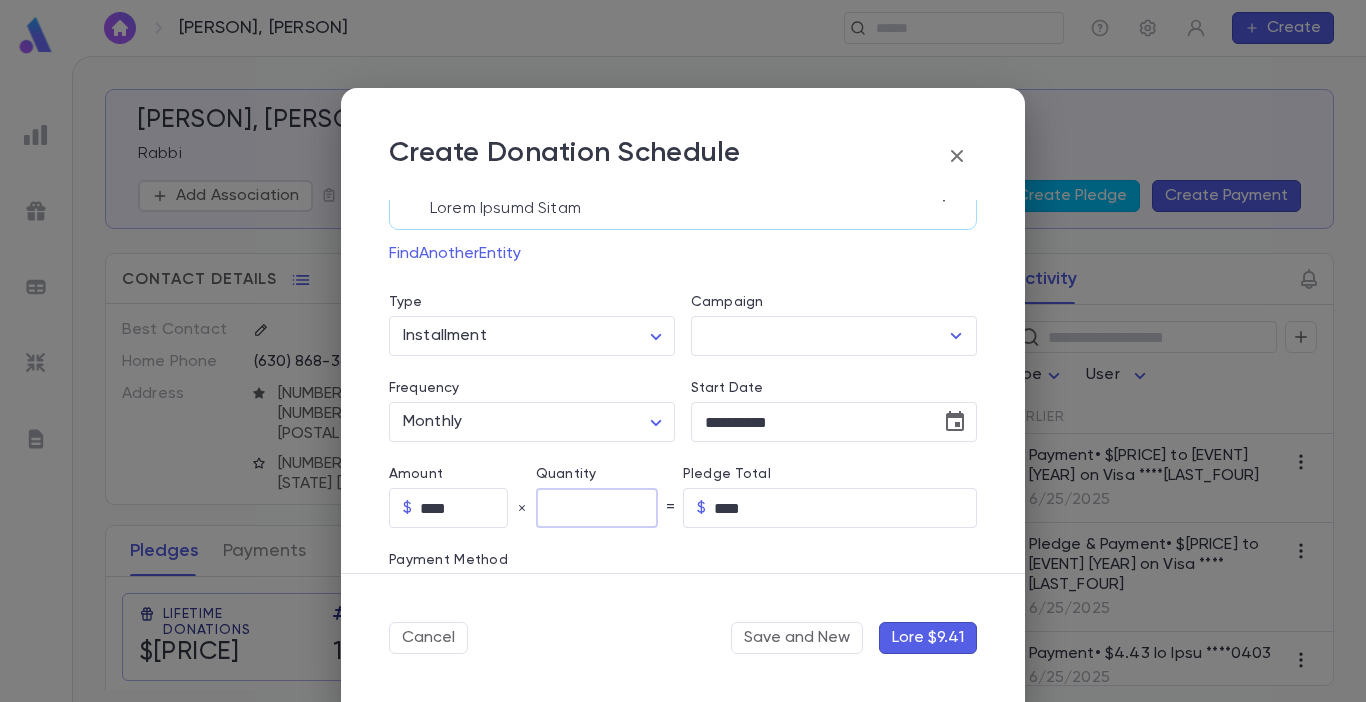 click at bounding box center [597, 508] 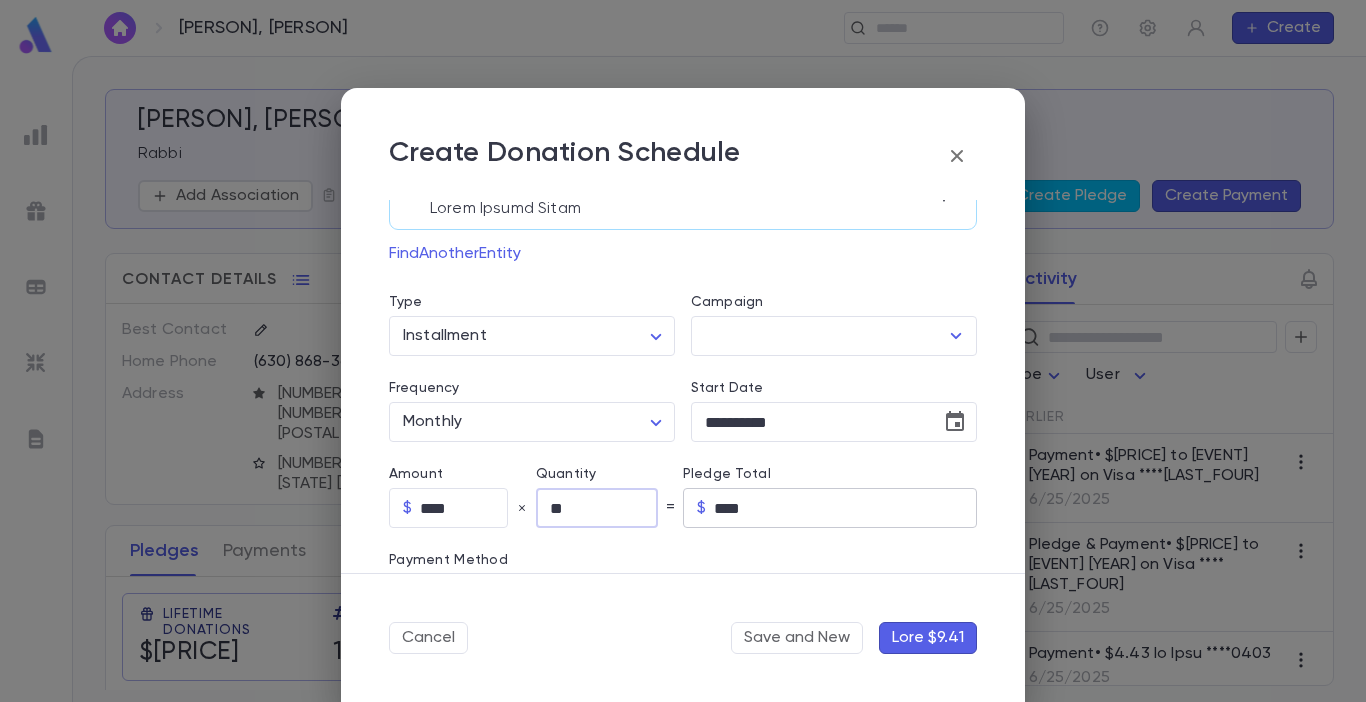 type on "**" 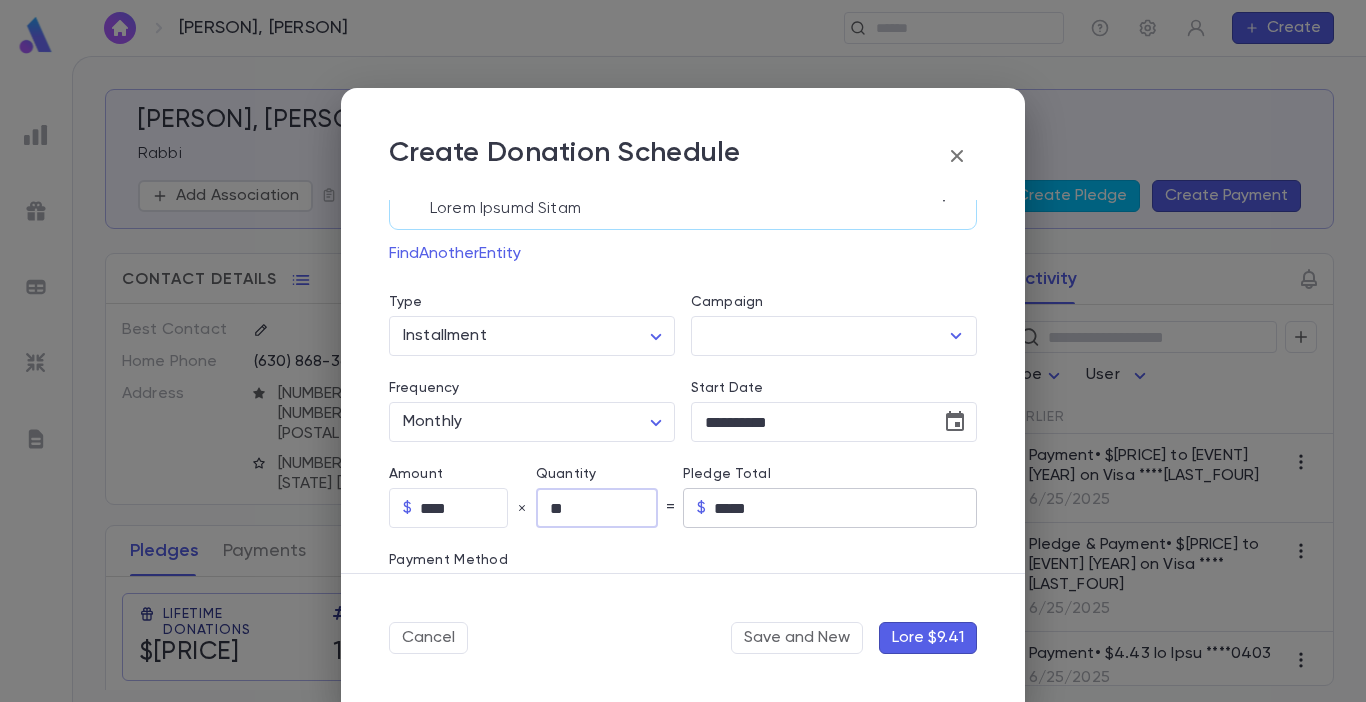 click on "*****" at bounding box center [845, 508] 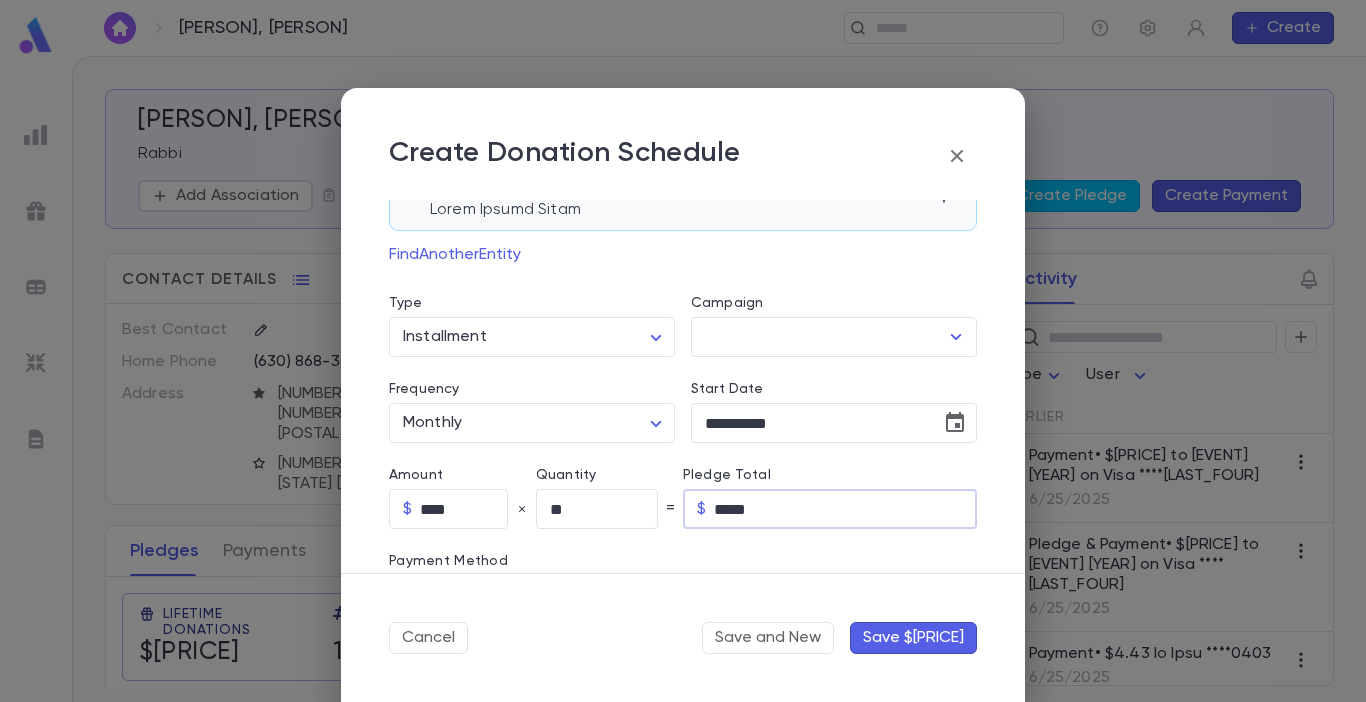 scroll, scrollTop: 200, scrollLeft: 0, axis: vertical 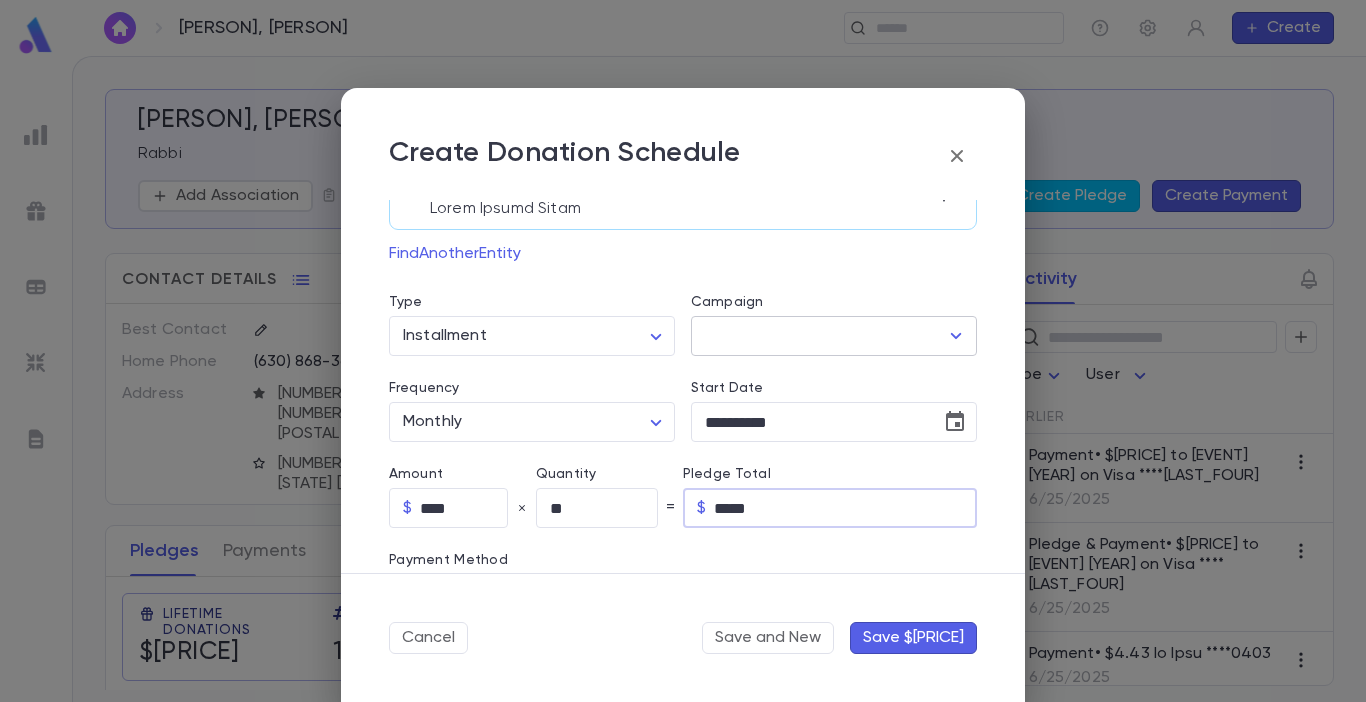click at bounding box center (956, 336) 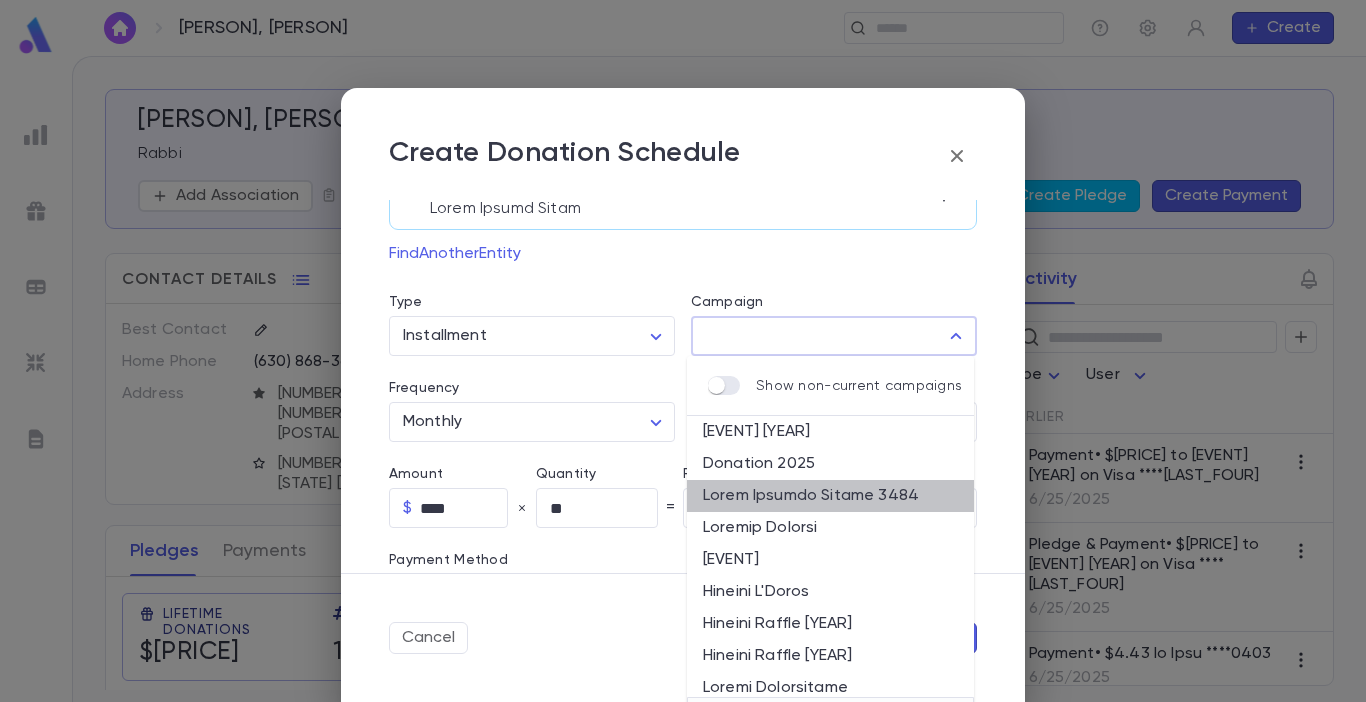 click on "Lorem Ipsumdo Sitame 3484" at bounding box center (830, 496) 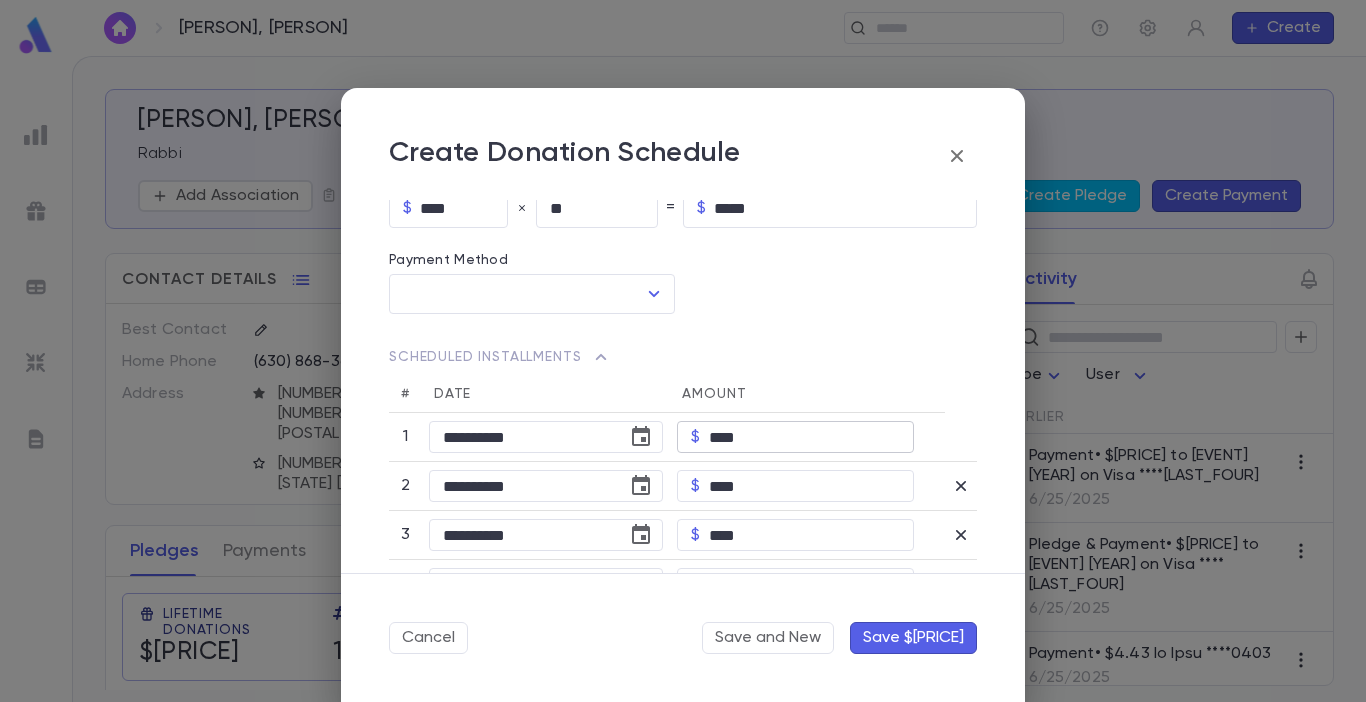 scroll, scrollTop: 400, scrollLeft: 0, axis: vertical 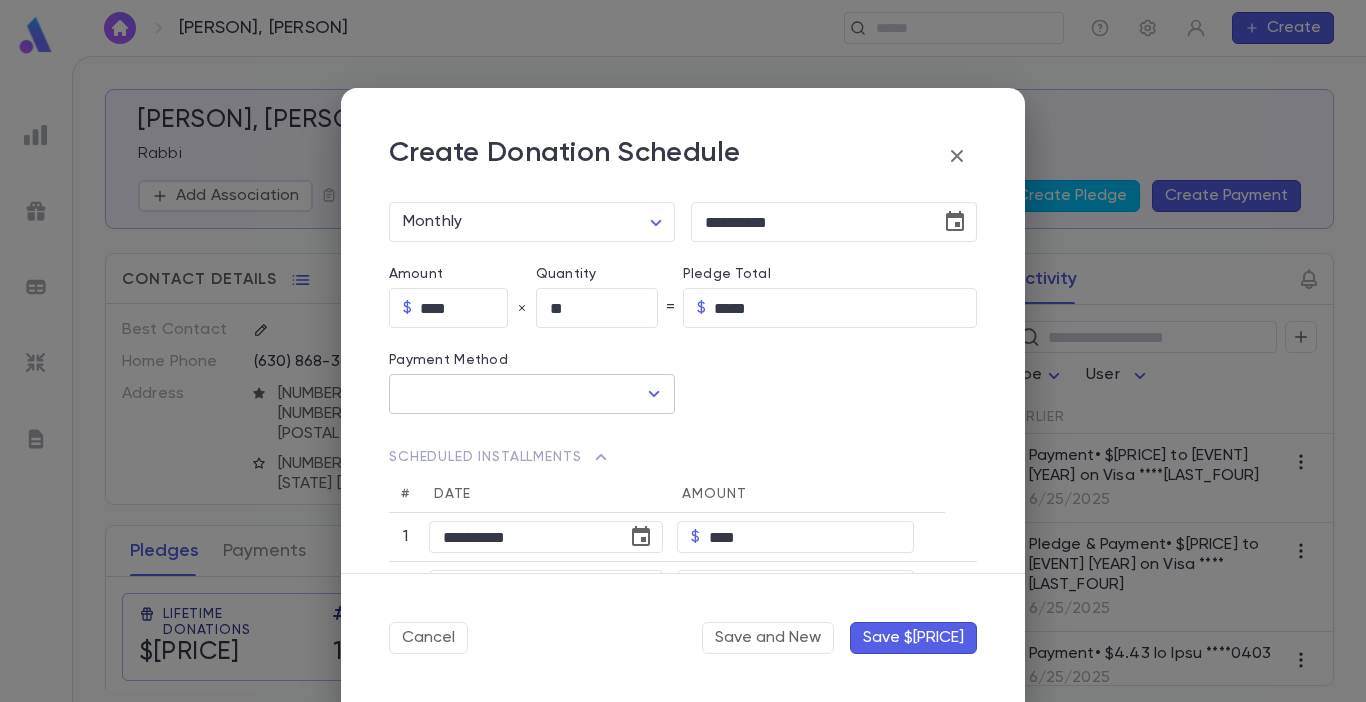click at bounding box center [956, 136] 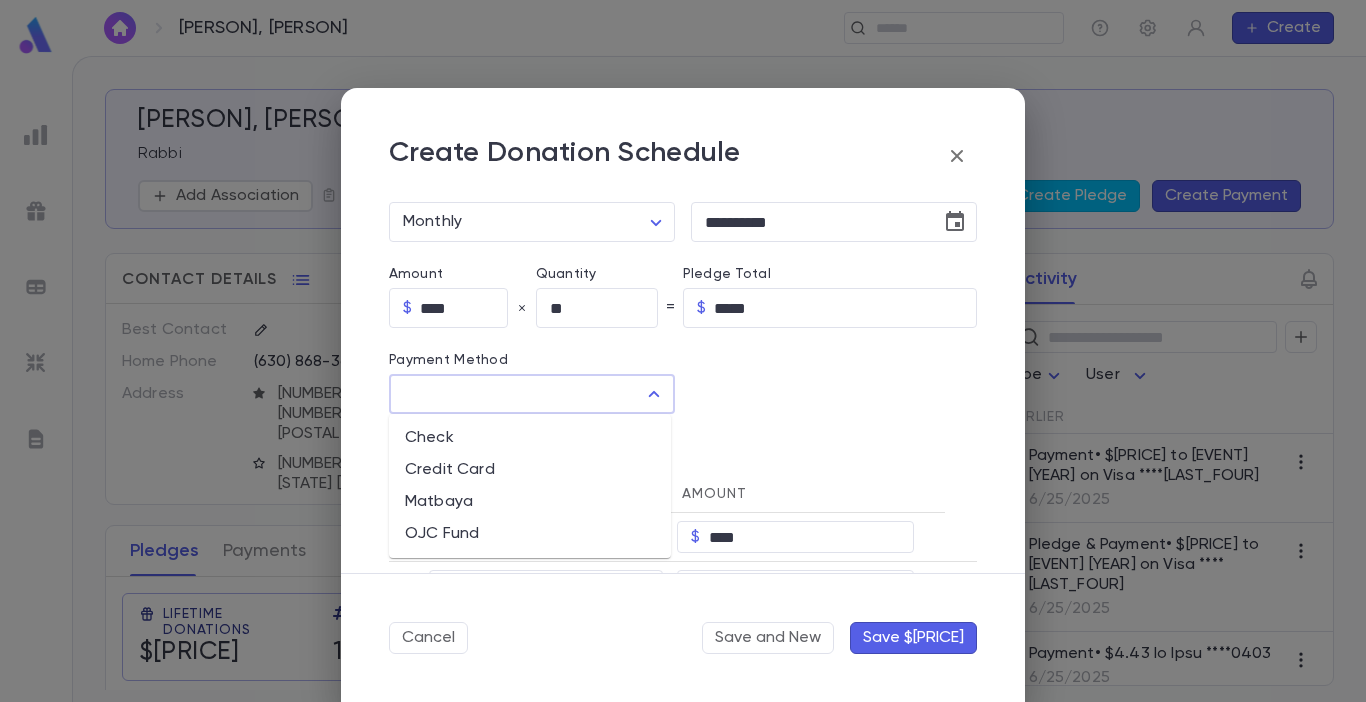 click on "Credit Card" at bounding box center (530, 470) 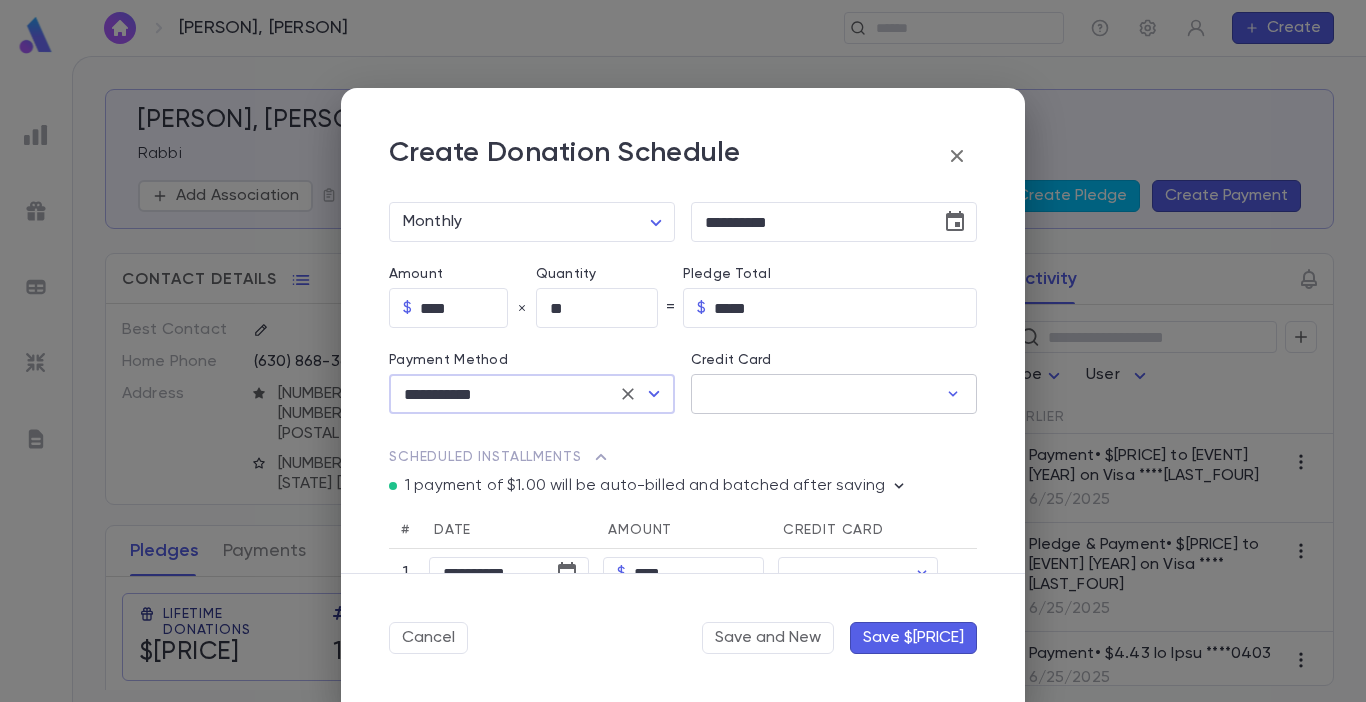 click on "Credit Card" at bounding box center [814, 394] 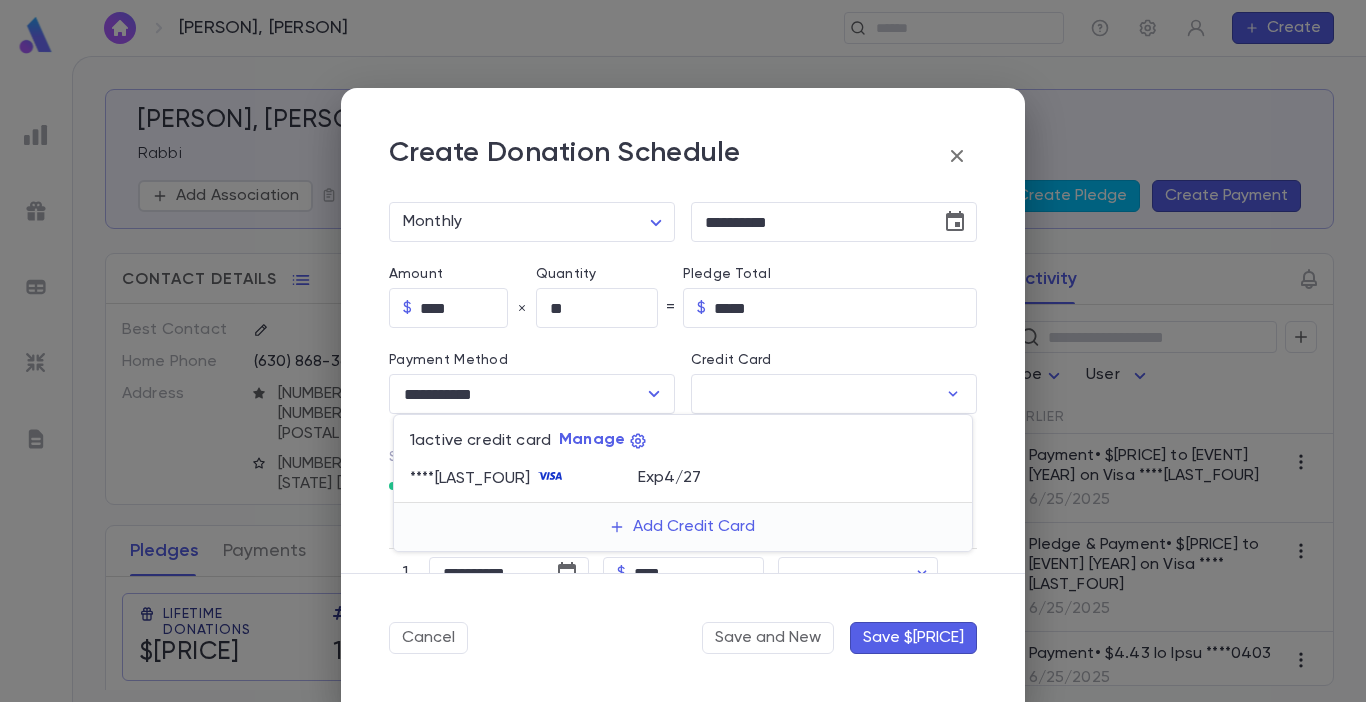 drag, startPoint x: 624, startPoint y: 479, endPoint x: 824, endPoint y: 471, distance: 200.15994 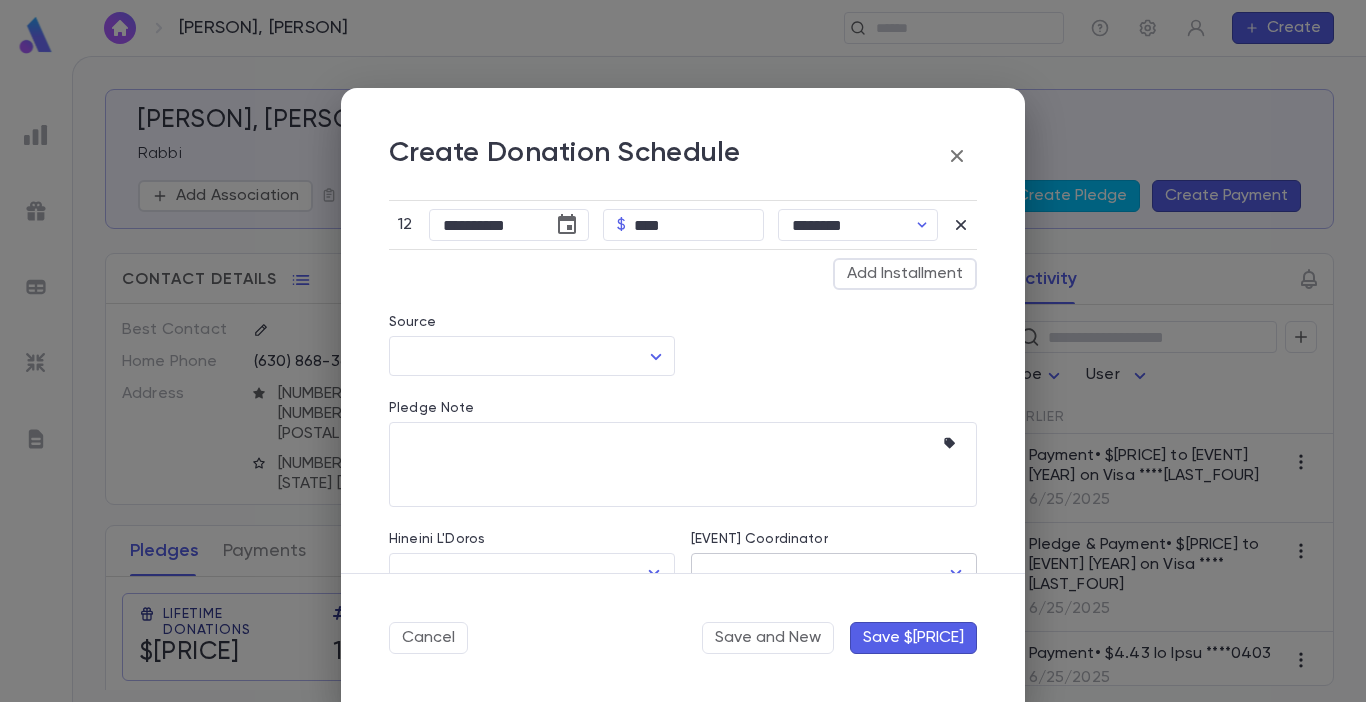 scroll, scrollTop: 1400, scrollLeft: 0, axis: vertical 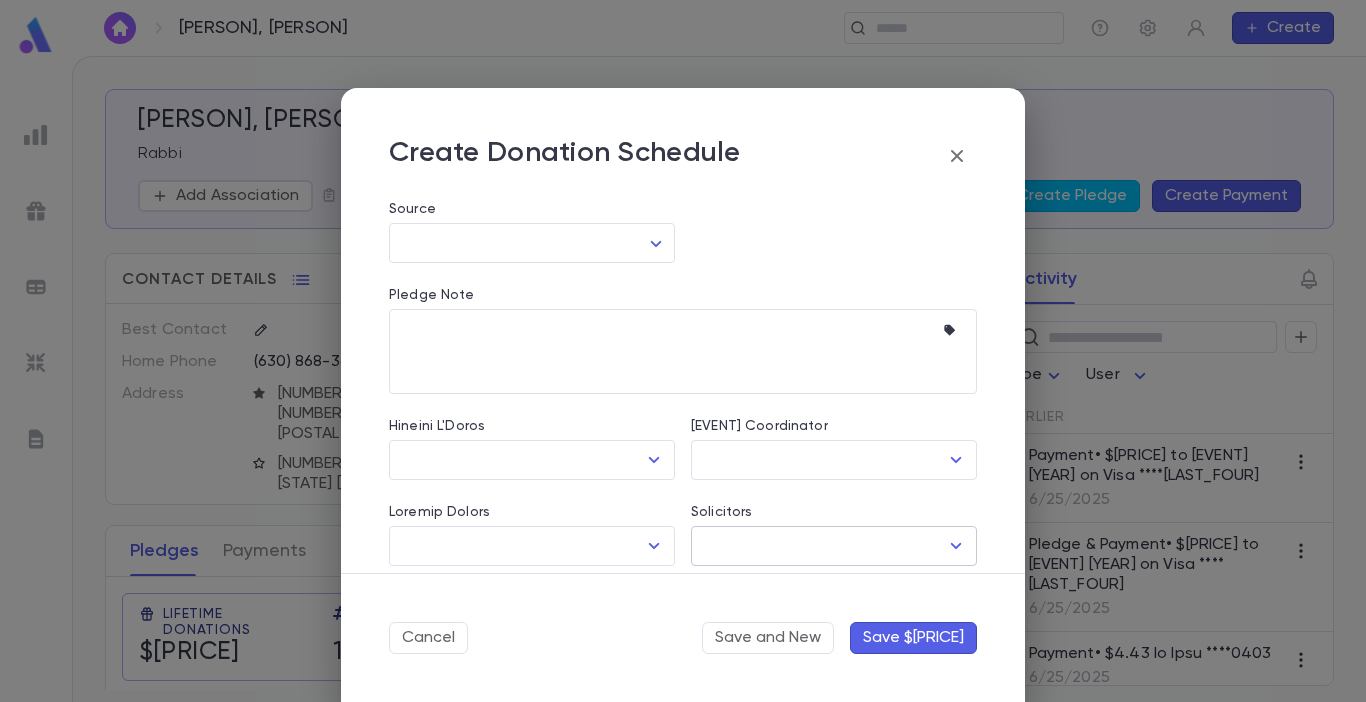 click on "Solicitors" at bounding box center [819, 546] 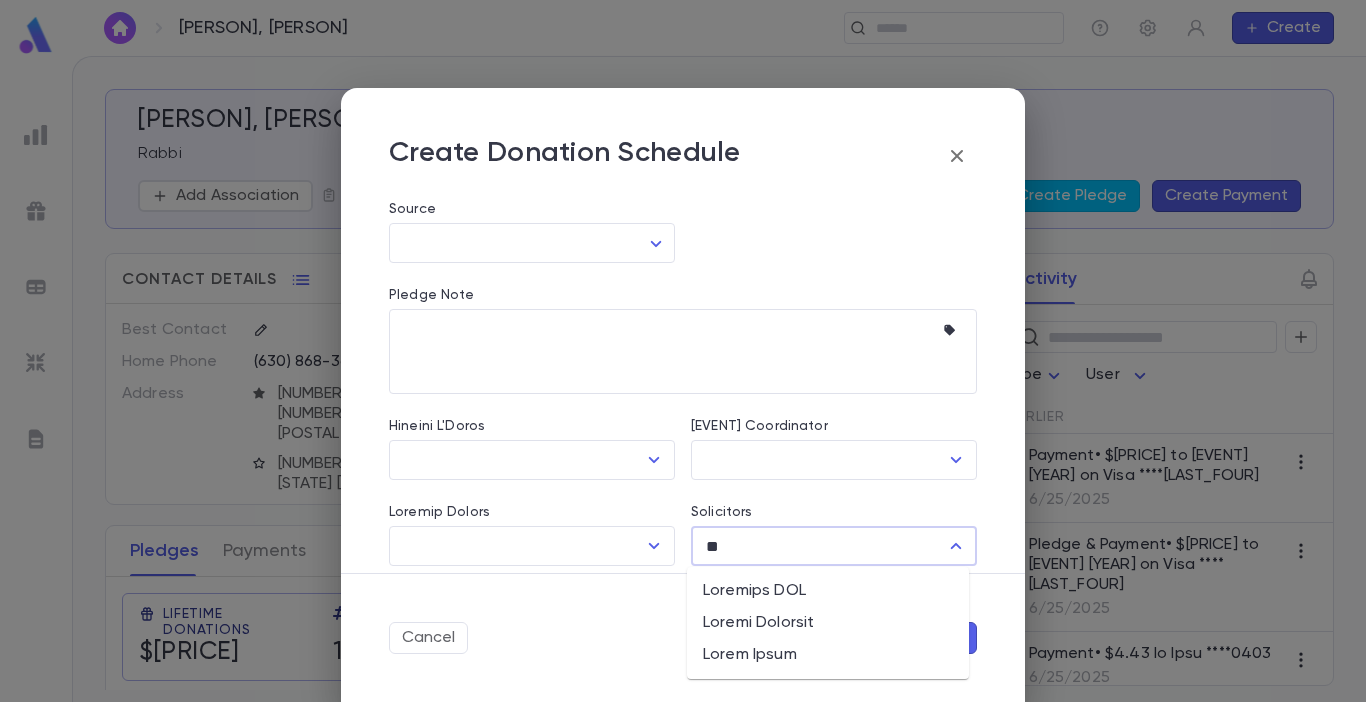 click on "Loremi Dolorsit" at bounding box center (828, 623) 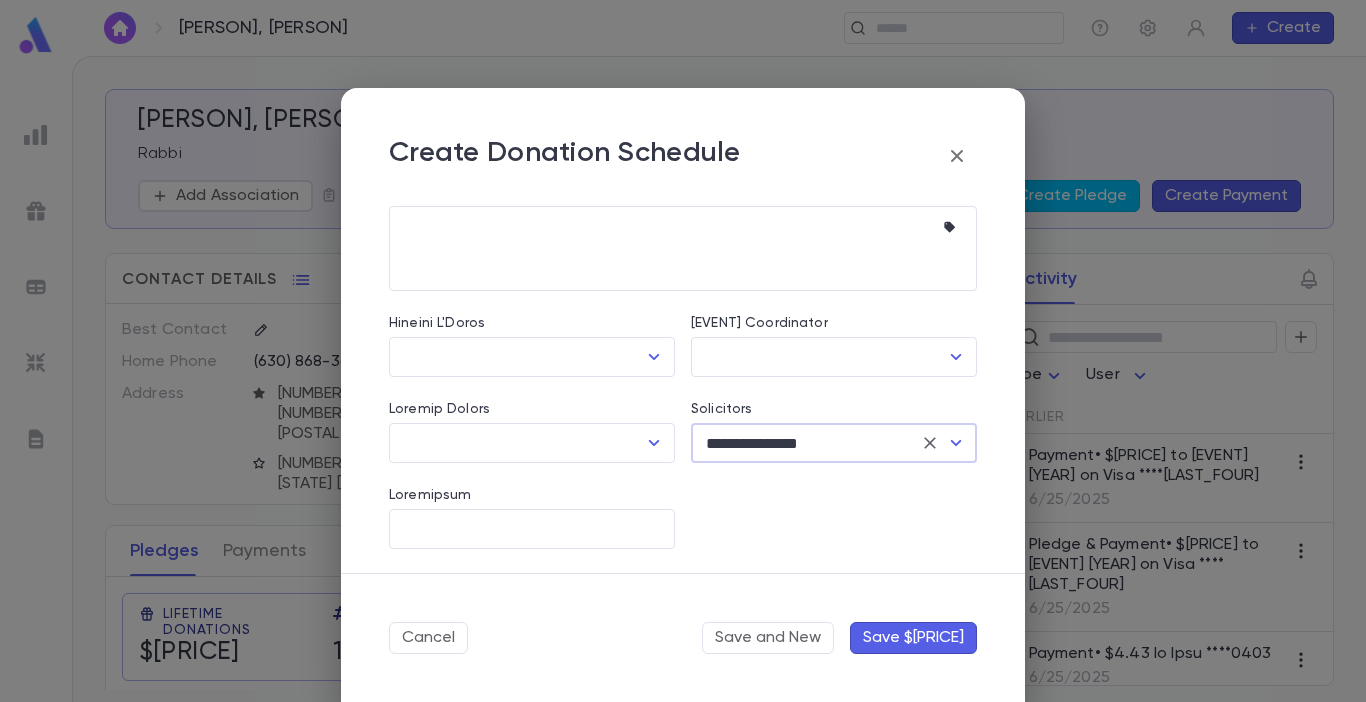 scroll, scrollTop: 1504, scrollLeft: 0, axis: vertical 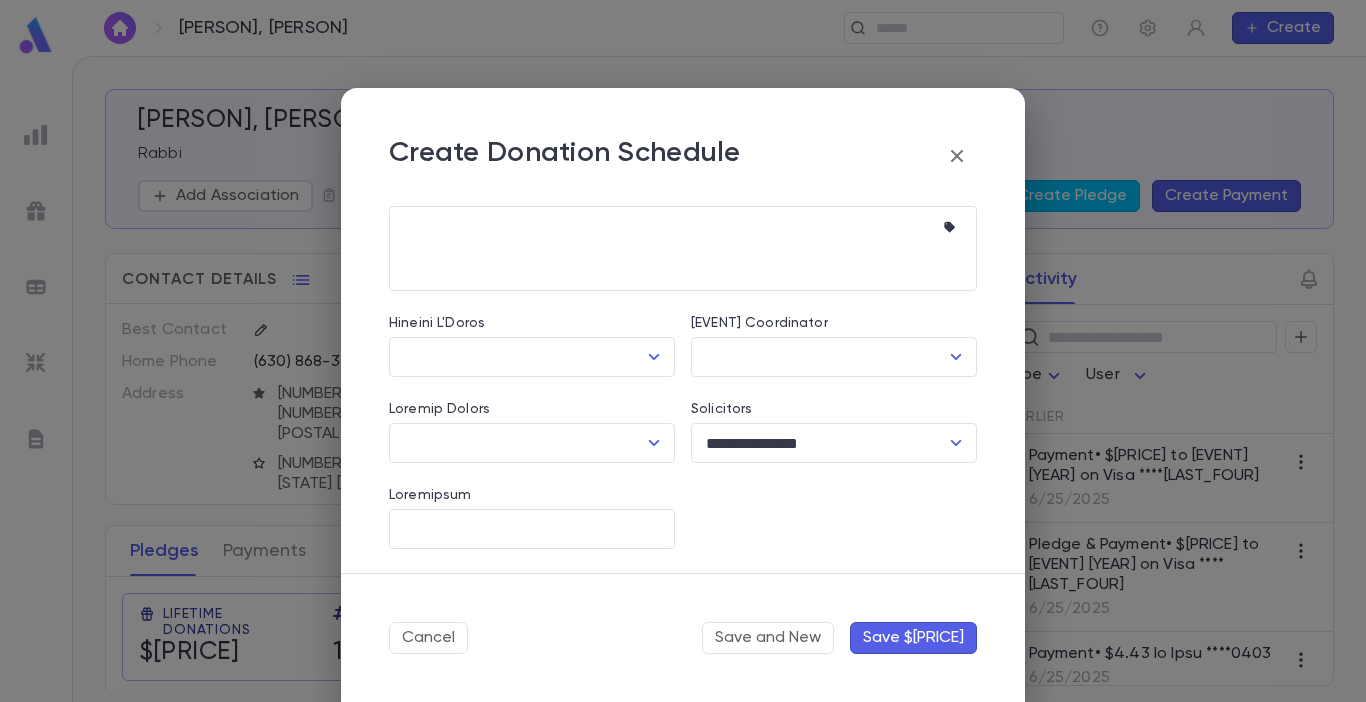 click on "Save $[PRICE]" at bounding box center [913, 638] 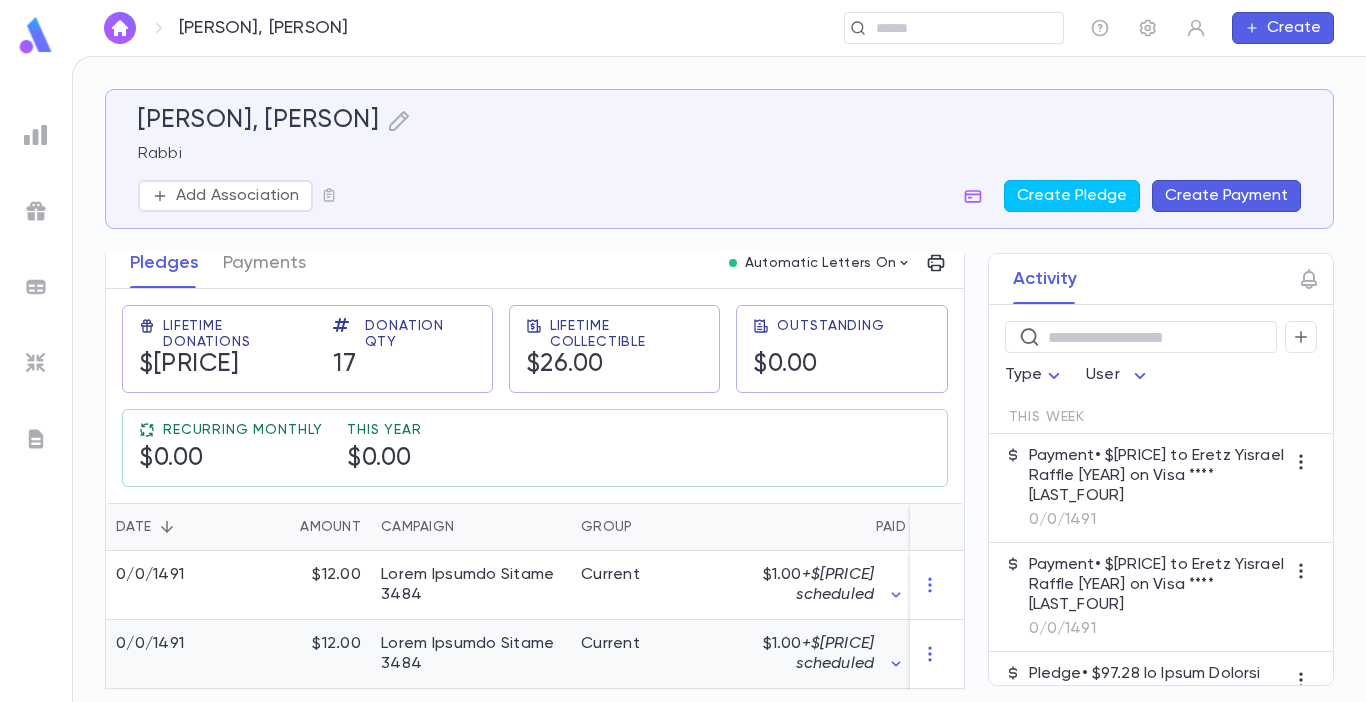 scroll, scrollTop: 400, scrollLeft: 0, axis: vertical 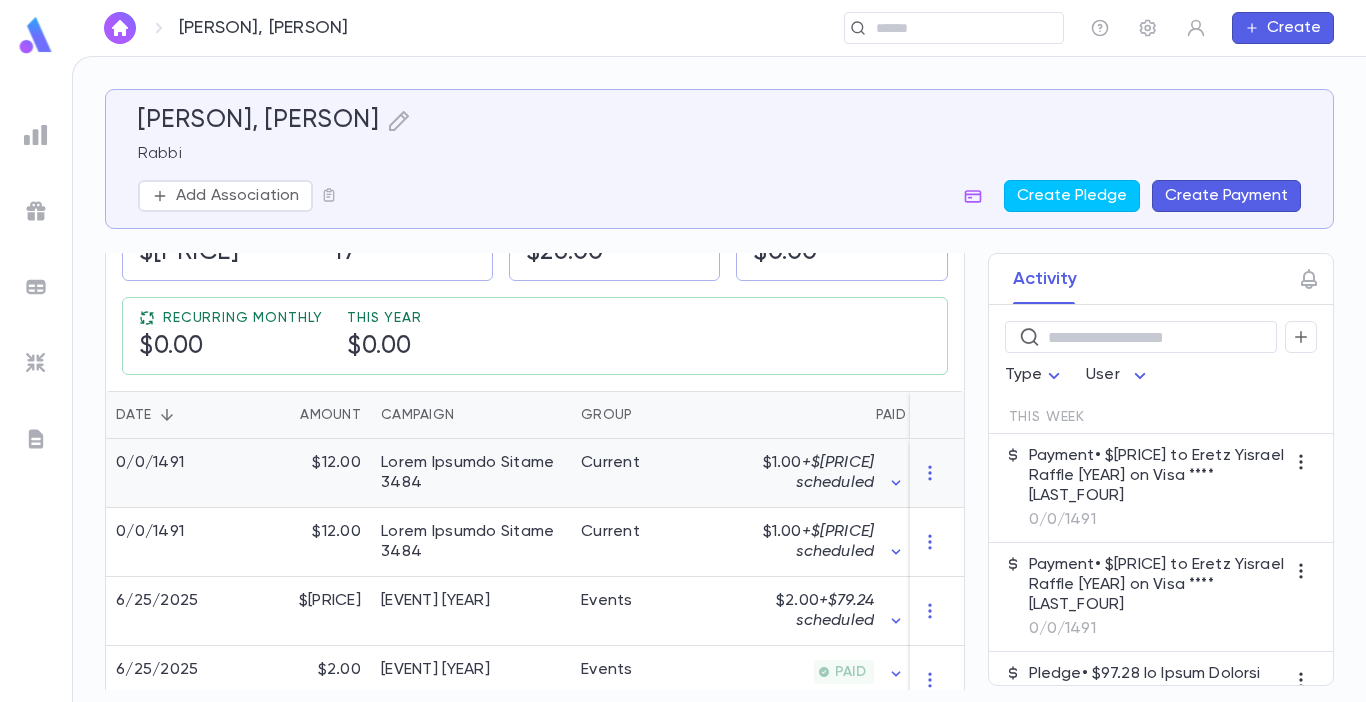 click on "Lorem Ipsumdo Sitame 3484" at bounding box center [471, 473] 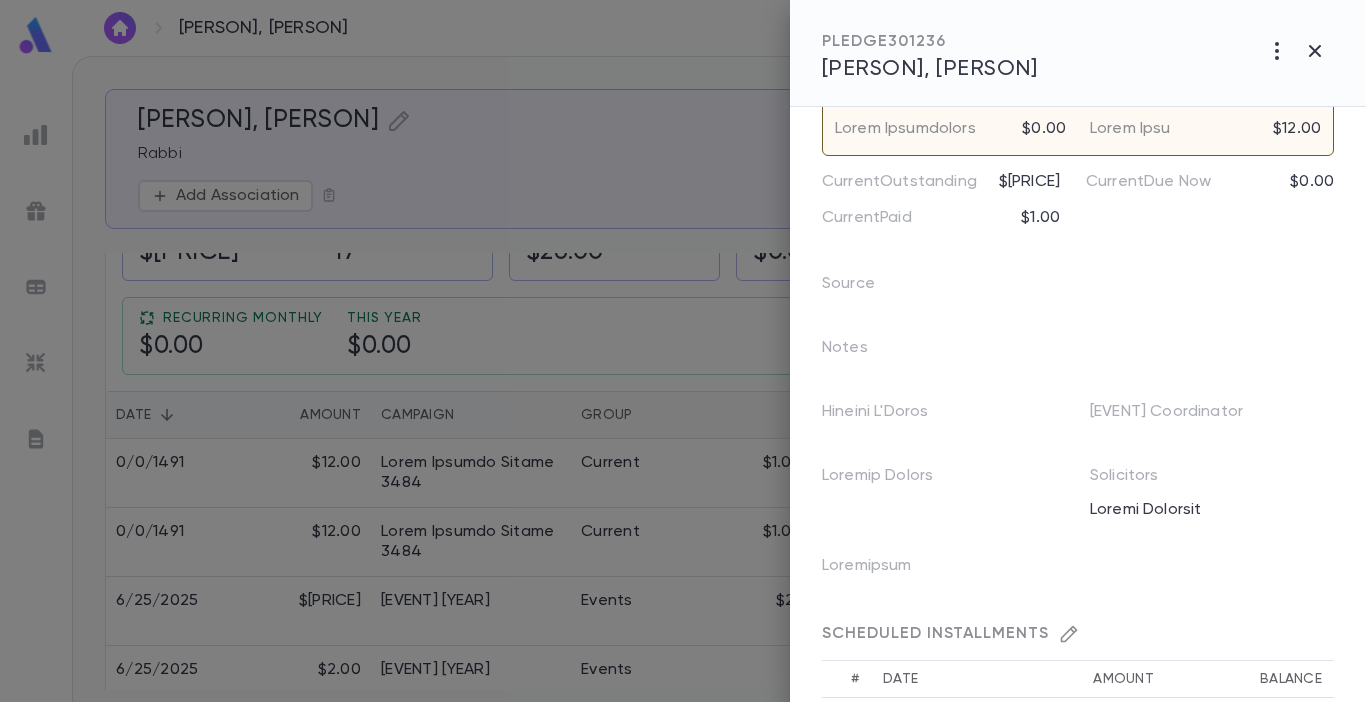 scroll, scrollTop: 400, scrollLeft: 0, axis: vertical 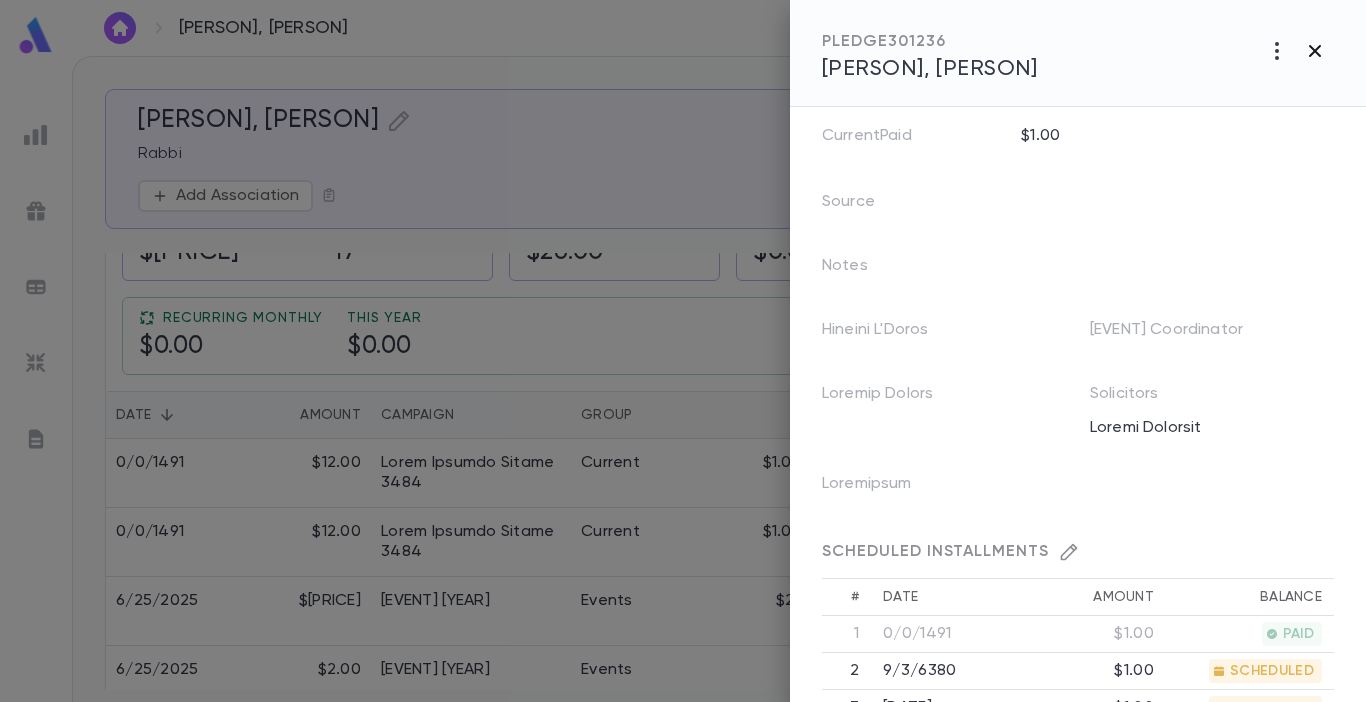 click at bounding box center [1277, 51] 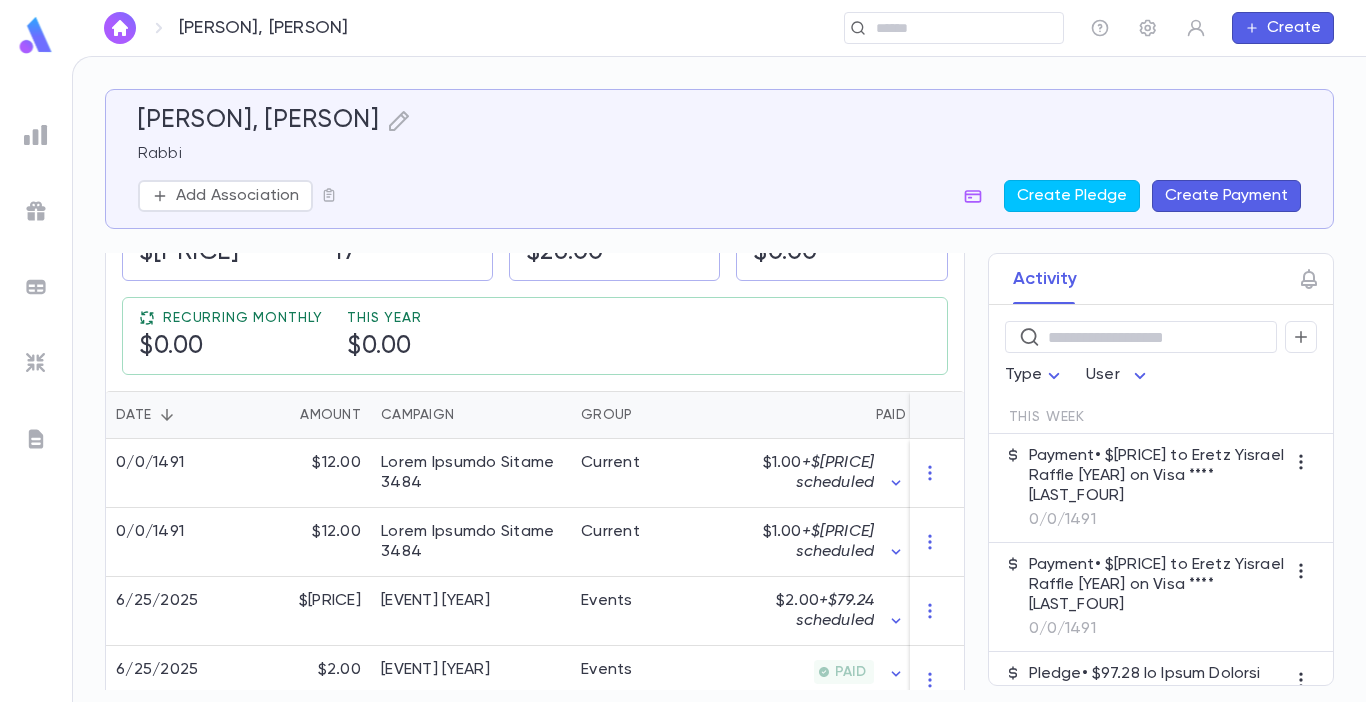 click at bounding box center [36, 35] 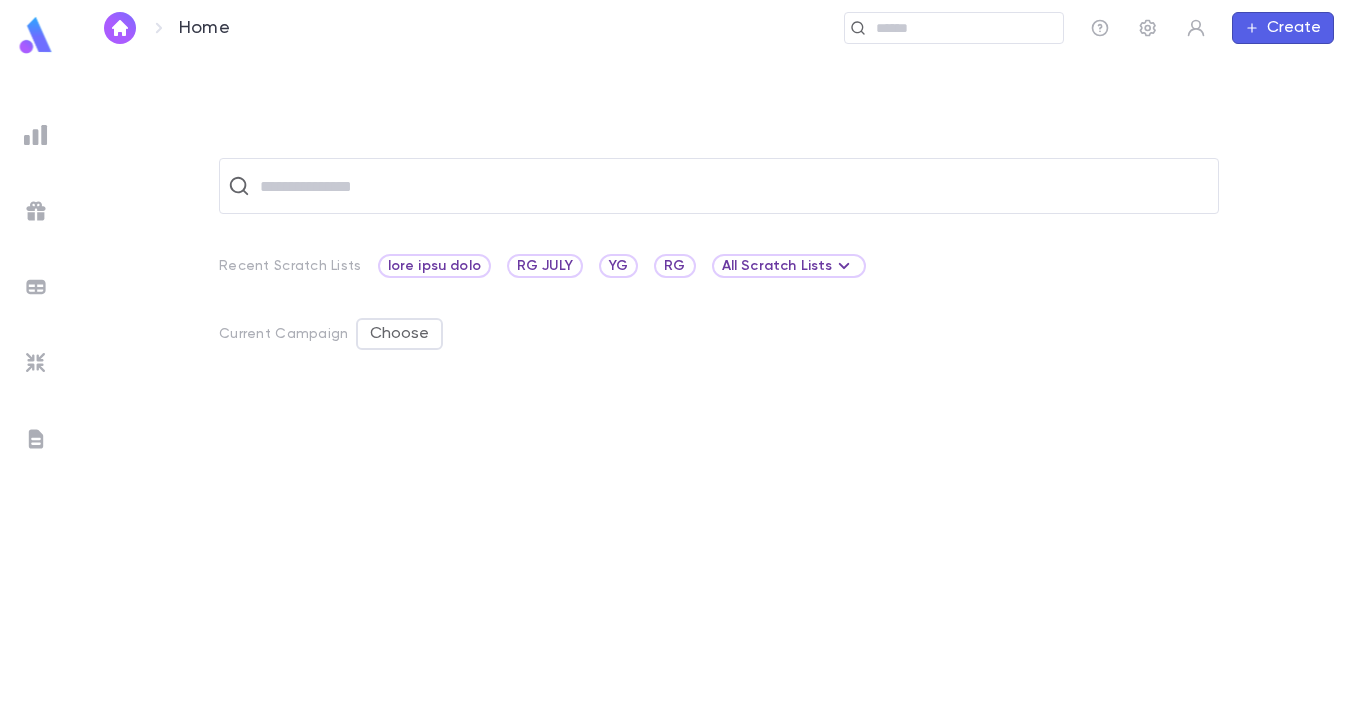 click at bounding box center (36, 135) 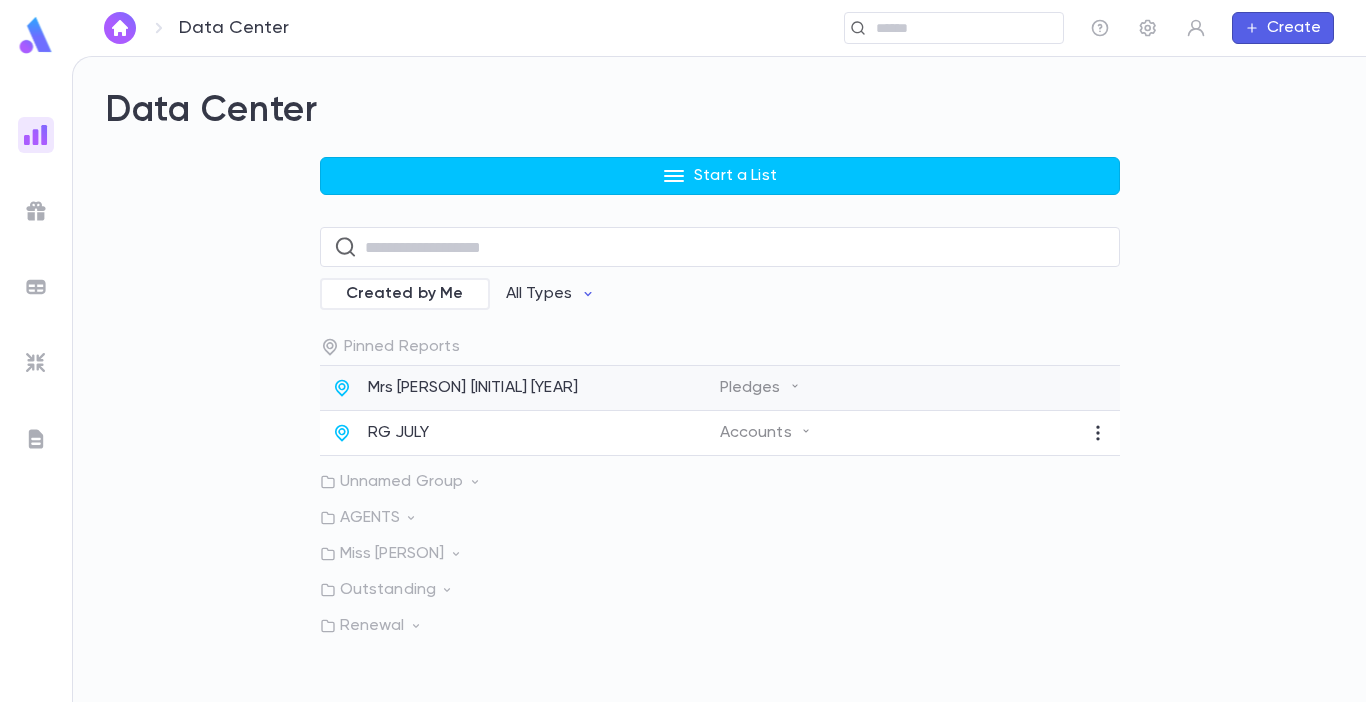 click on "Mrs [PERSON] [INITIAL] [YEAR]" at bounding box center (473, 388) 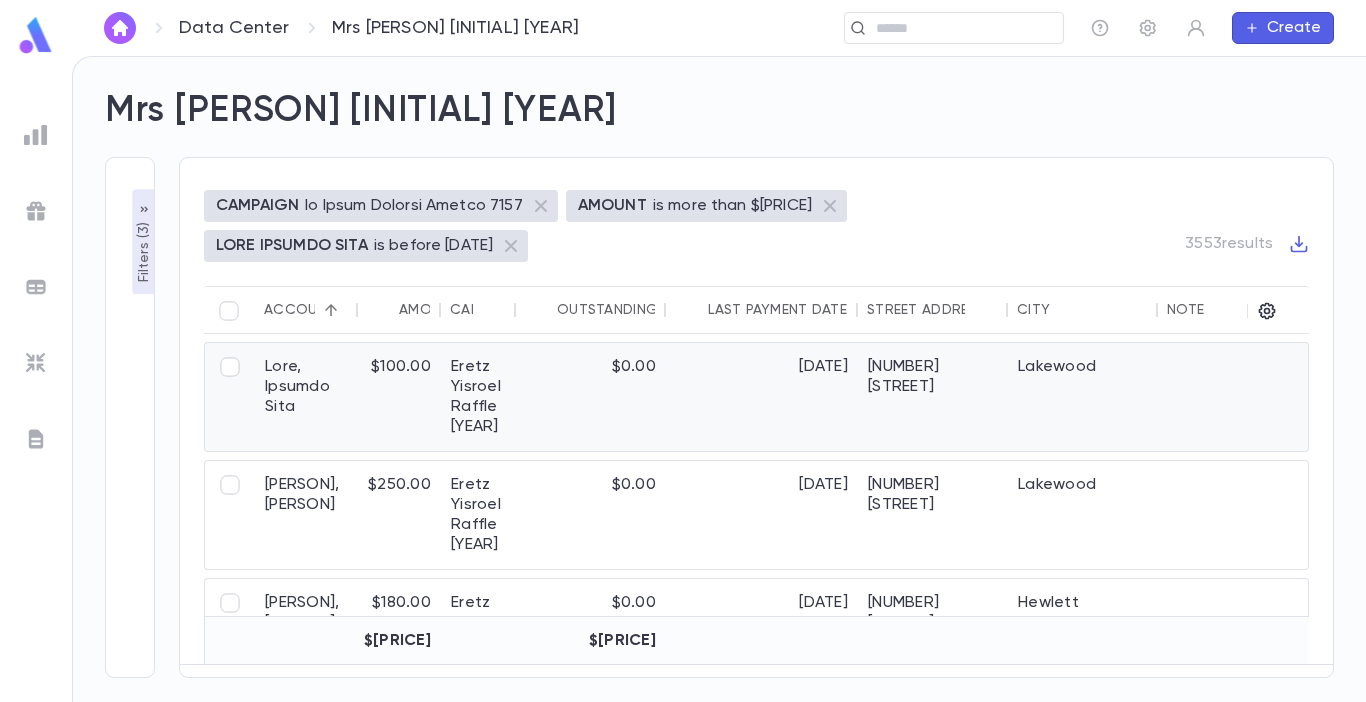 click on "Eretz Yisroel Raffle [YEAR]" at bounding box center [478, 397] 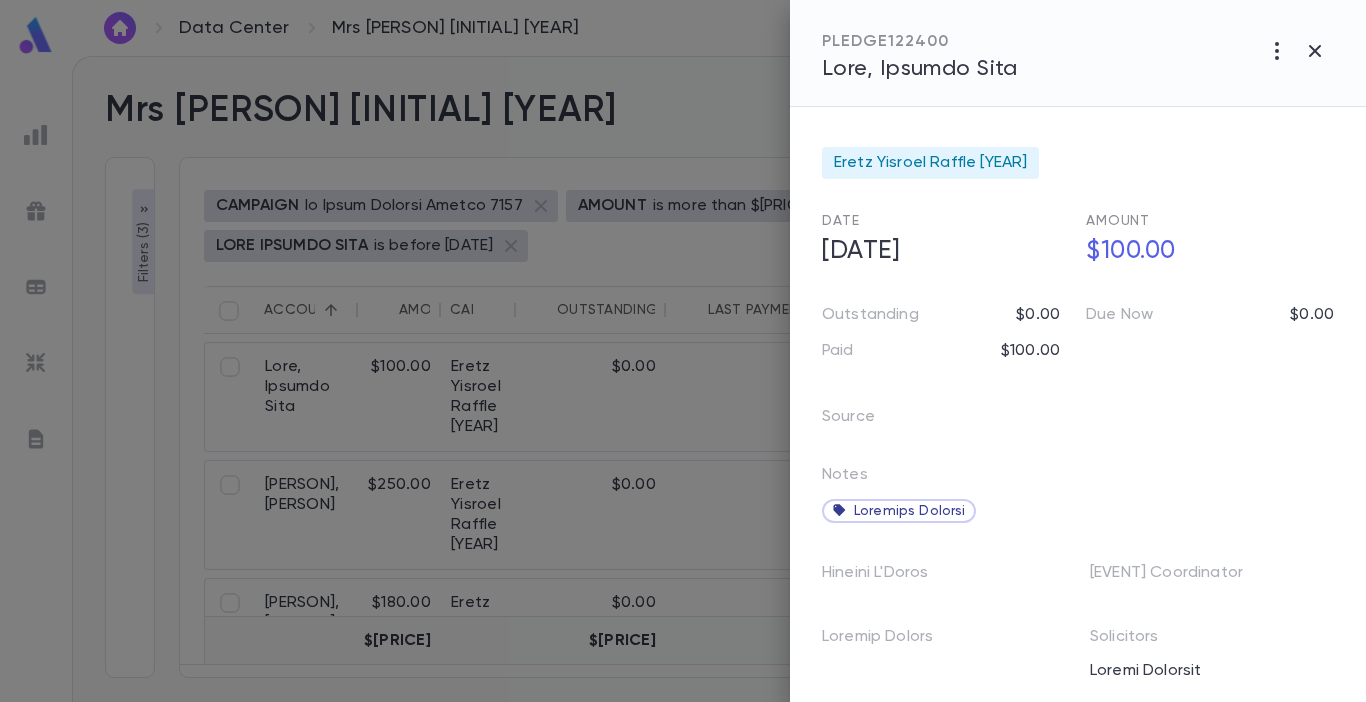 click on "Lore, Ipsumdo Sita" at bounding box center [920, 69] 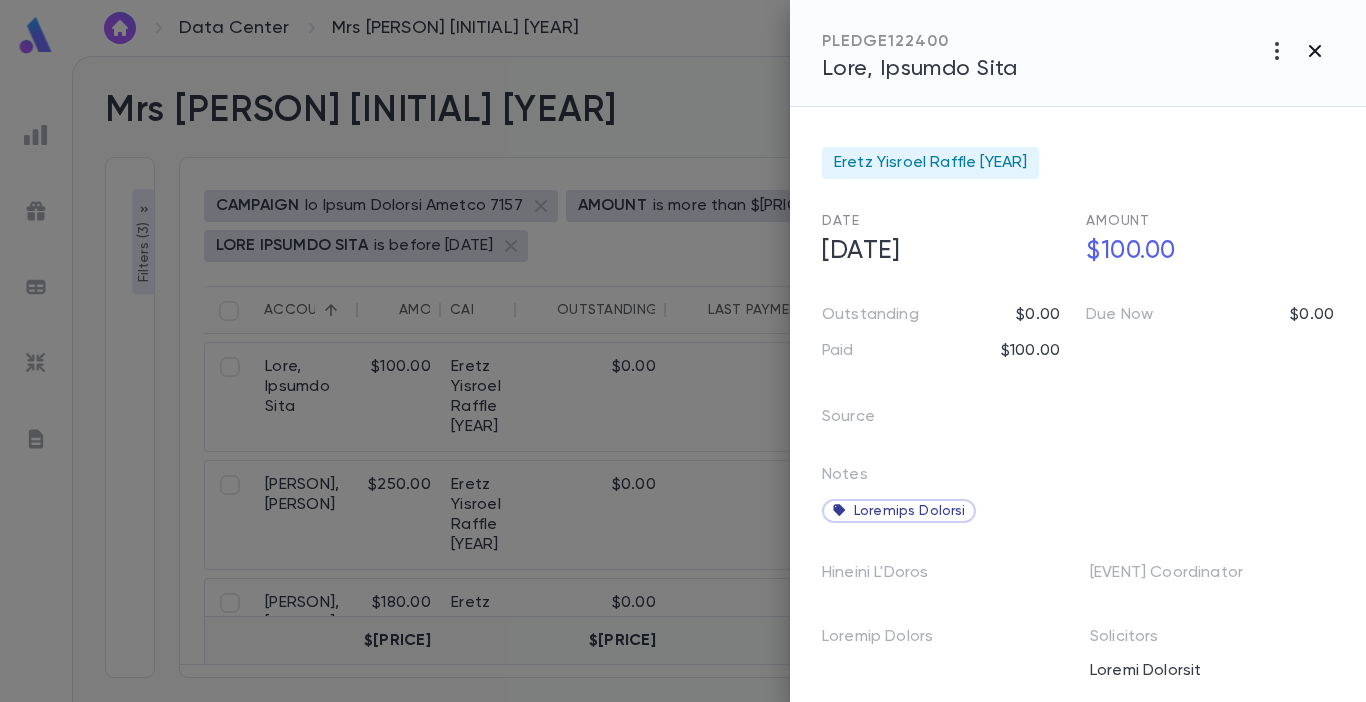 click at bounding box center [1277, 51] 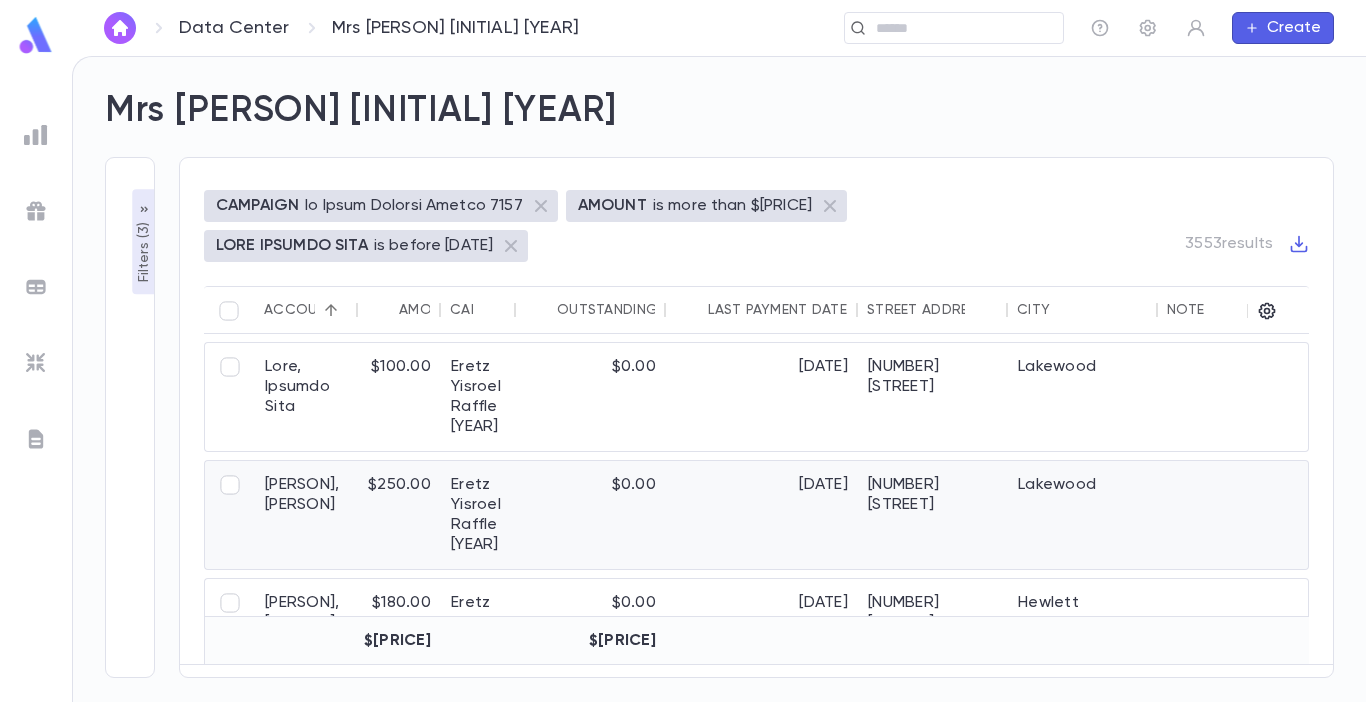 click on "[PERSON], [PERSON]" at bounding box center [306, 515] 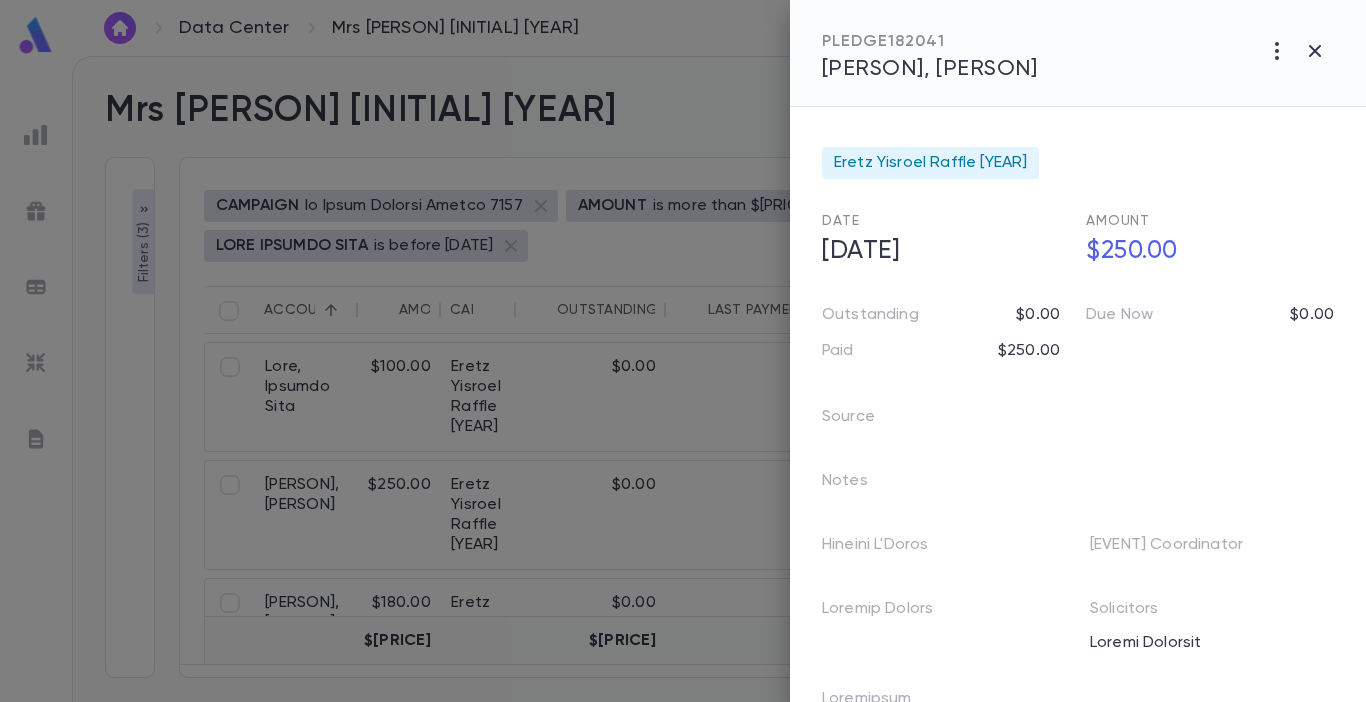 click on "[PERSON], [PERSON]" at bounding box center [930, 69] 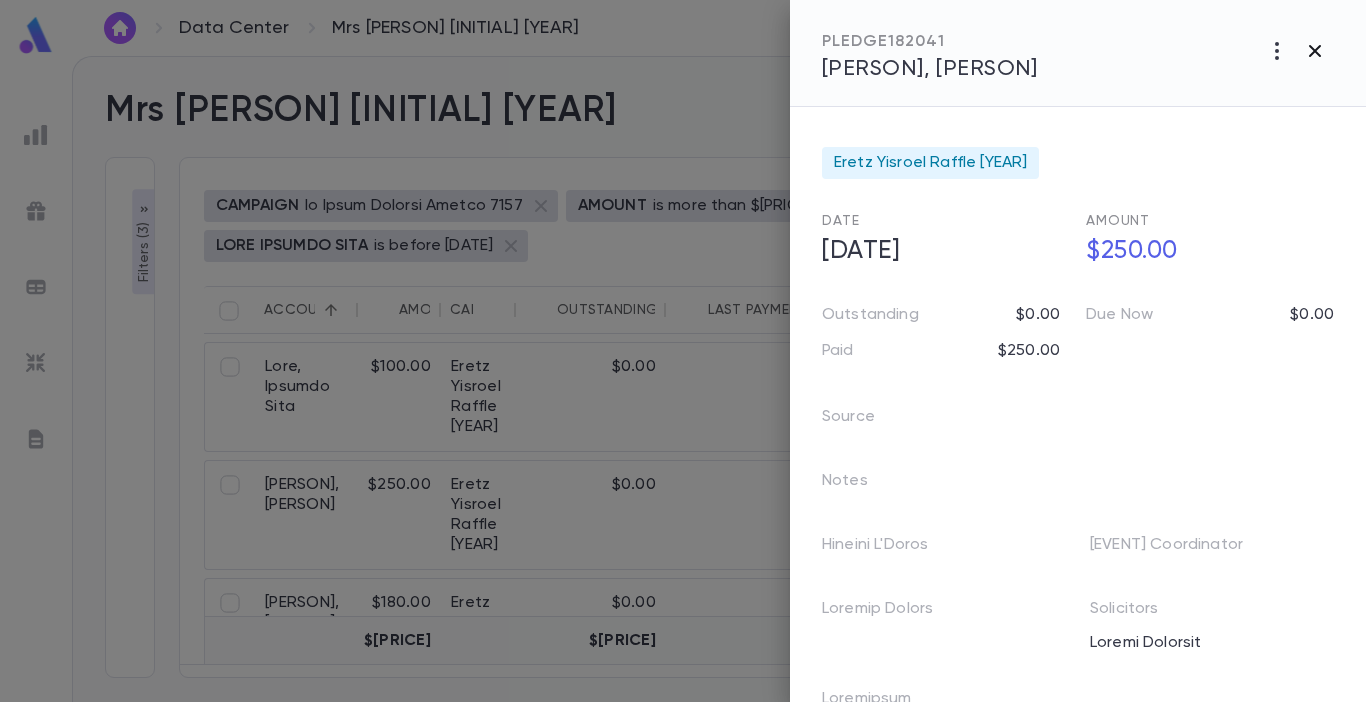 click at bounding box center [1277, 51] 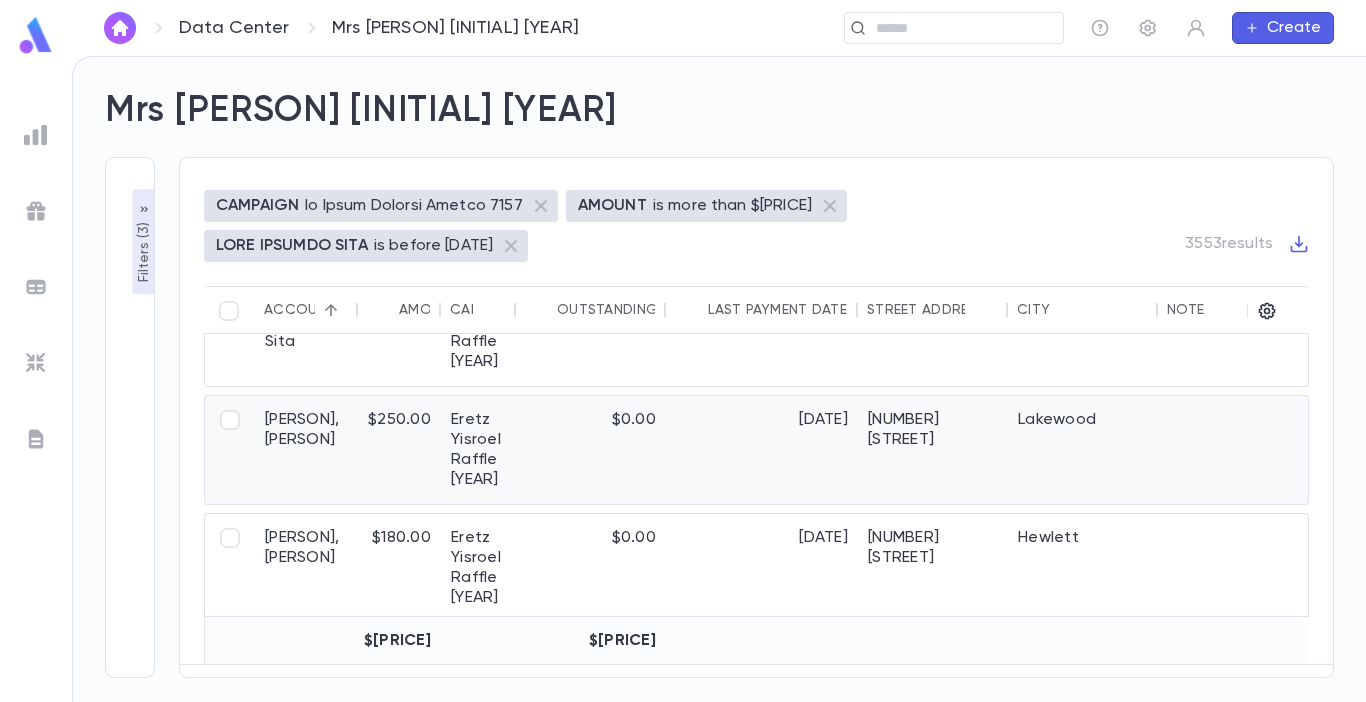 scroll, scrollTop: 100, scrollLeft: 0, axis: vertical 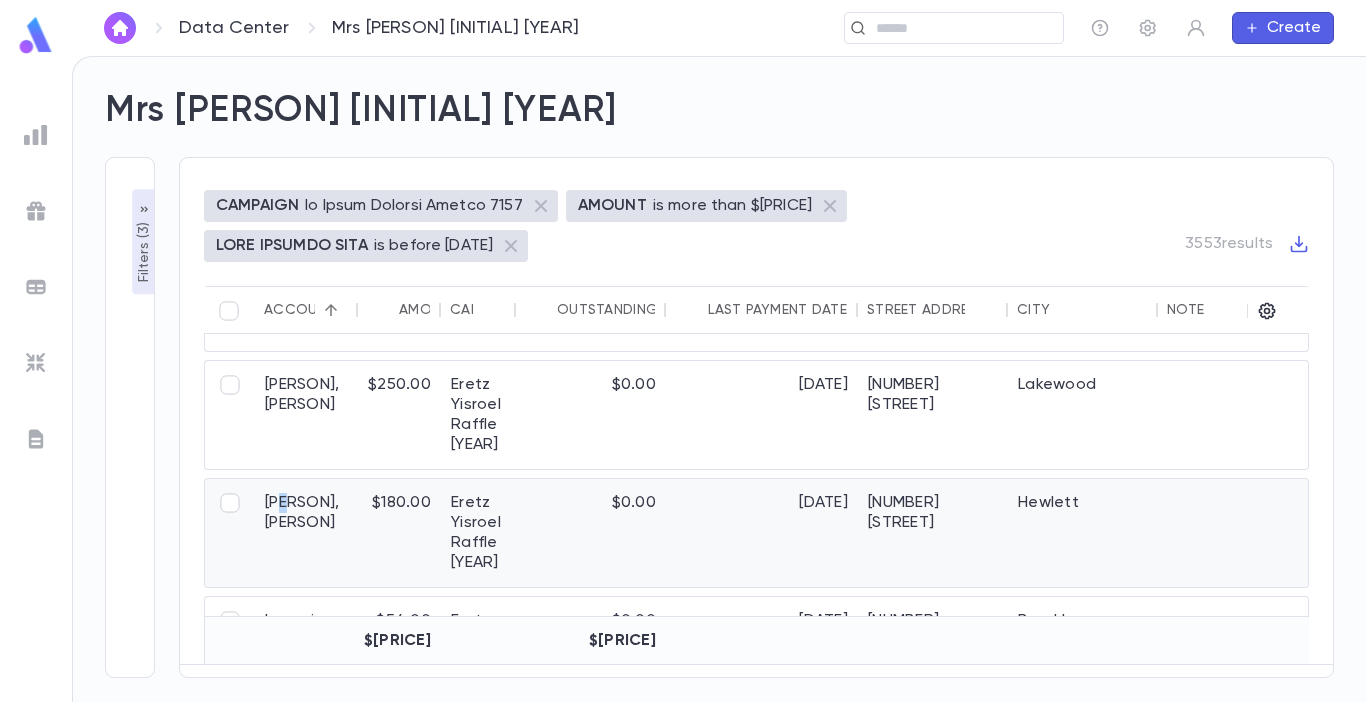 click on "[PERSON], [PERSON]" at bounding box center (306, 533) 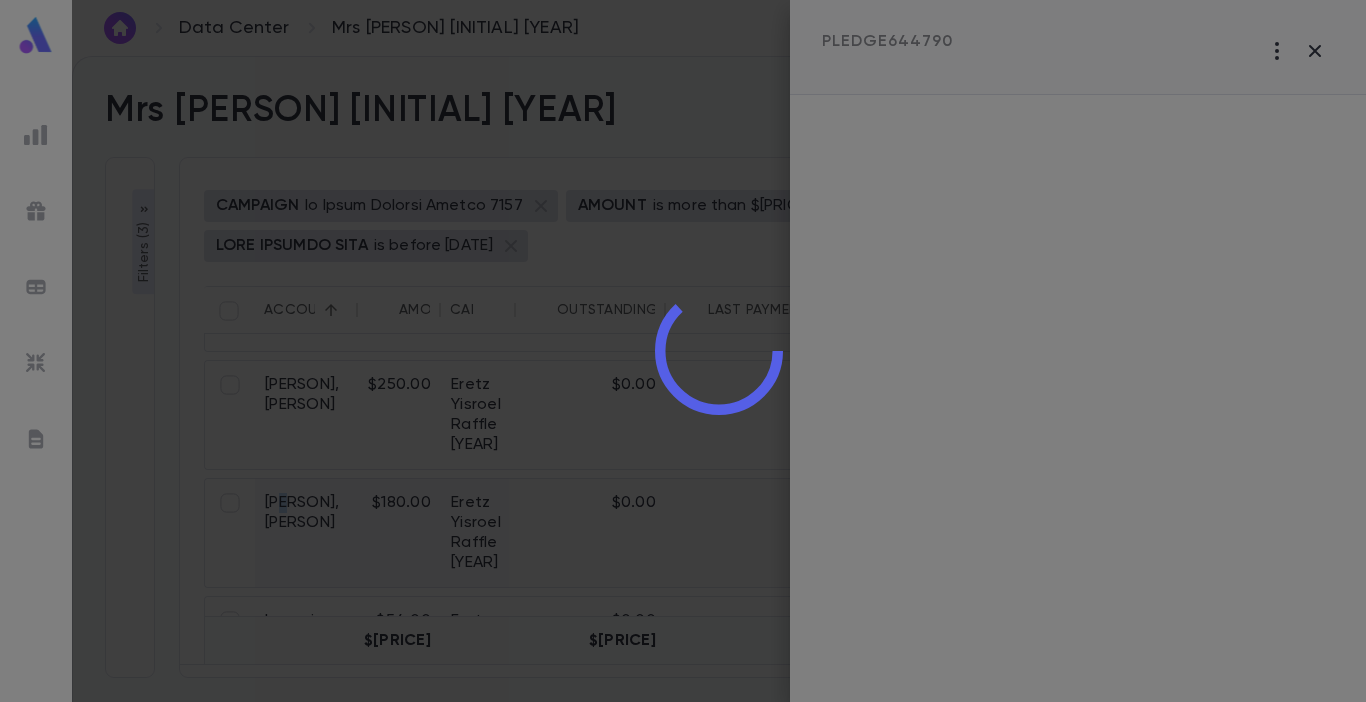 click at bounding box center (719, 351) 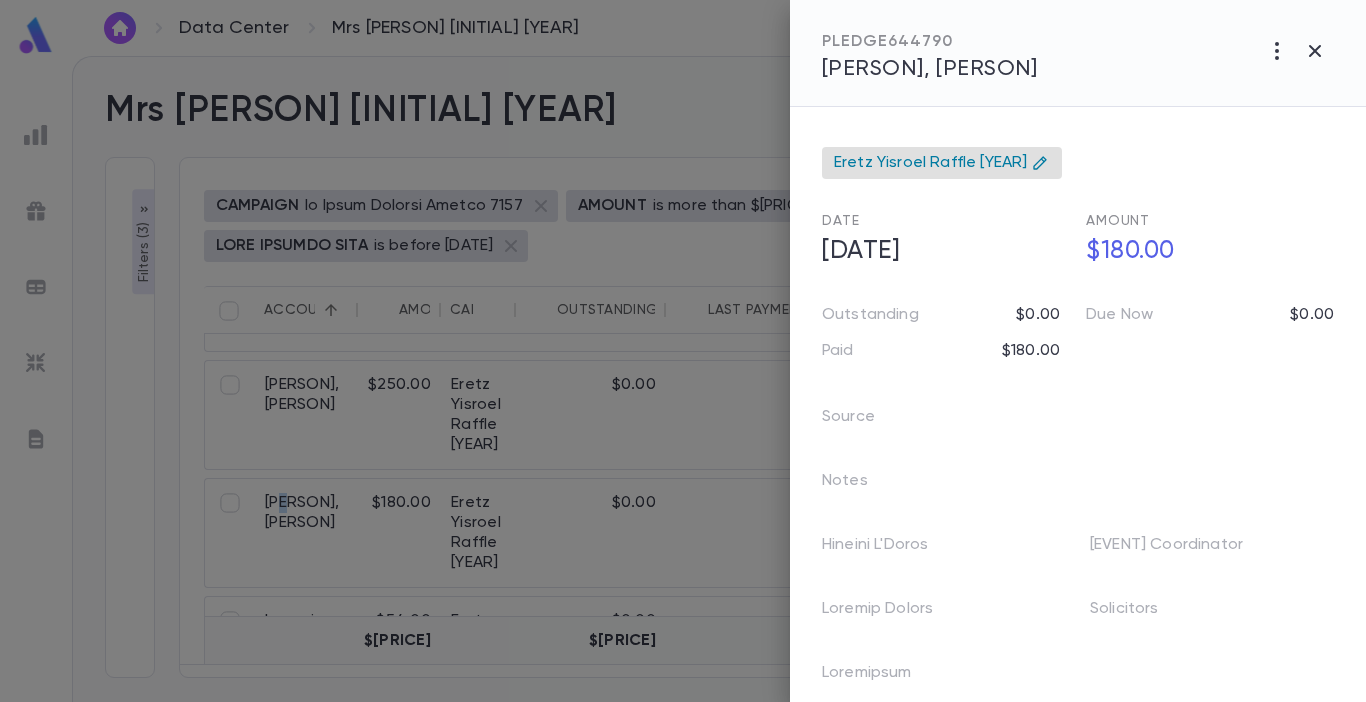 click on "Eretz Yisroel Raffle [YEAR]" at bounding box center (930, 163) 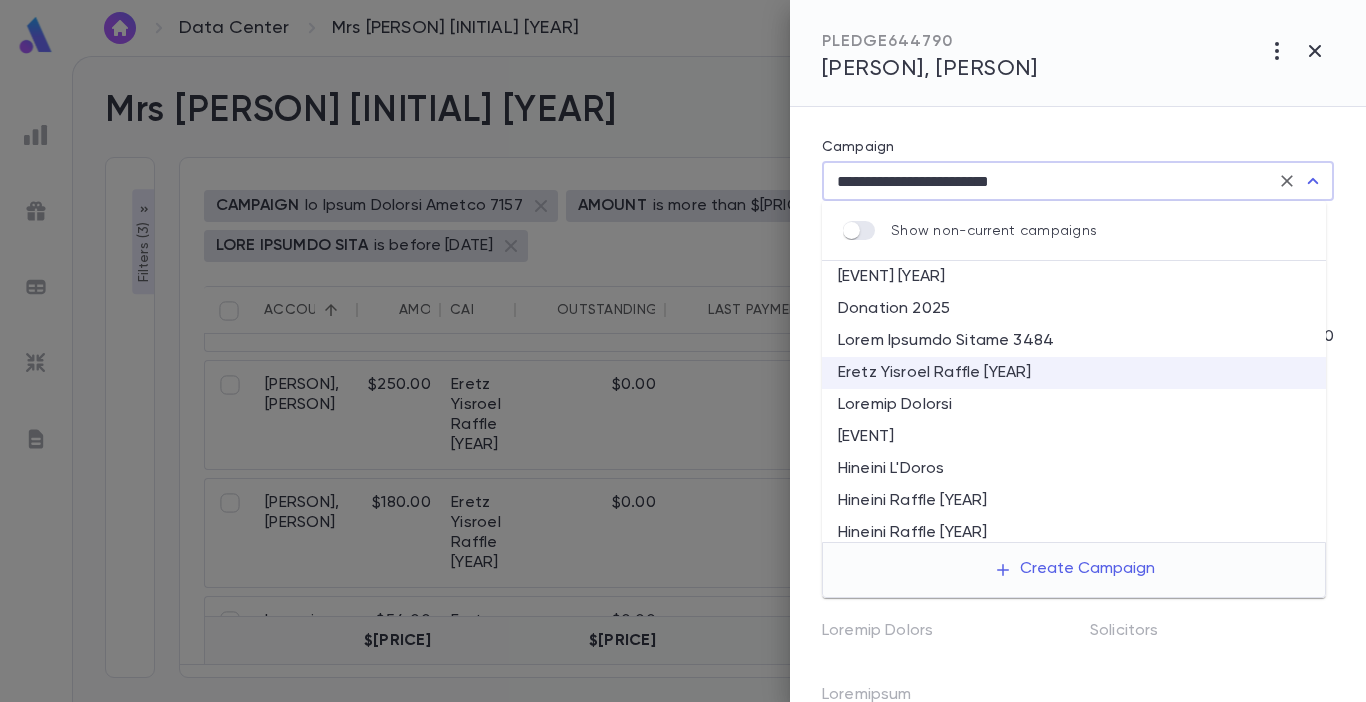 click at bounding box center (683, 351) 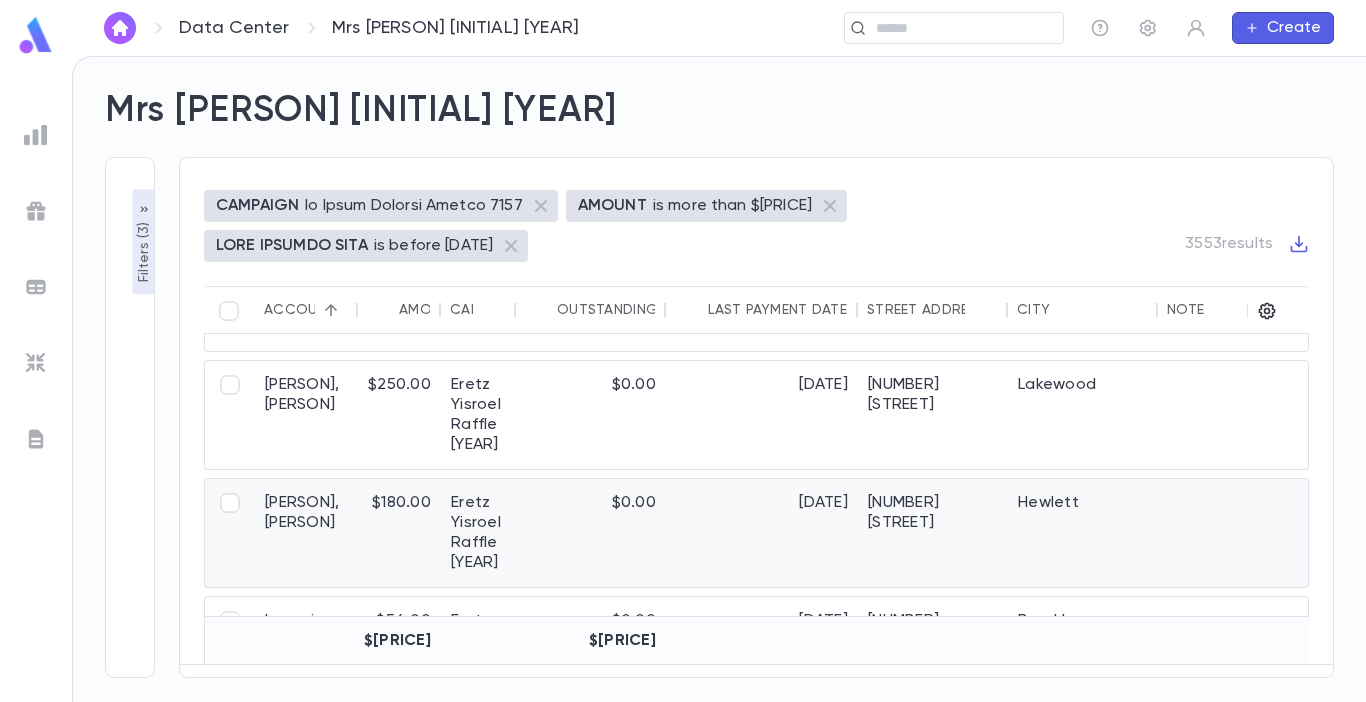 click on "[PERSON], [PERSON]" at bounding box center (306, 533) 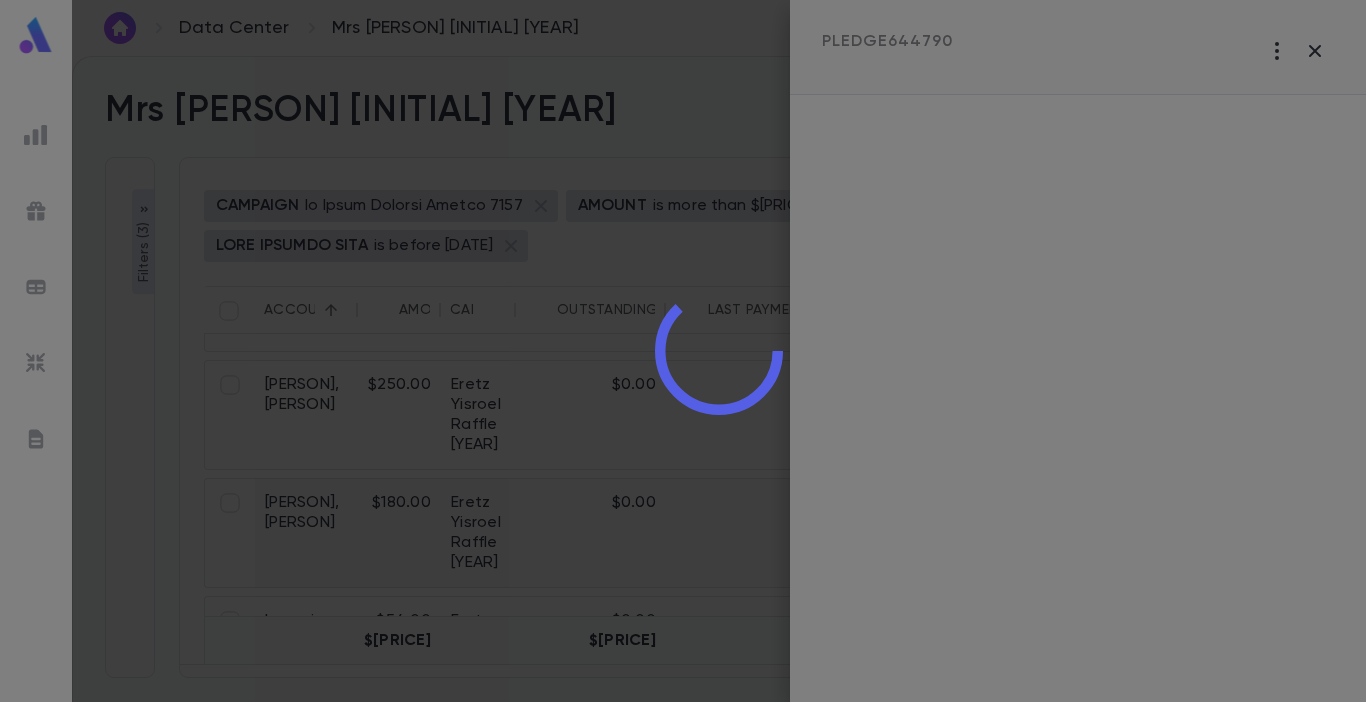 click at bounding box center [719, 351] 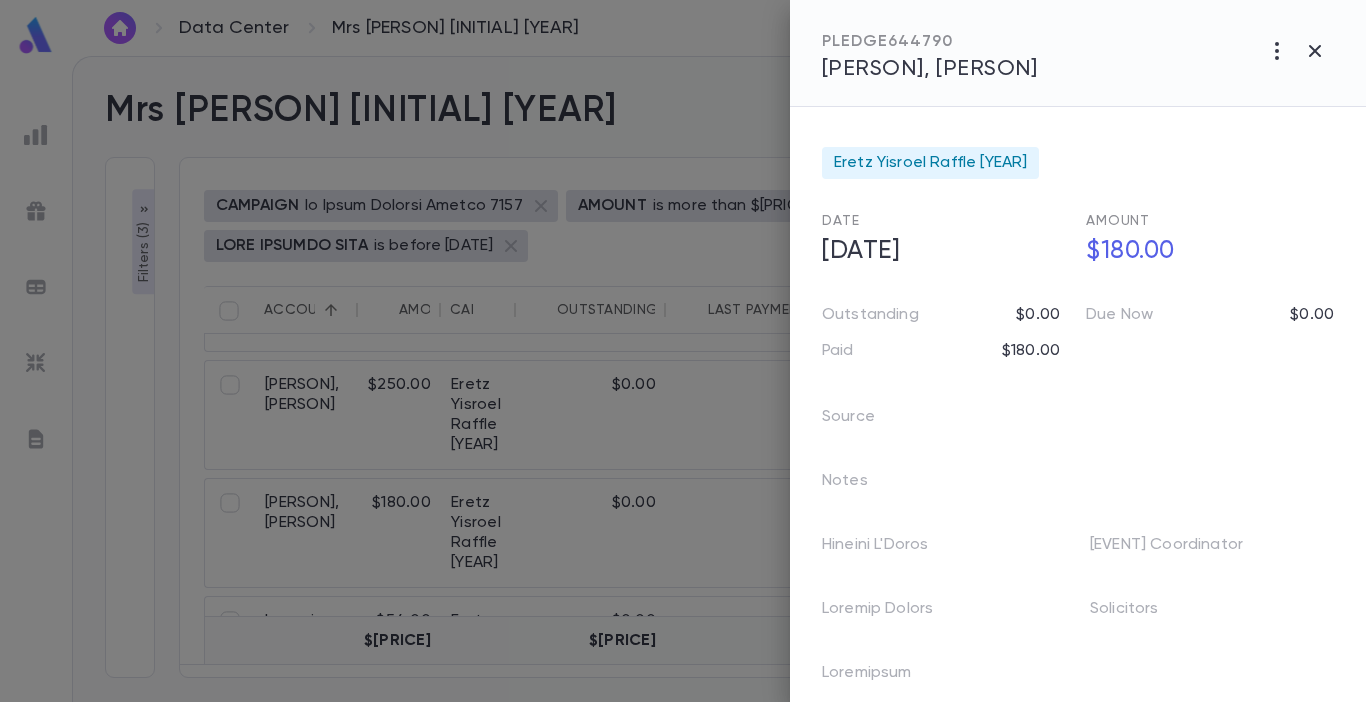 click on "[PERSON], [PERSON]" at bounding box center (930, 69) 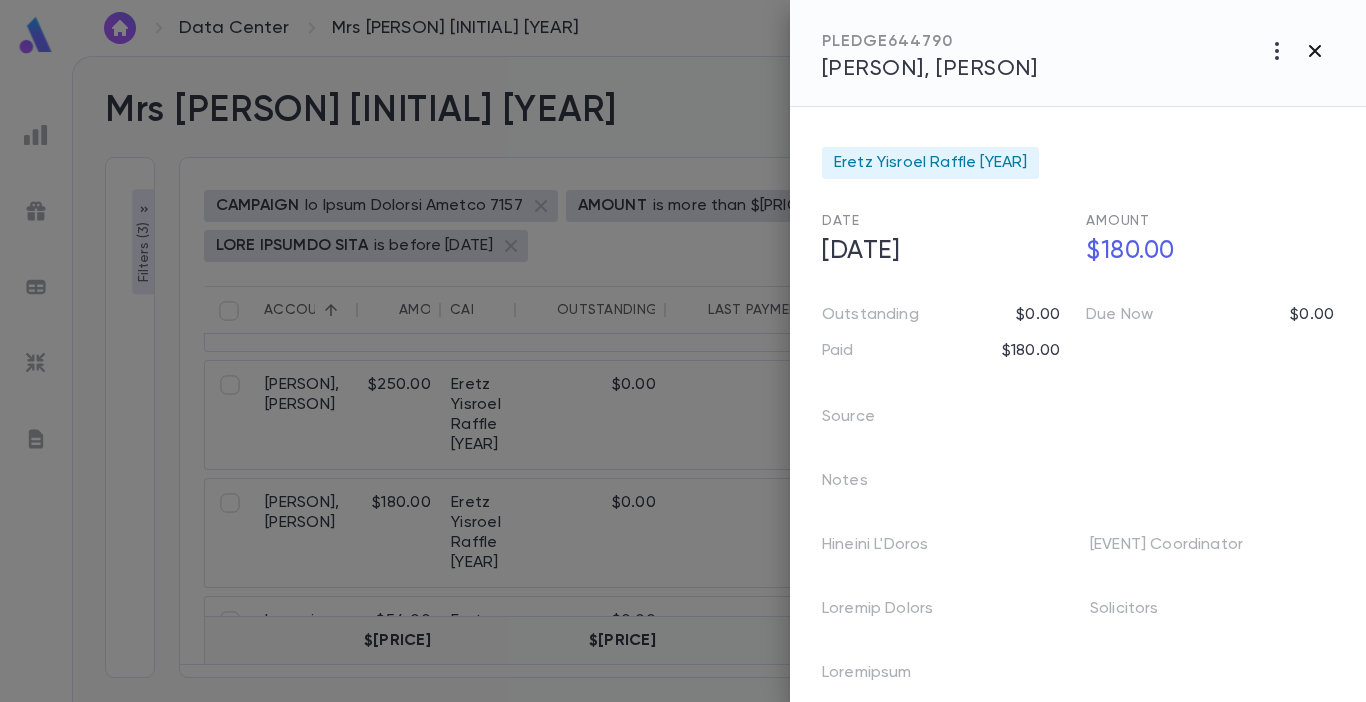 click at bounding box center [1277, 51] 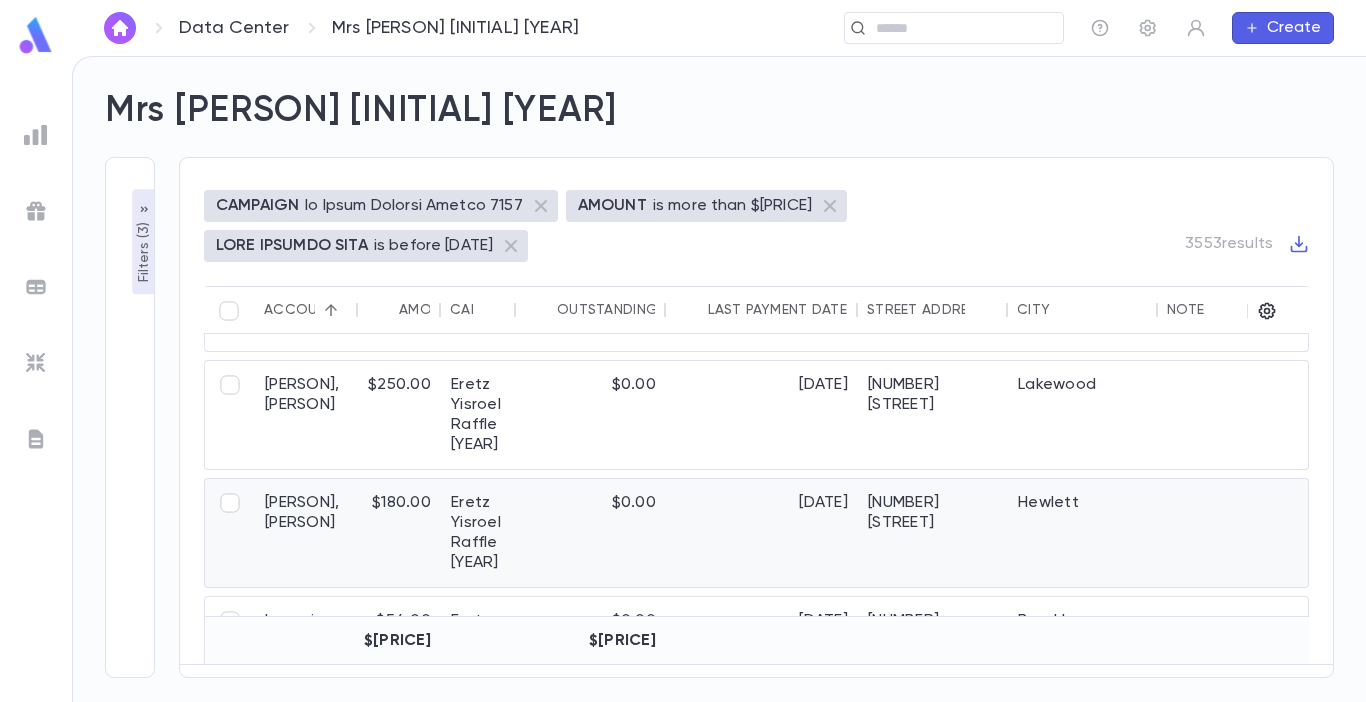 click on "[DATE]" at bounding box center (762, 533) 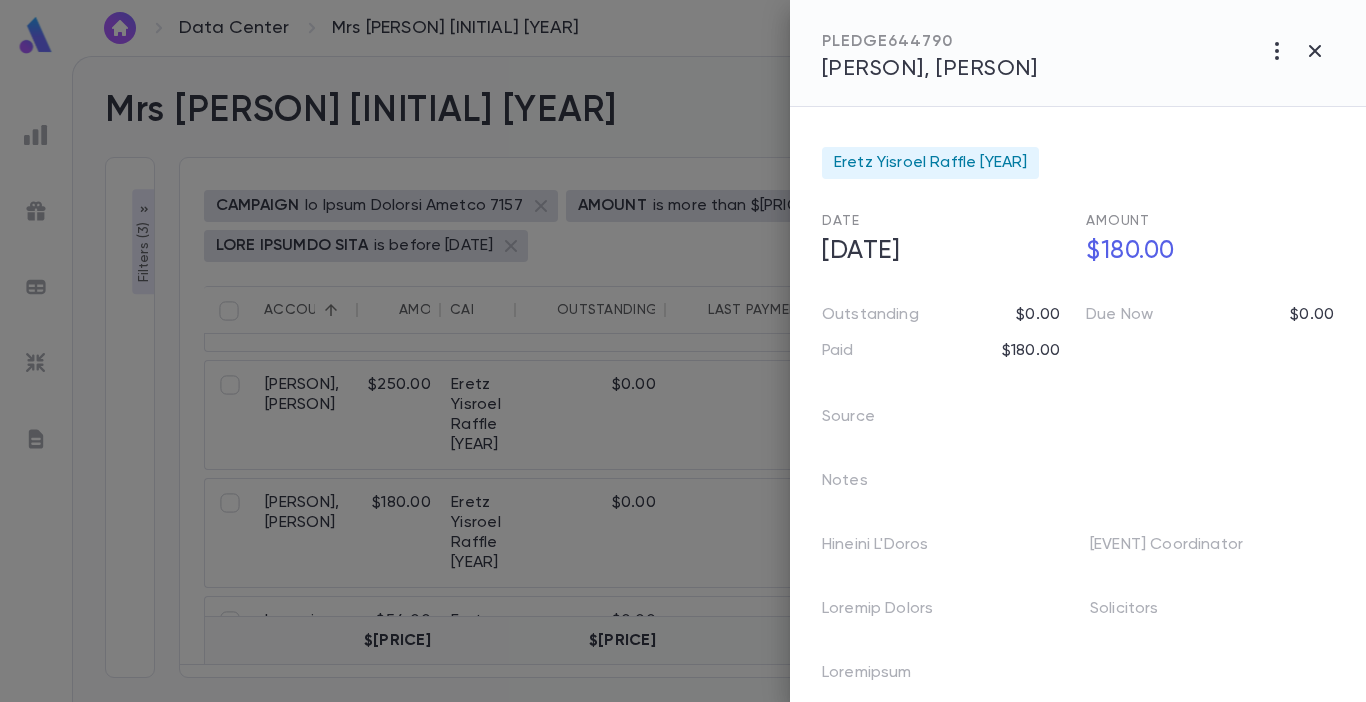 click on "[PERSON], [PERSON]" at bounding box center (930, 69) 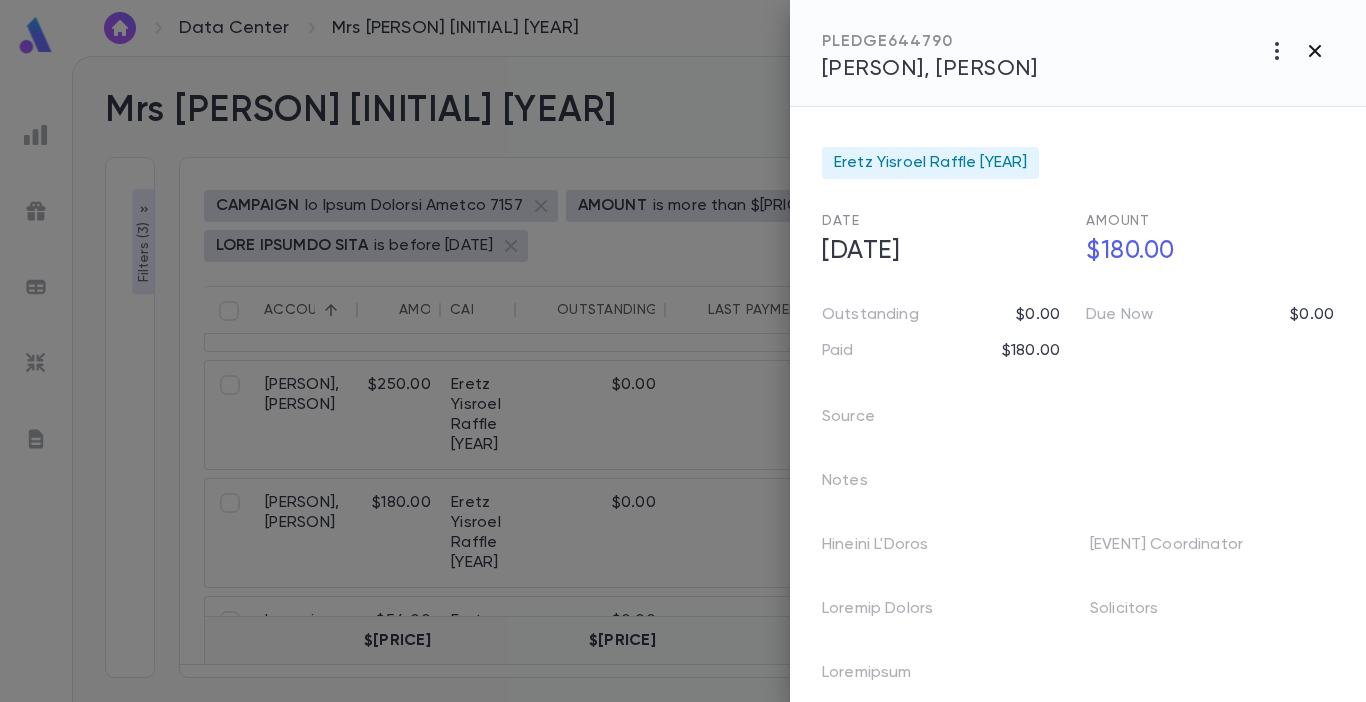 click at bounding box center [1277, 51] 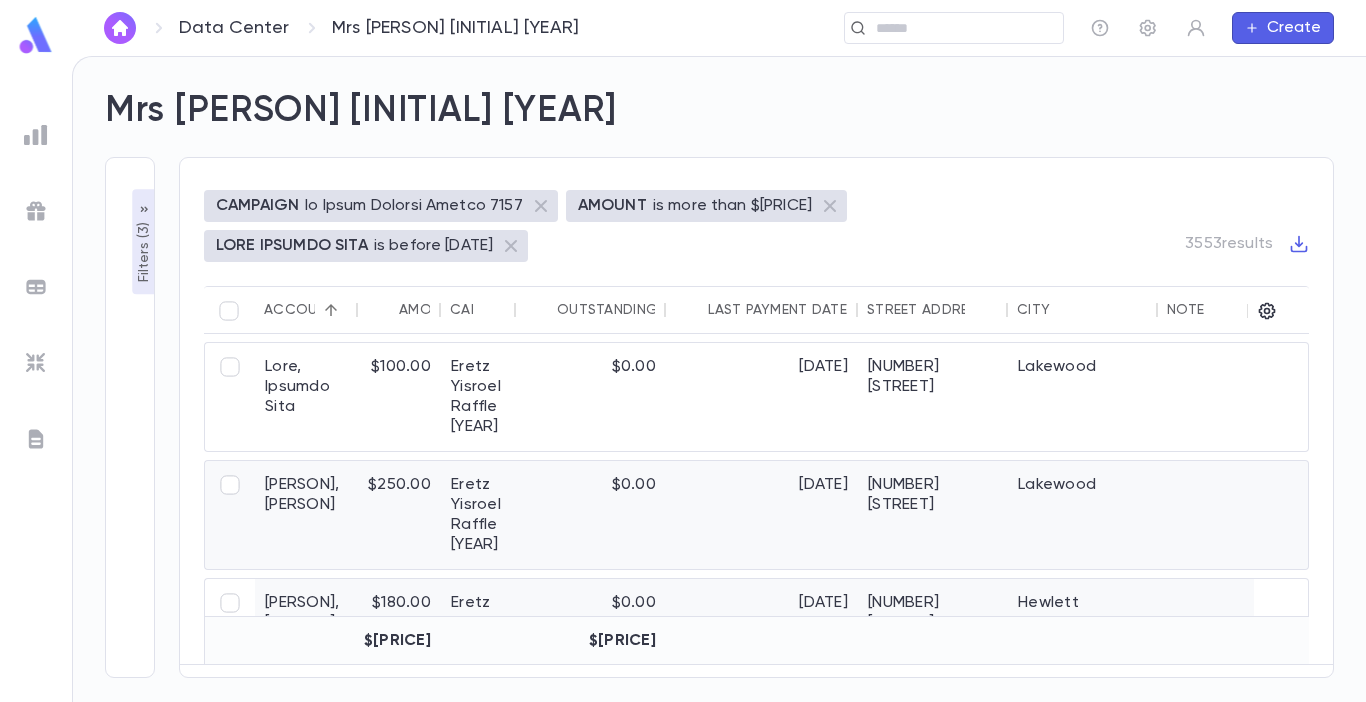 scroll, scrollTop: 100, scrollLeft: 0, axis: vertical 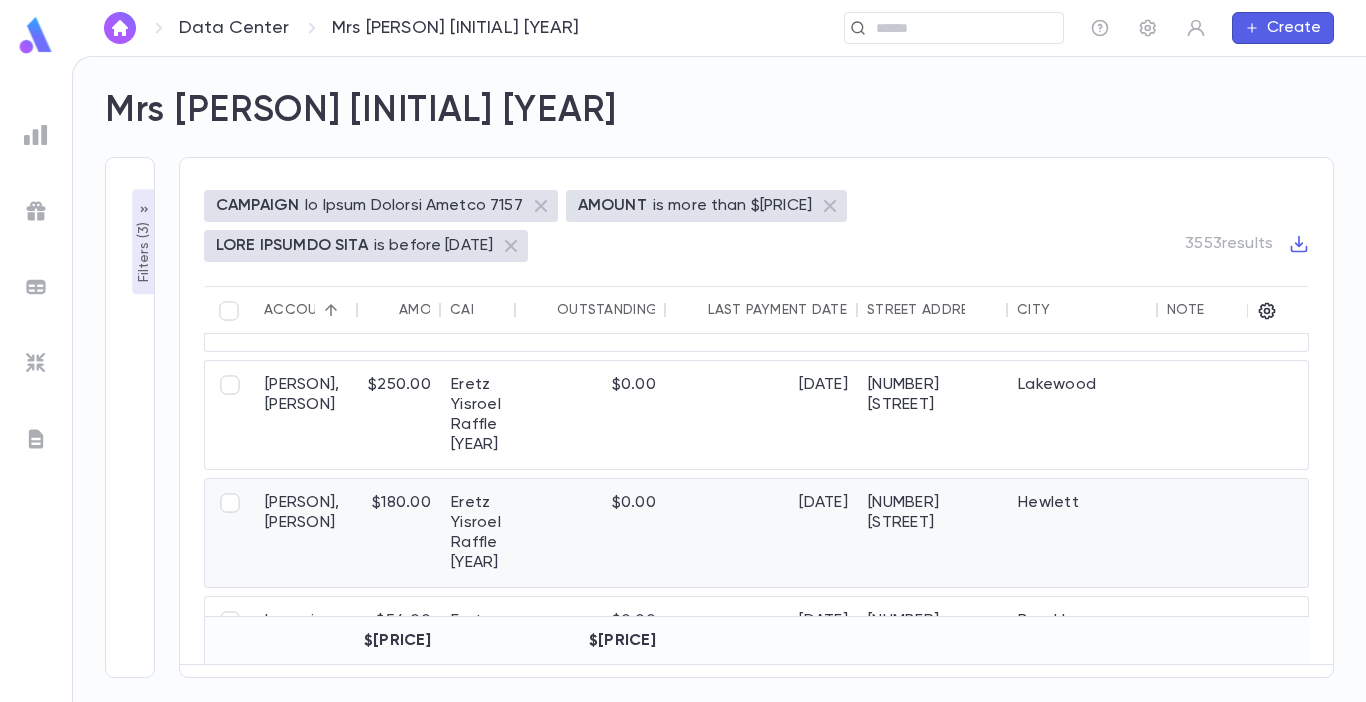 click on "[PERSON], [PERSON]" at bounding box center [306, 533] 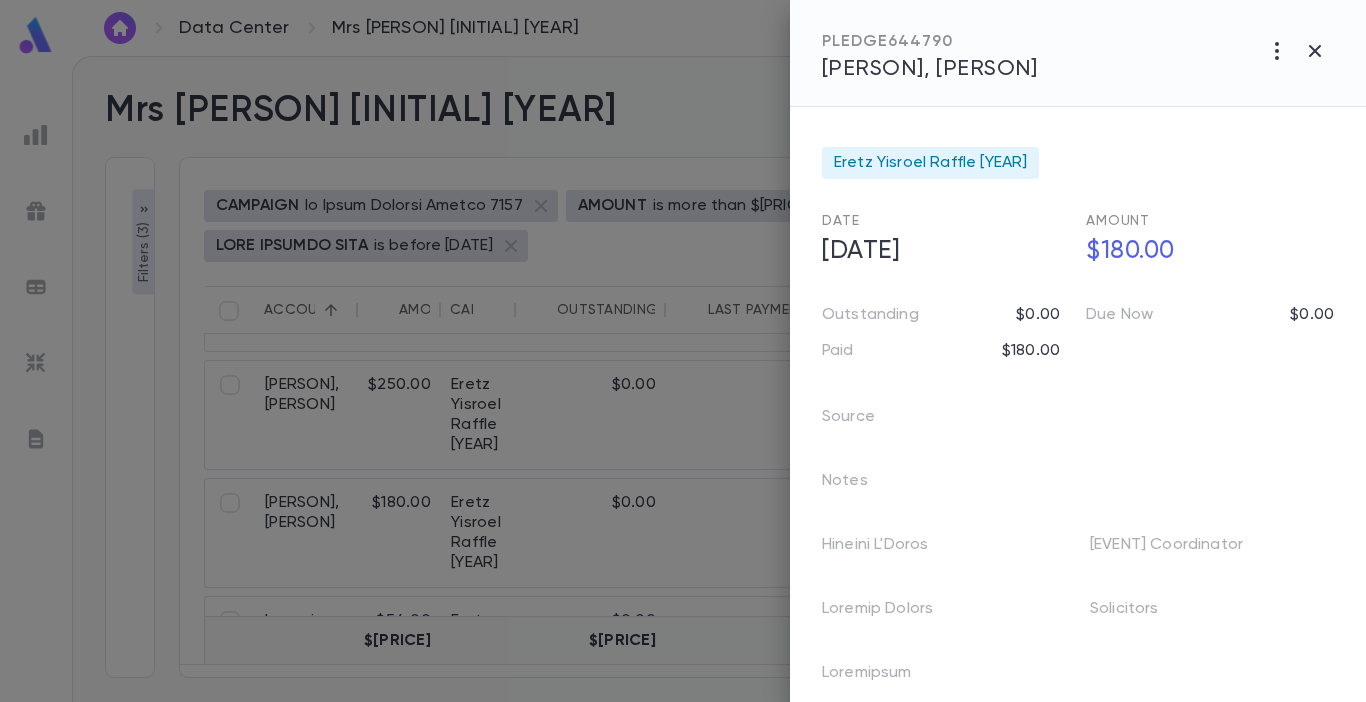 click on "[PERSON], [PERSON]" at bounding box center (930, 69) 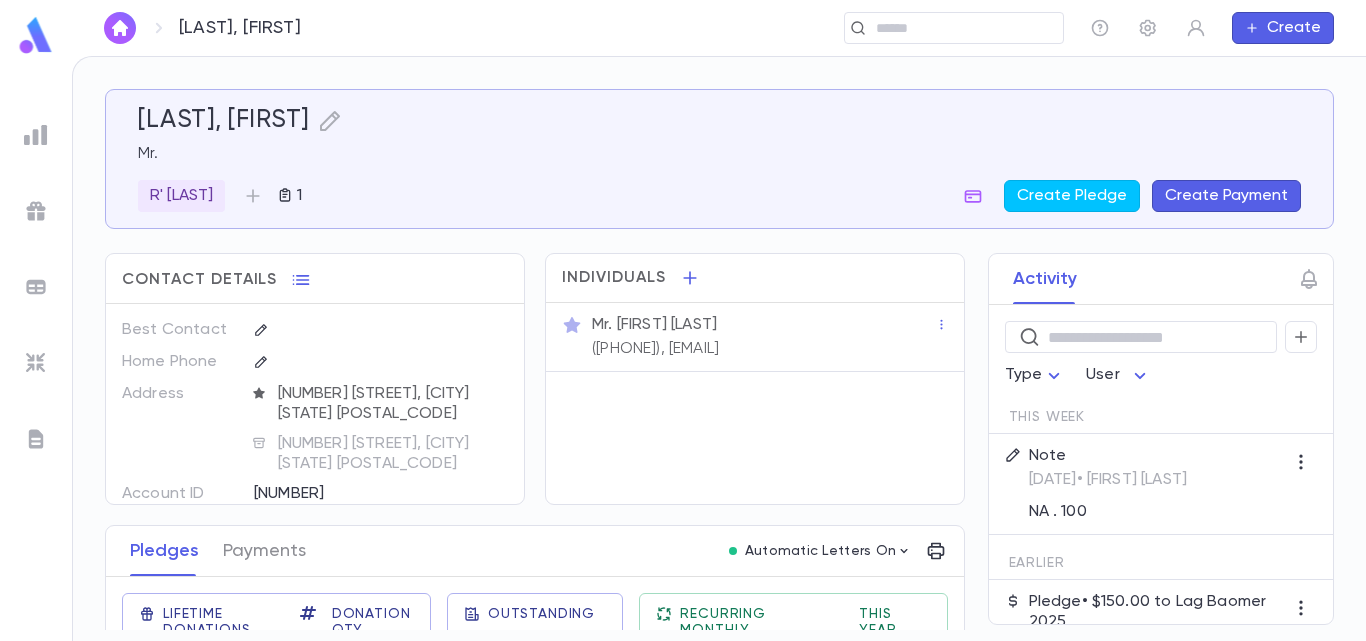 scroll, scrollTop: 0, scrollLeft: 0, axis: both 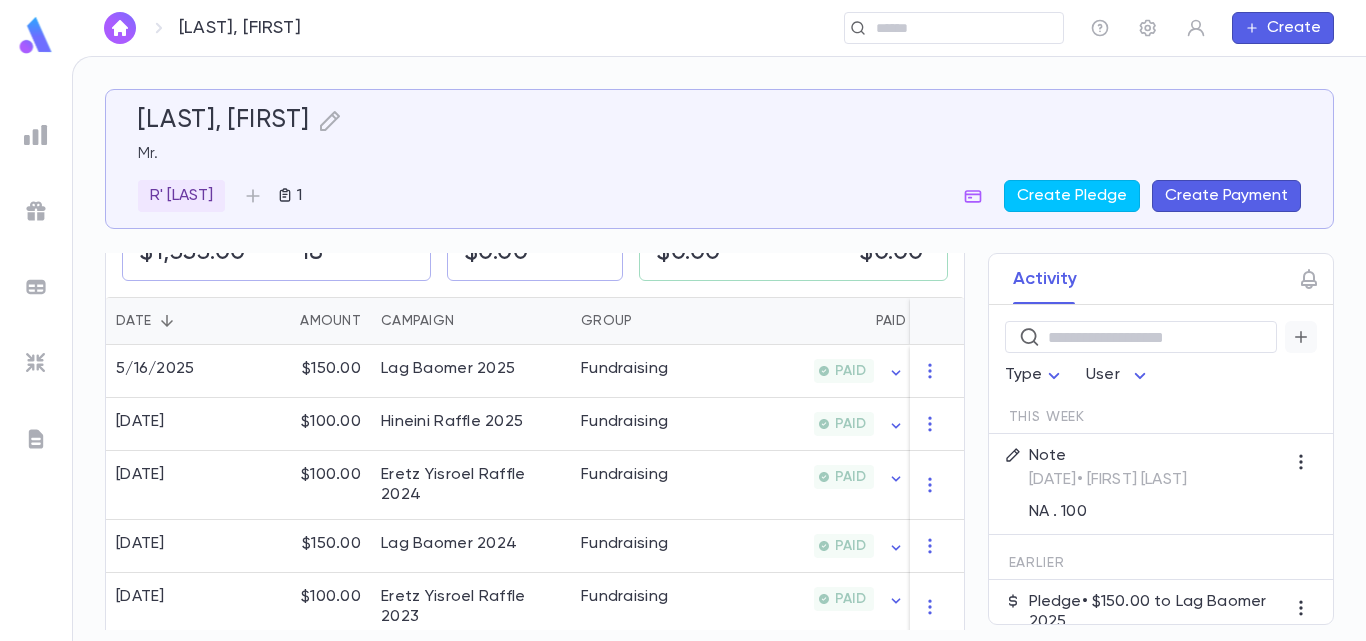 click at bounding box center [1301, 337] 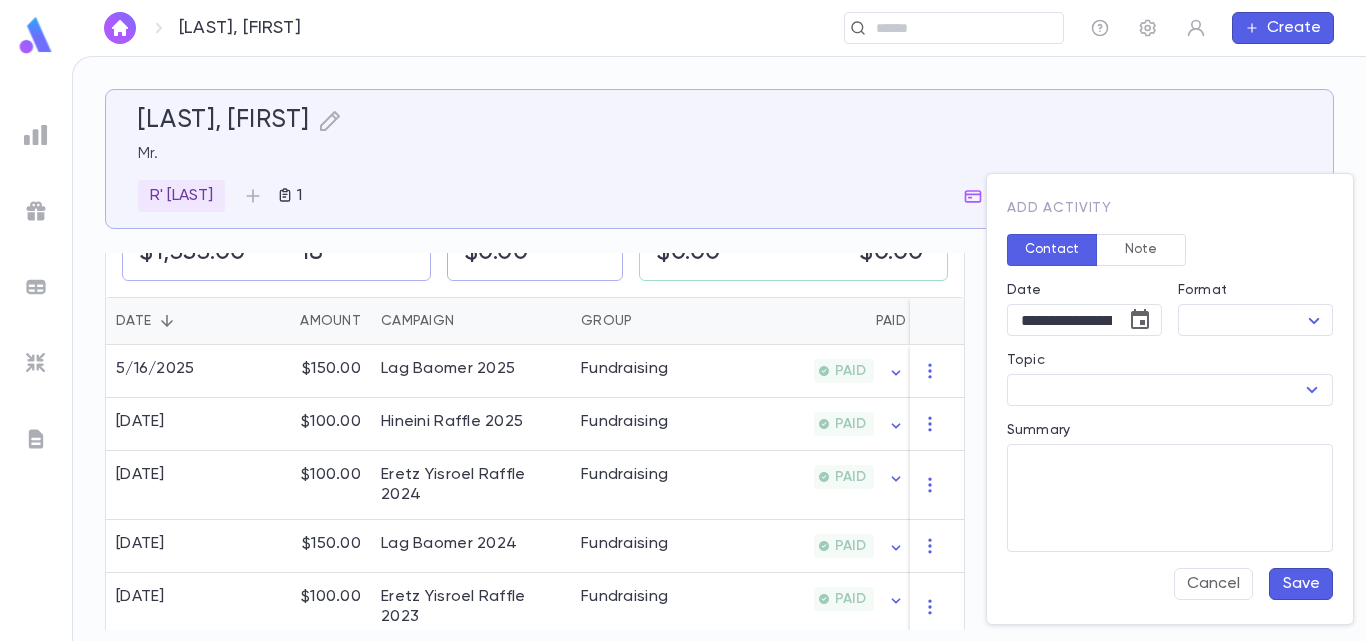 click on "Note" at bounding box center [1141, 250] 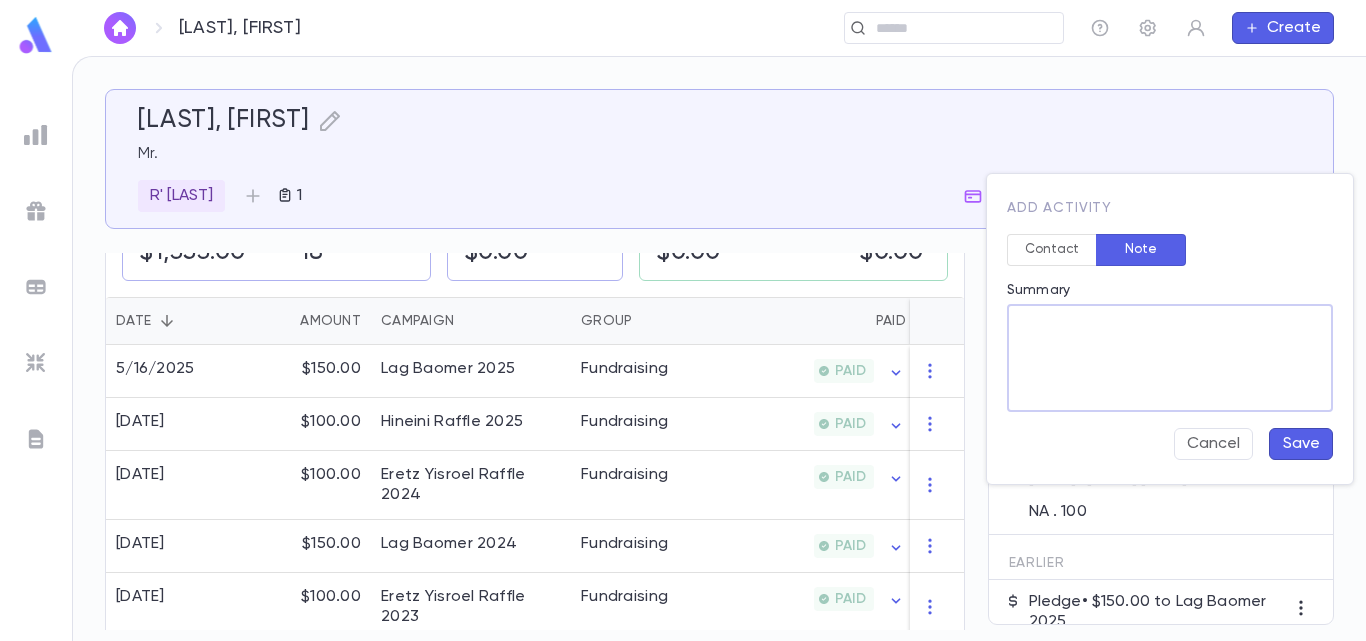 click on "Summary" at bounding box center [1170, 358] 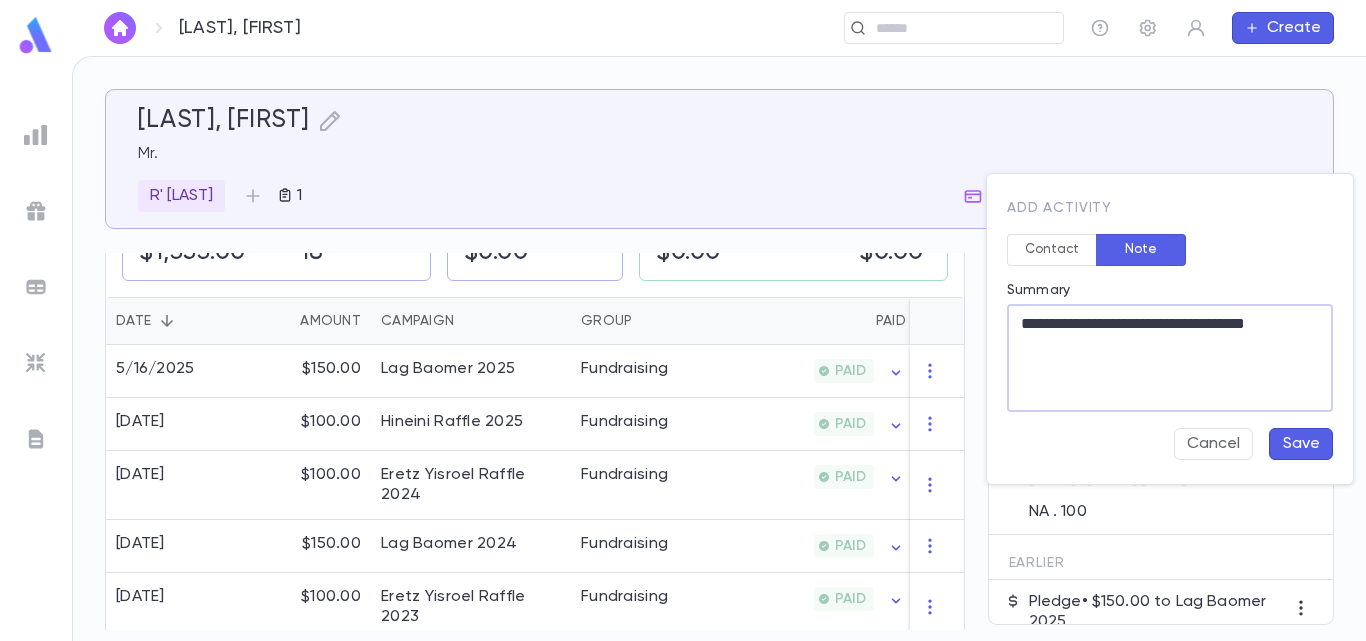 type on "**********" 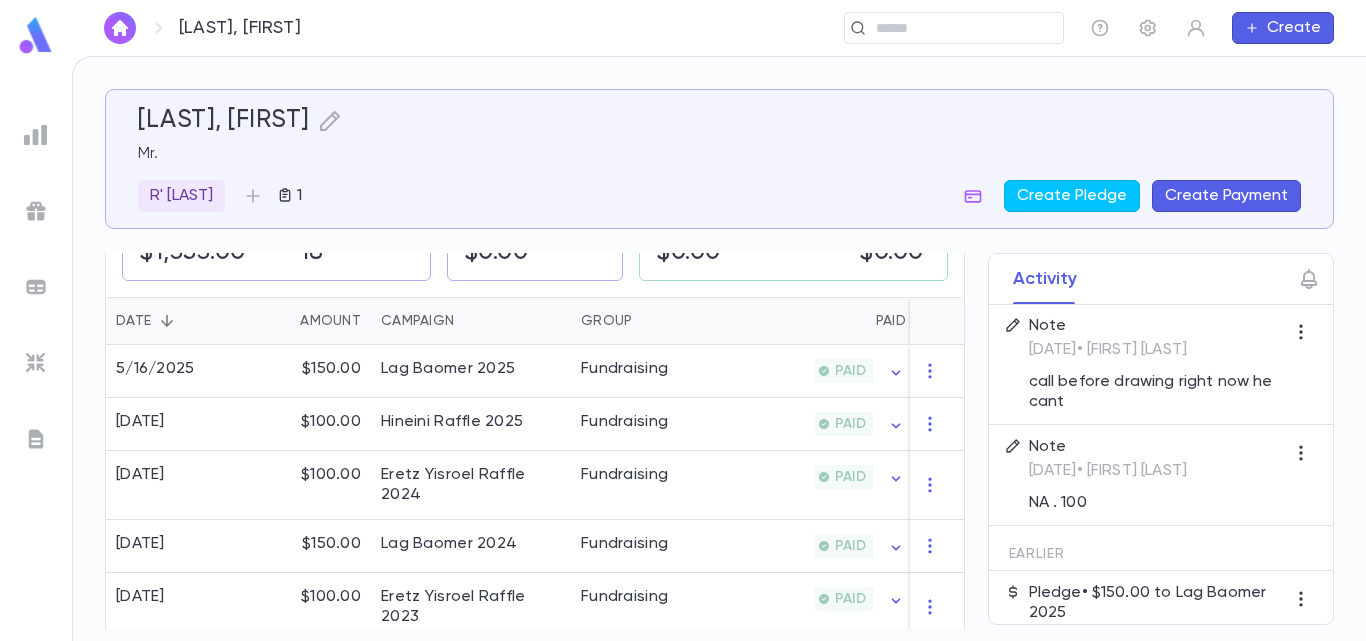 scroll, scrollTop: 100, scrollLeft: 0, axis: vertical 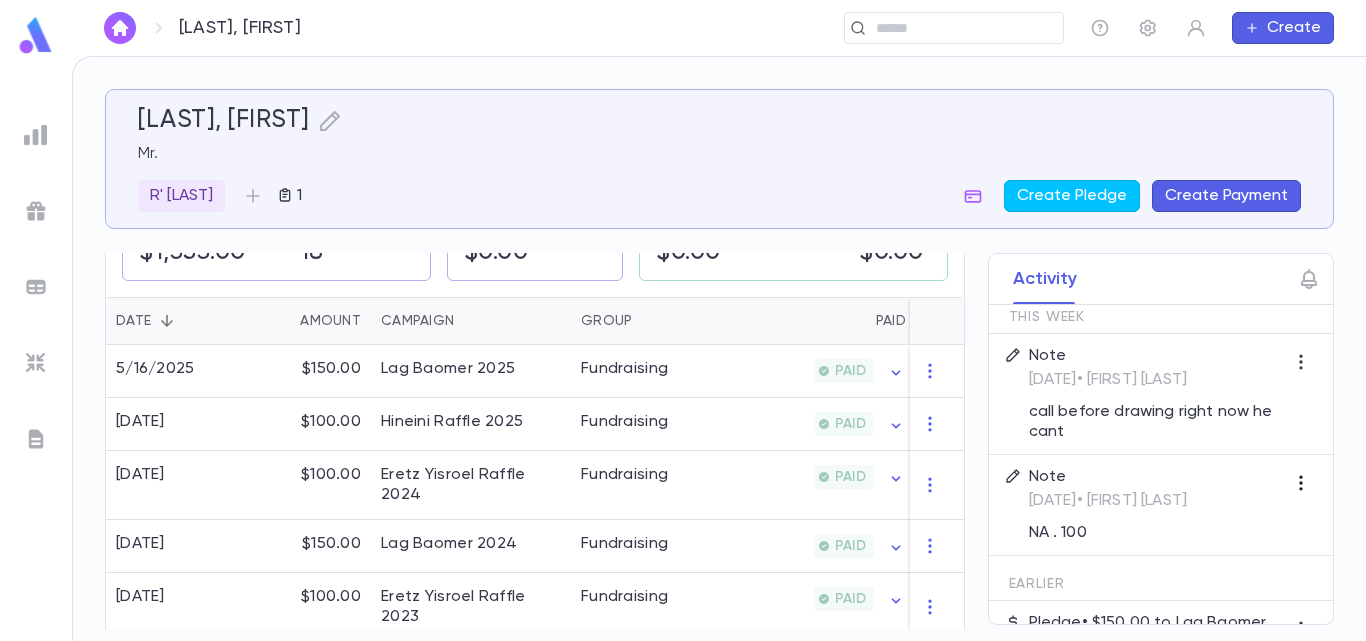 click at bounding box center [1301, 362] 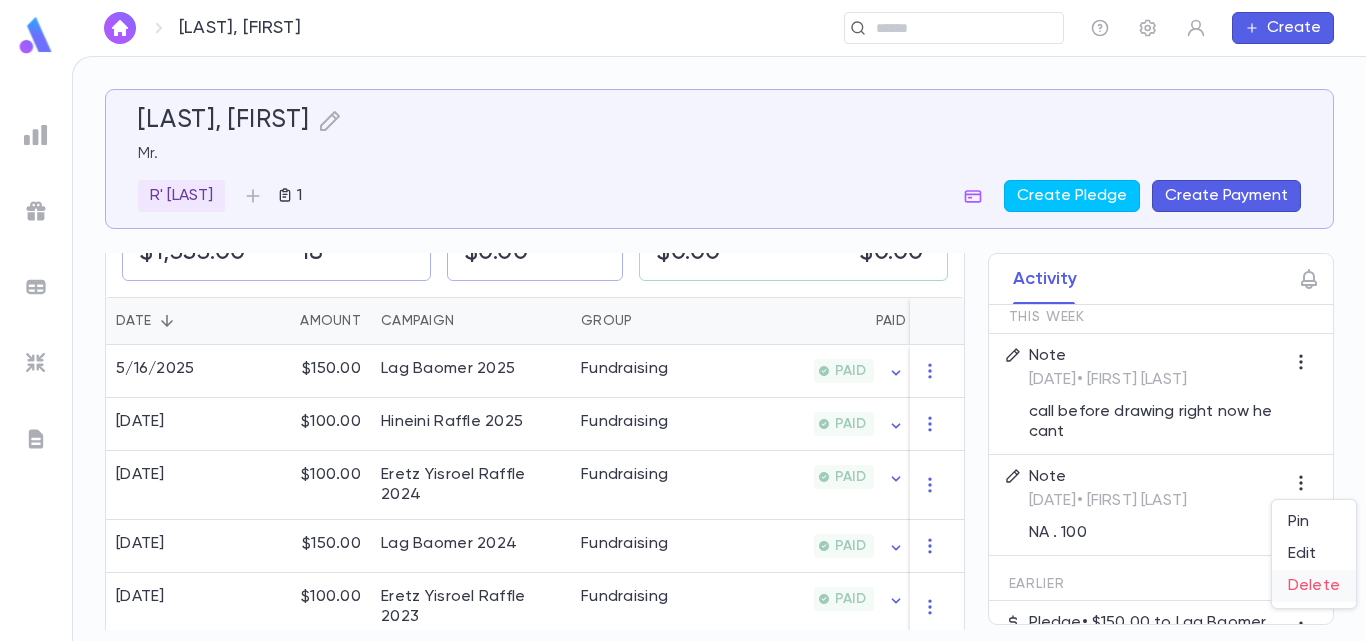 click on "Delete" at bounding box center (1314, 586) 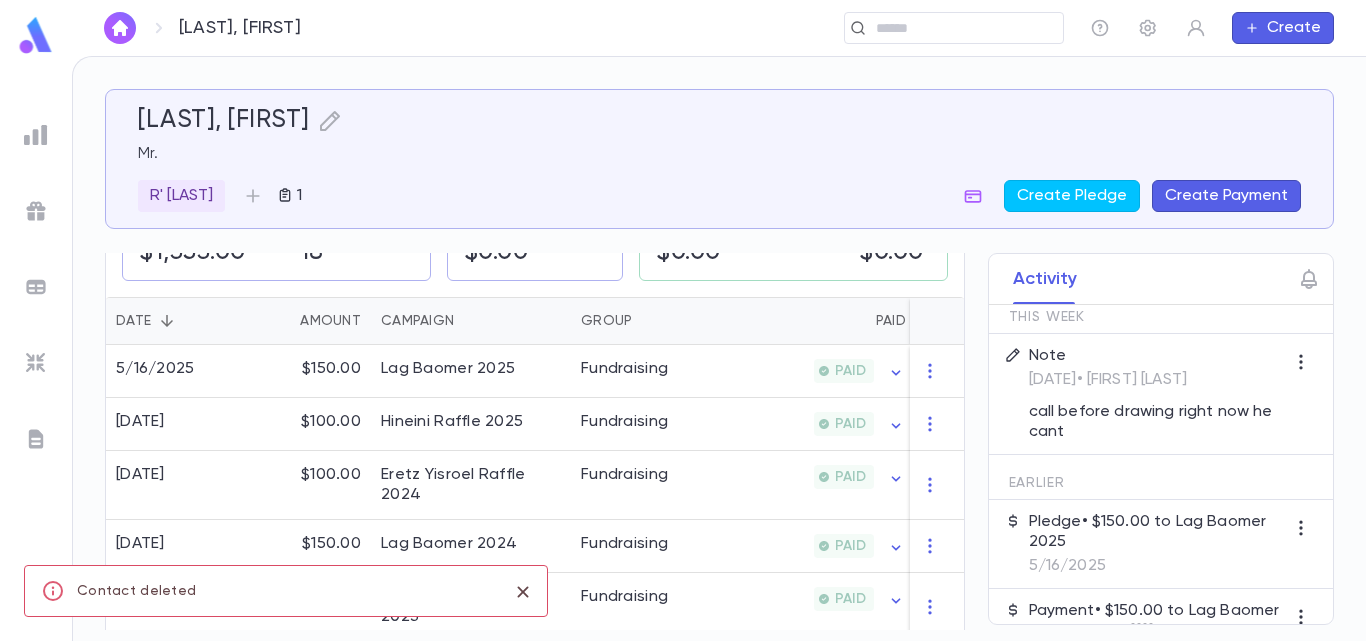 click at bounding box center (522, 591) 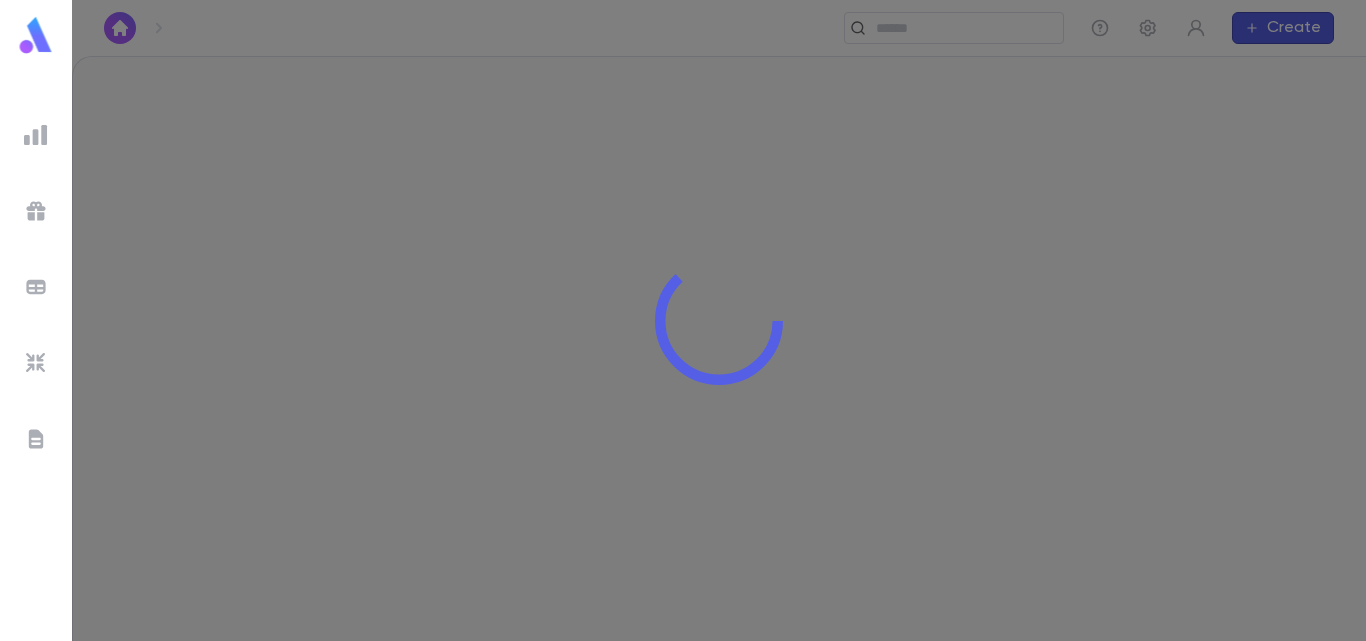 scroll, scrollTop: 0, scrollLeft: 0, axis: both 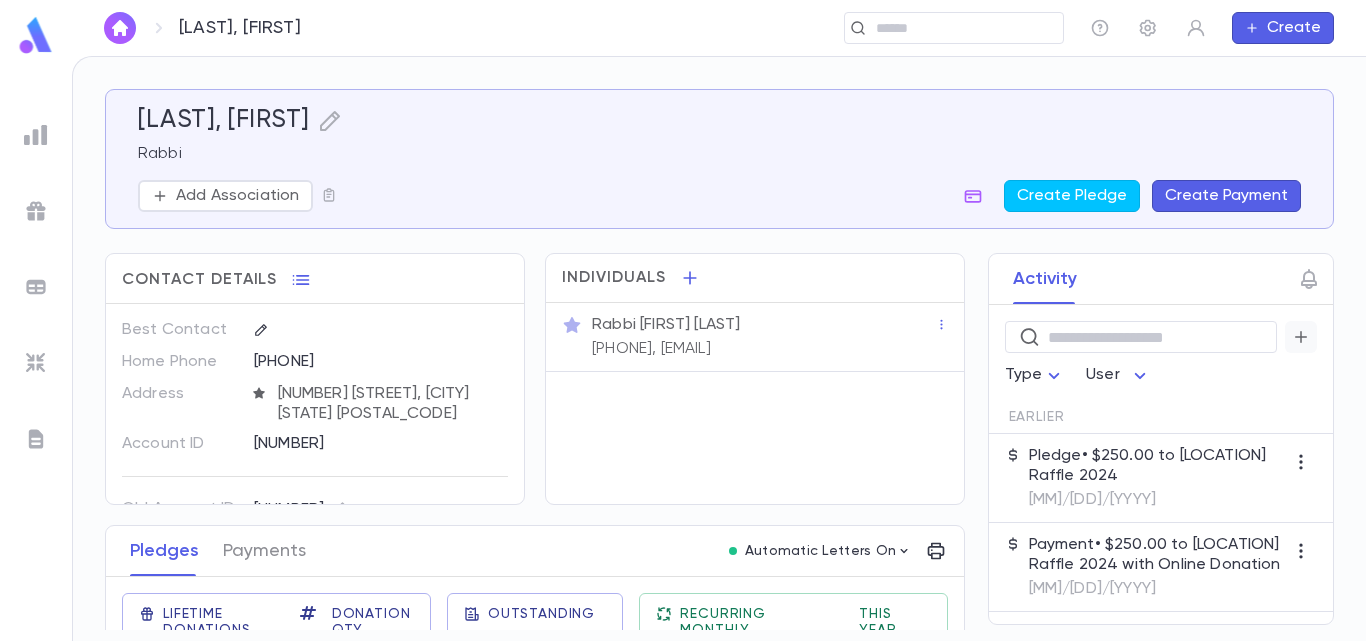 click at bounding box center (1301, 337) 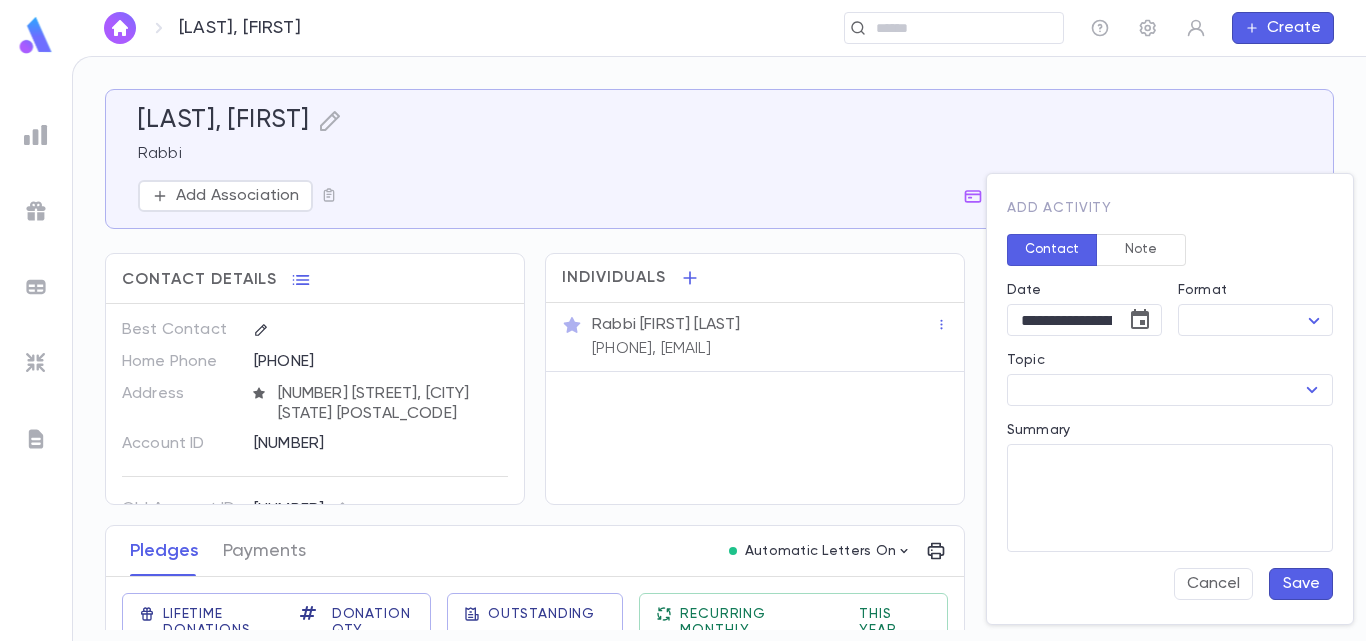 click on "Note" at bounding box center [1141, 250] 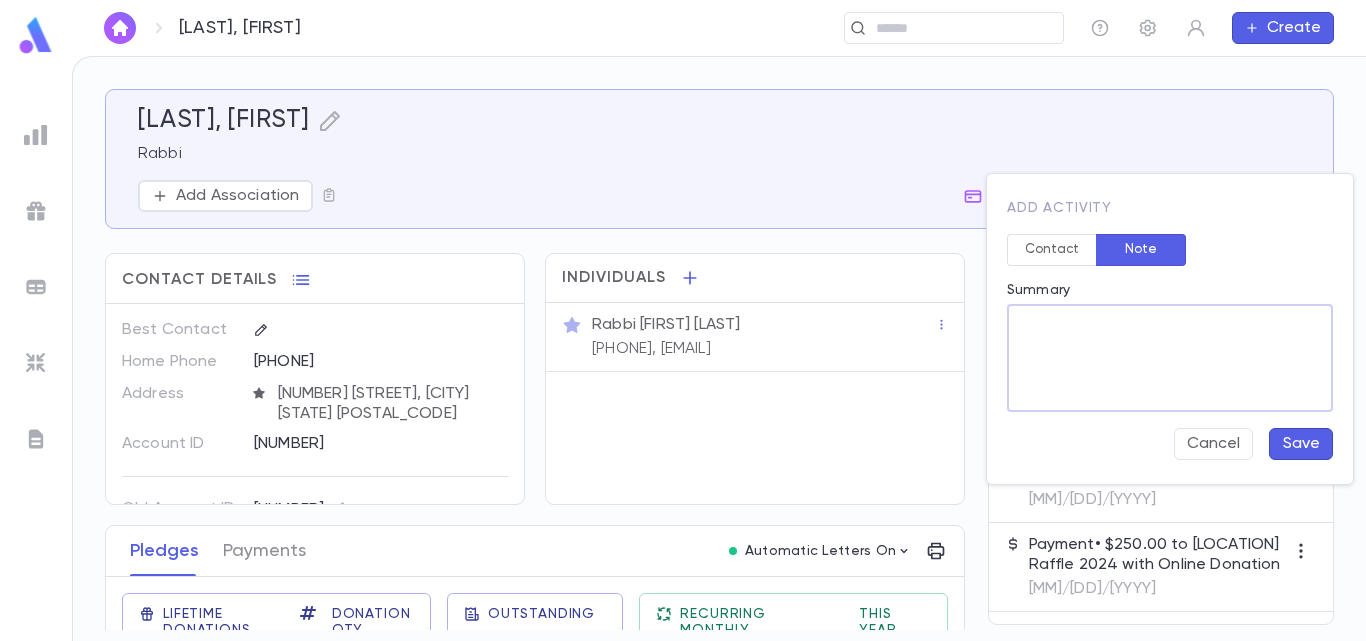 click on "Summary" at bounding box center (1170, 358) 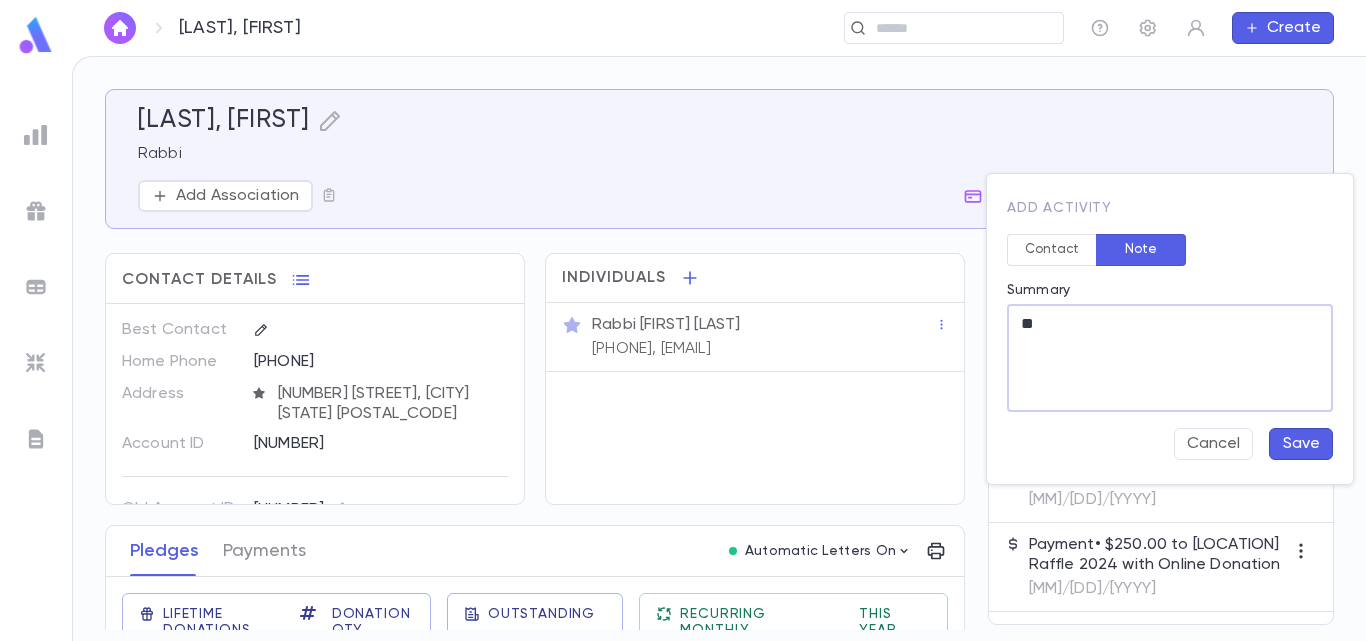 type on "**" 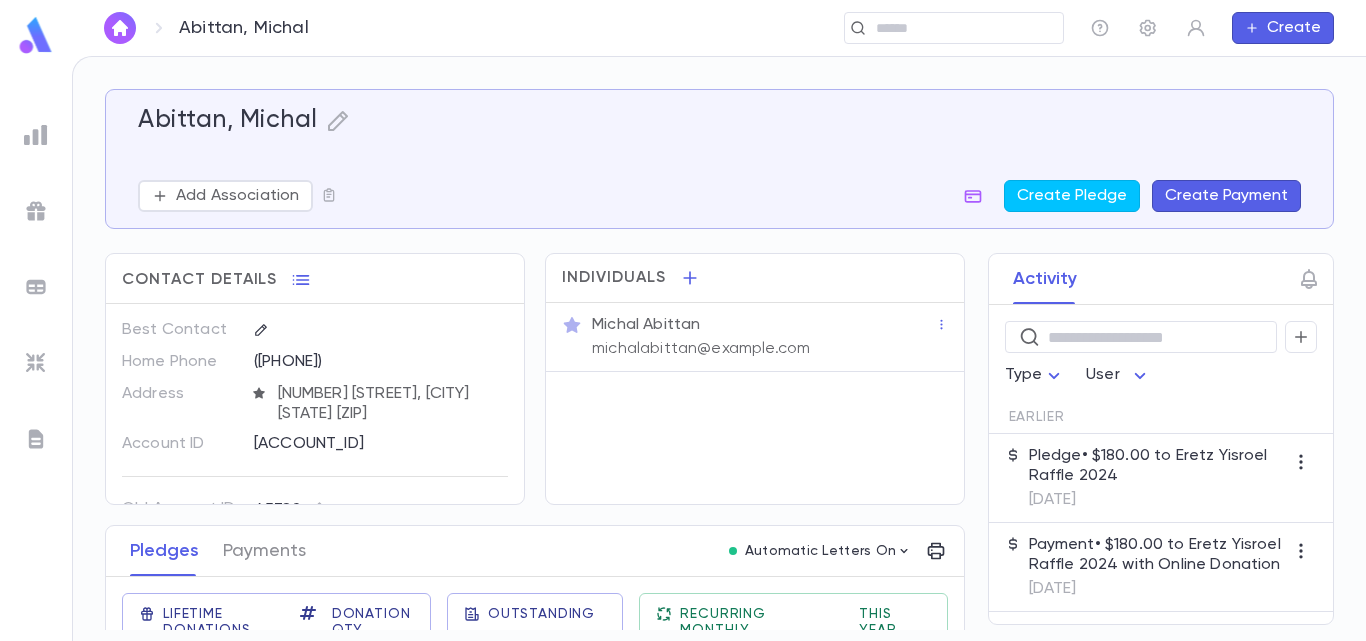 scroll, scrollTop: 0, scrollLeft: 0, axis: both 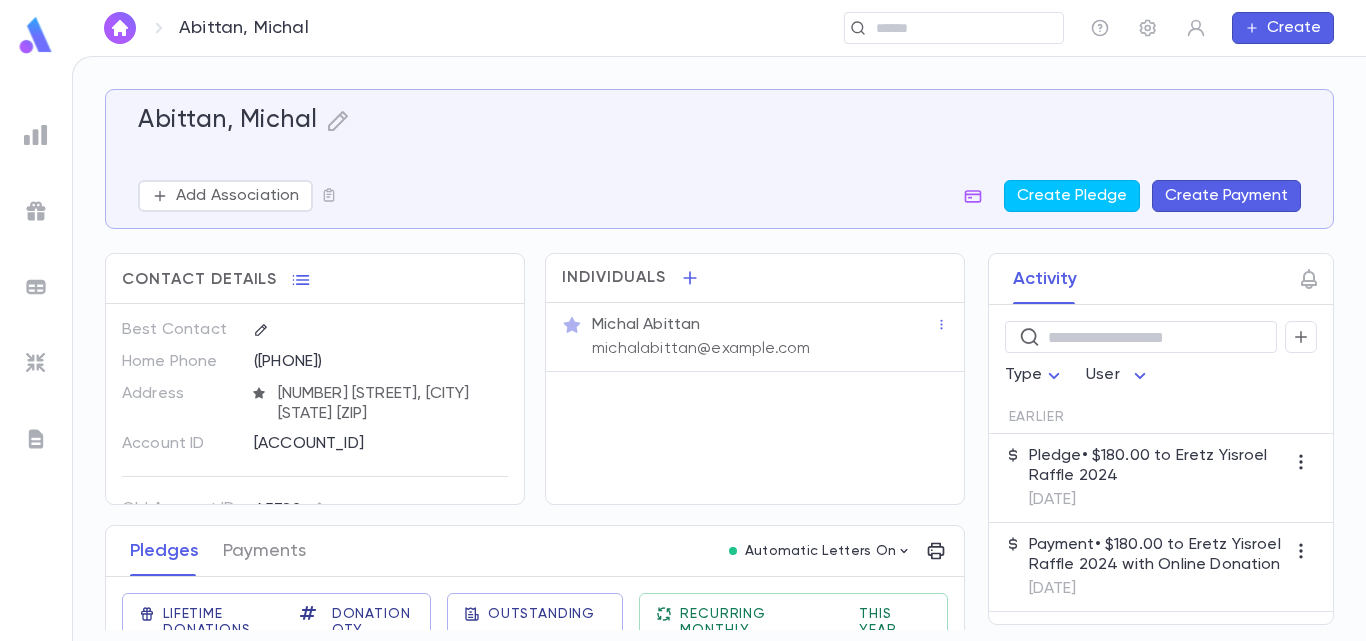 click on "Payment • $180.00 to Eretz Yisroel Raffle 2024 with Online Donation" at bounding box center [1157, 466] 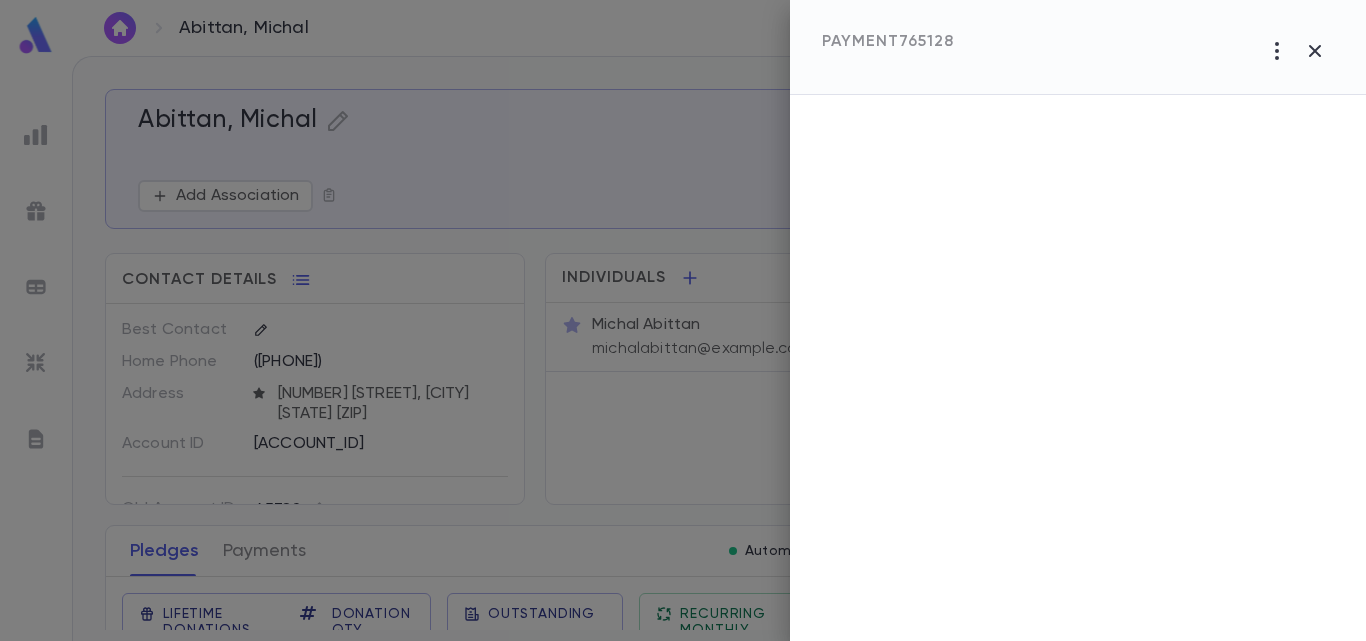 click at bounding box center [1078, 368] 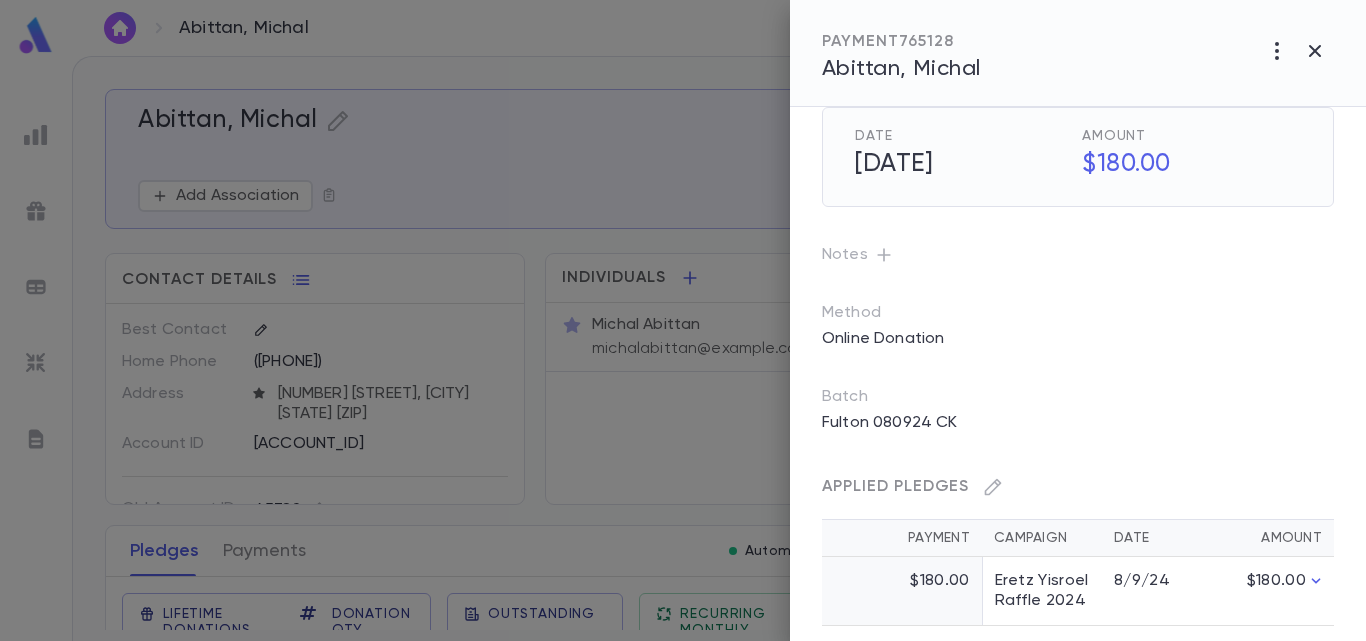 scroll, scrollTop: 49, scrollLeft: 0, axis: vertical 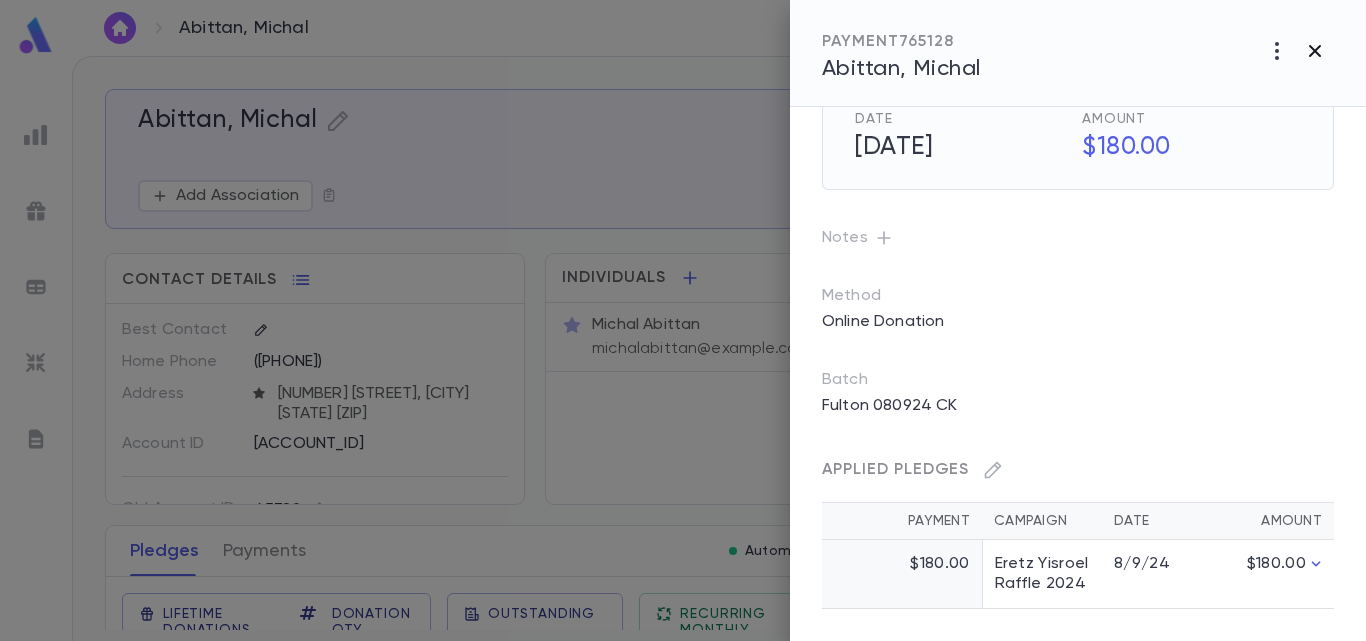 click at bounding box center (1277, 51) 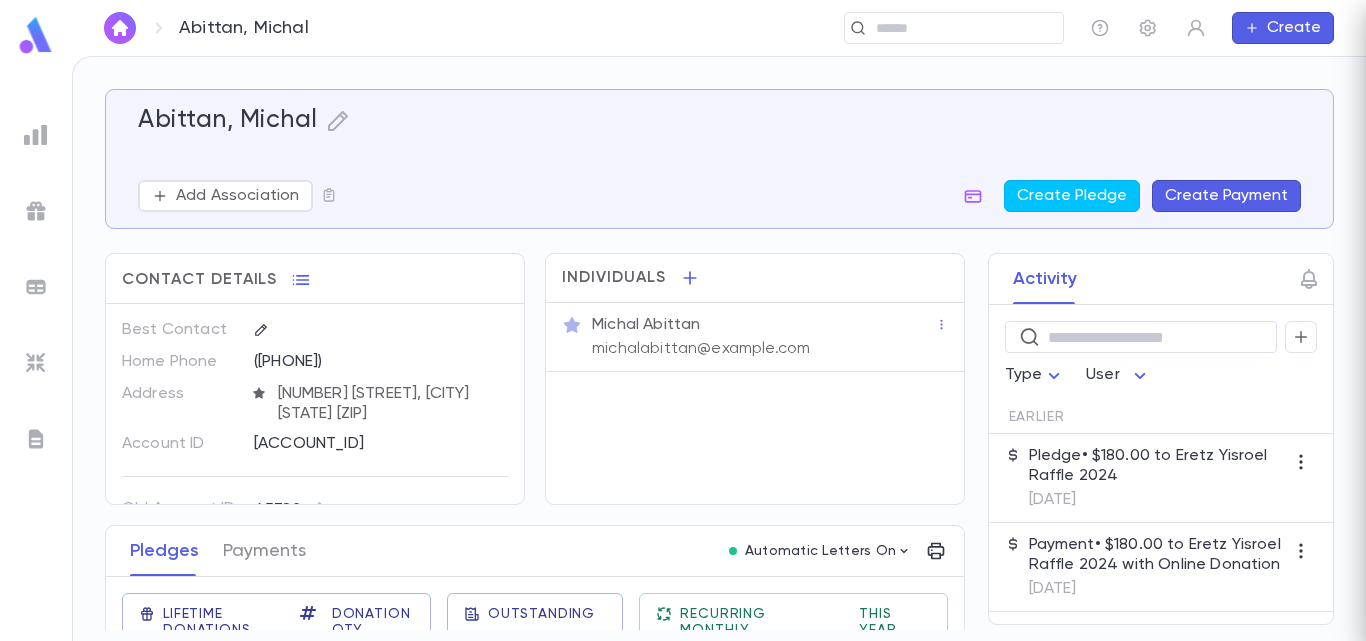 scroll, scrollTop: 0, scrollLeft: 0, axis: both 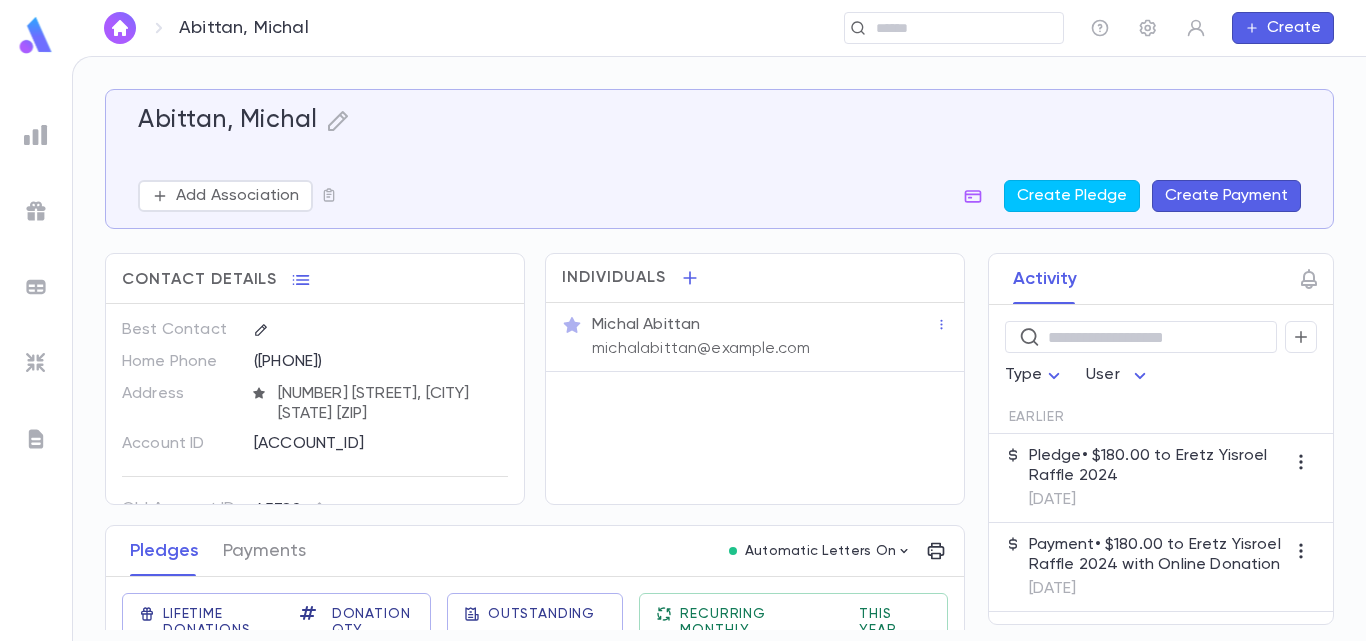 click on "Pledge • $180.00 to Eretz Yisroel Raffle 2024" at bounding box center (1157, 466) 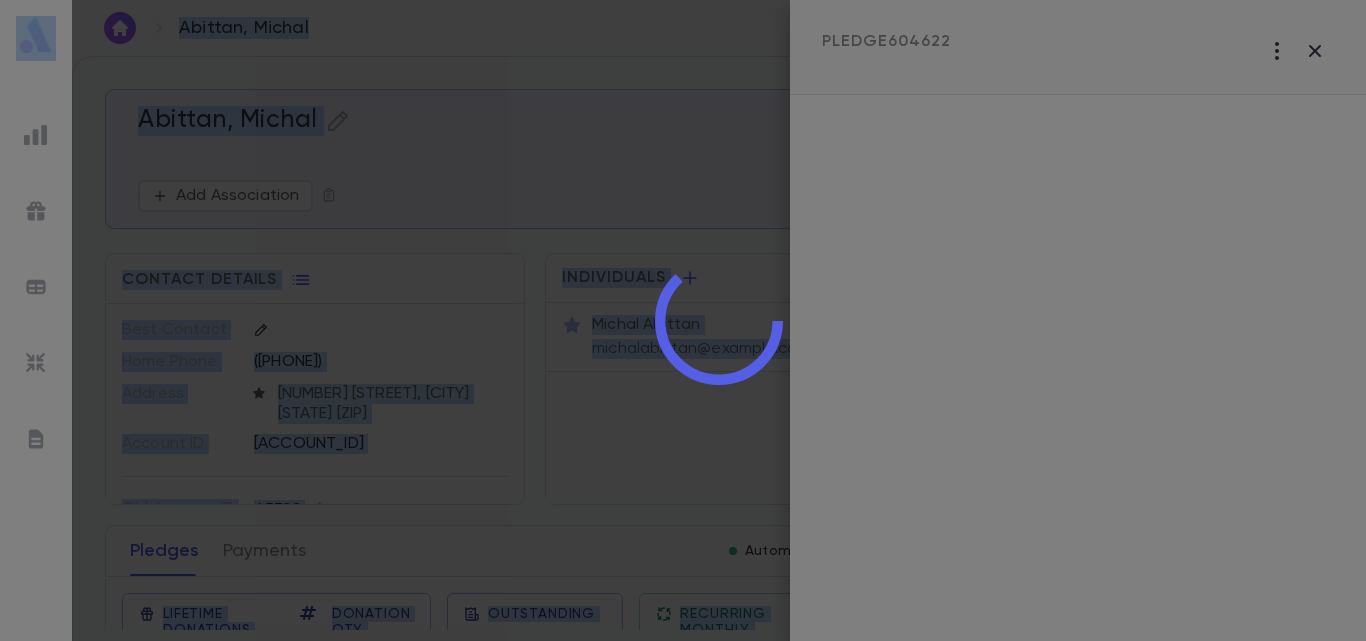 click at bounding box center (719, 320) 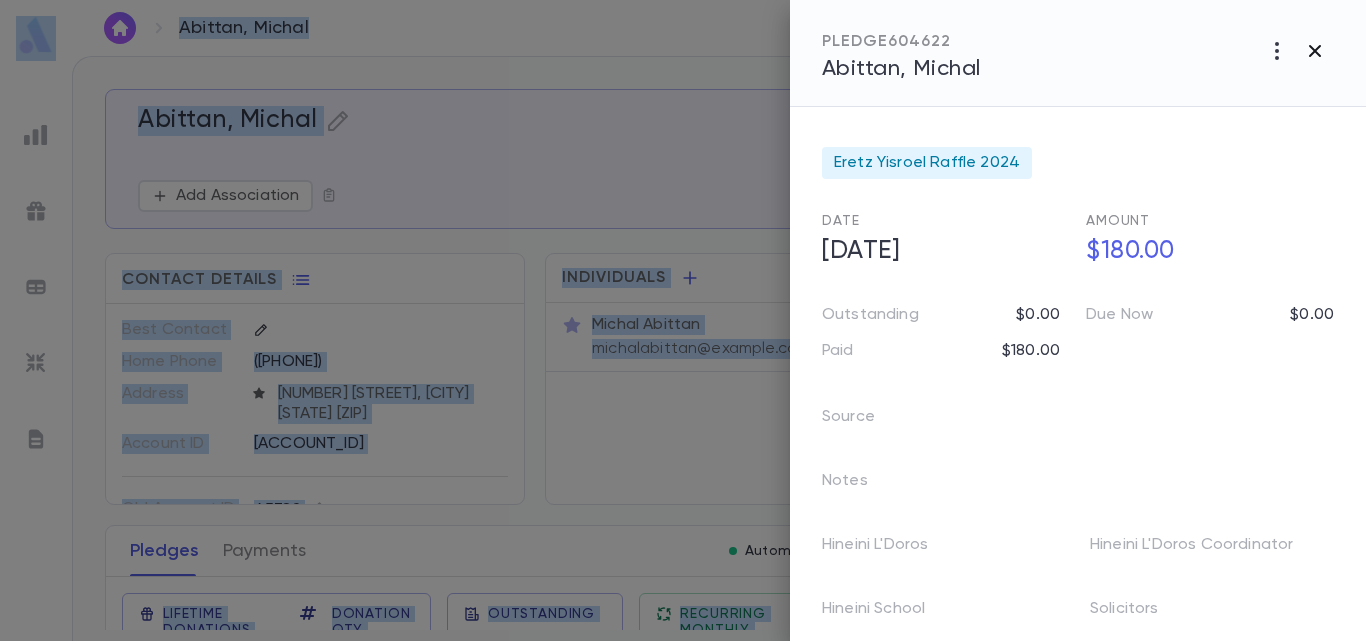 click at bounding box center (1277, 51) 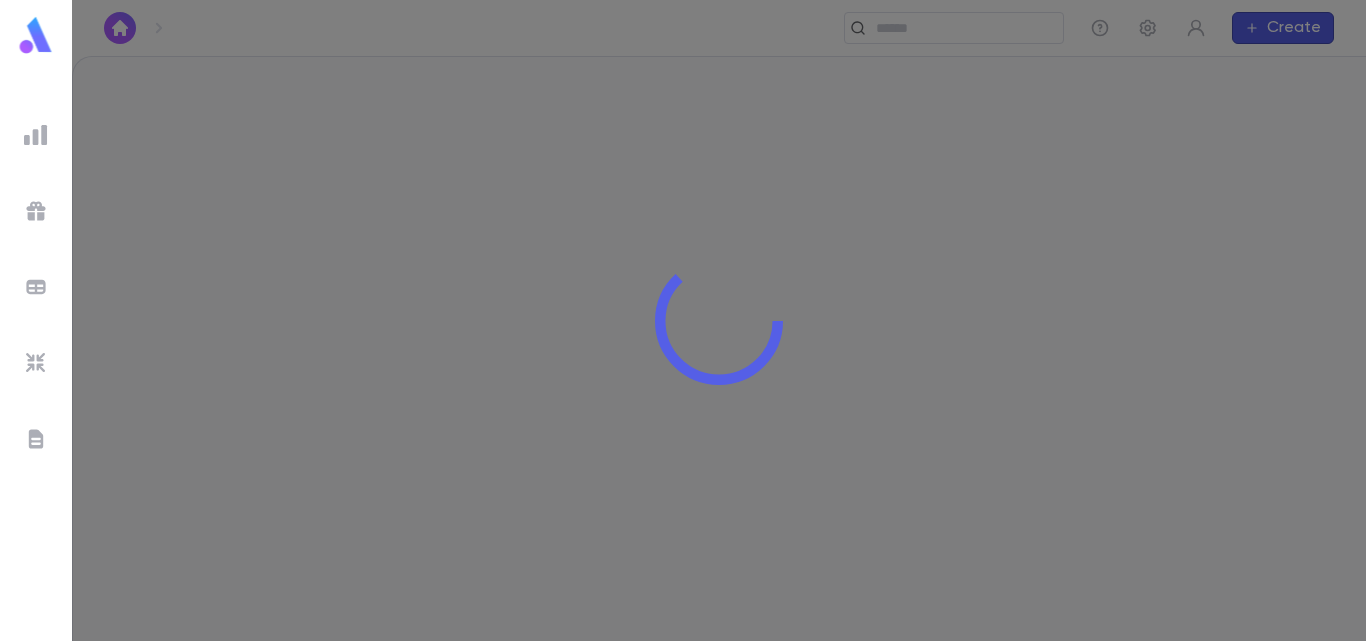 scroll, scrollTop: 0, scrollLeft: 0, axis: both 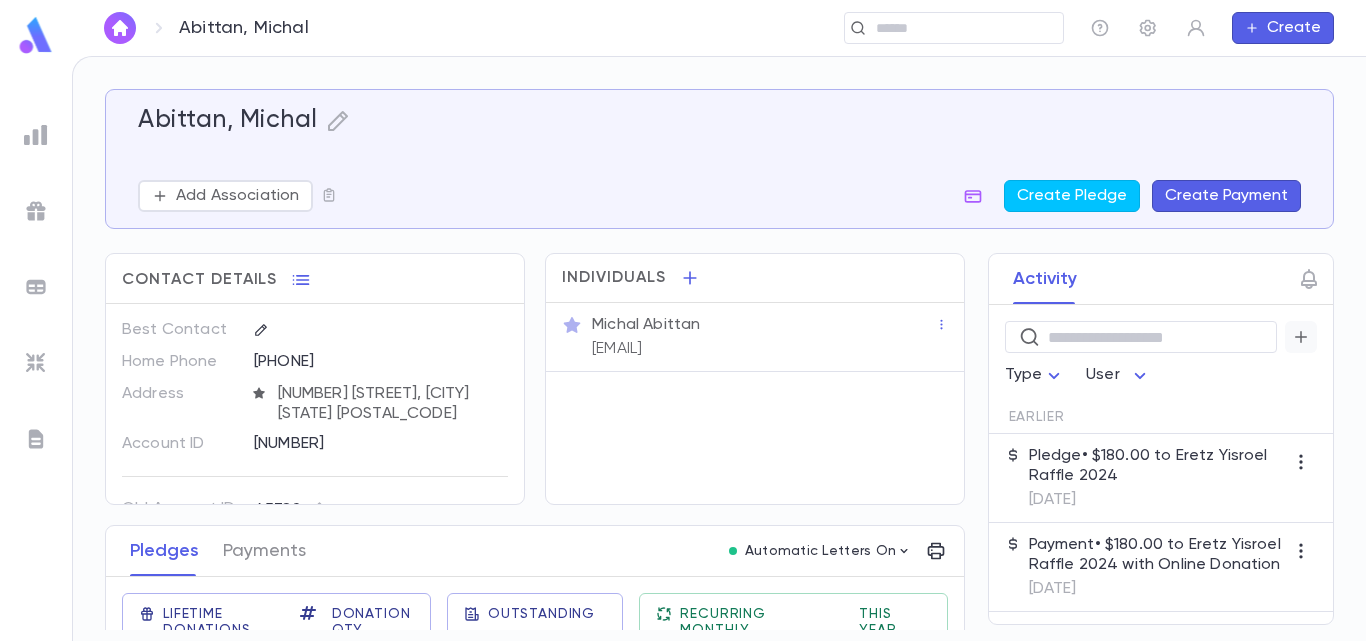 click at bounding box center [1301, 337] 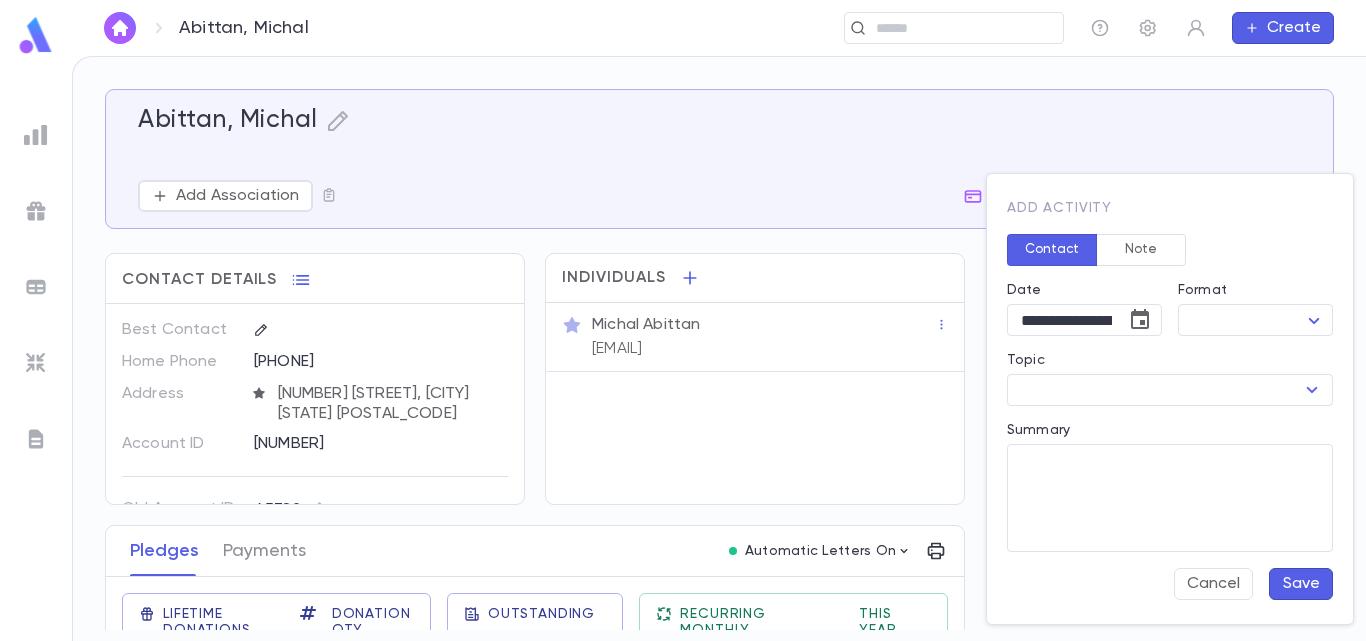 drag, startPoint x: 1121, startPoint y: 247, endPoint x: 1121, endPoint y: 261, distance: 14 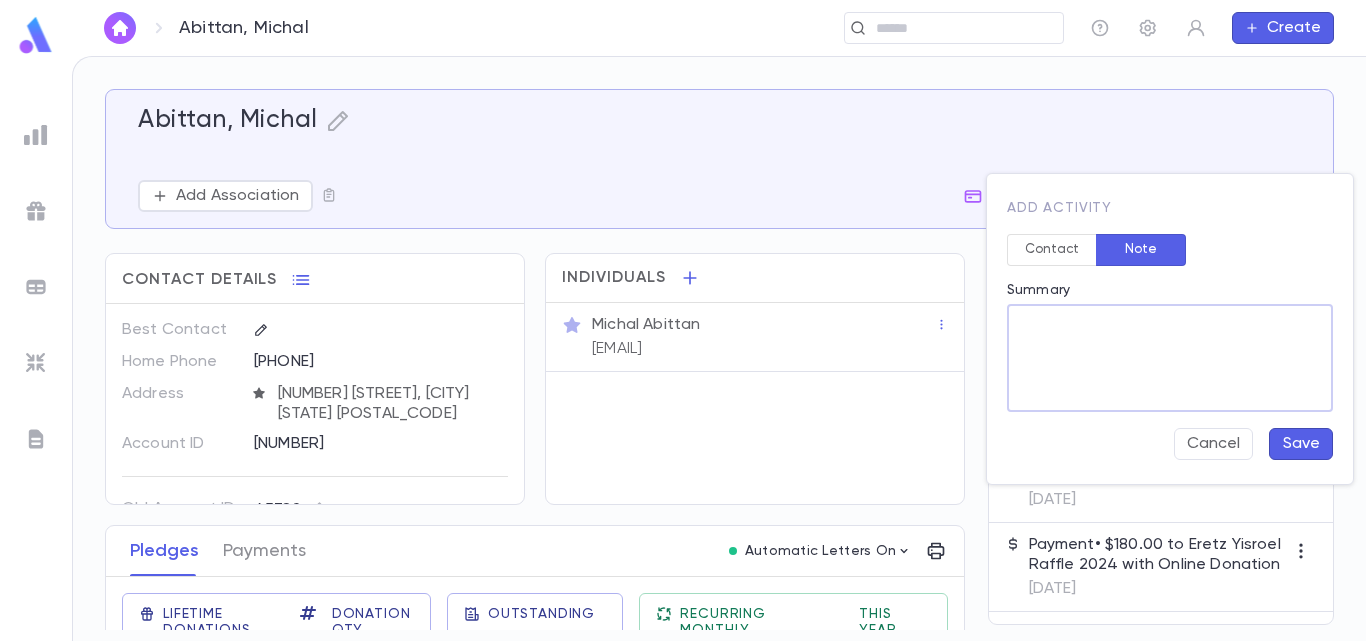 click on "Summary" at bounding box center (1170, 358) 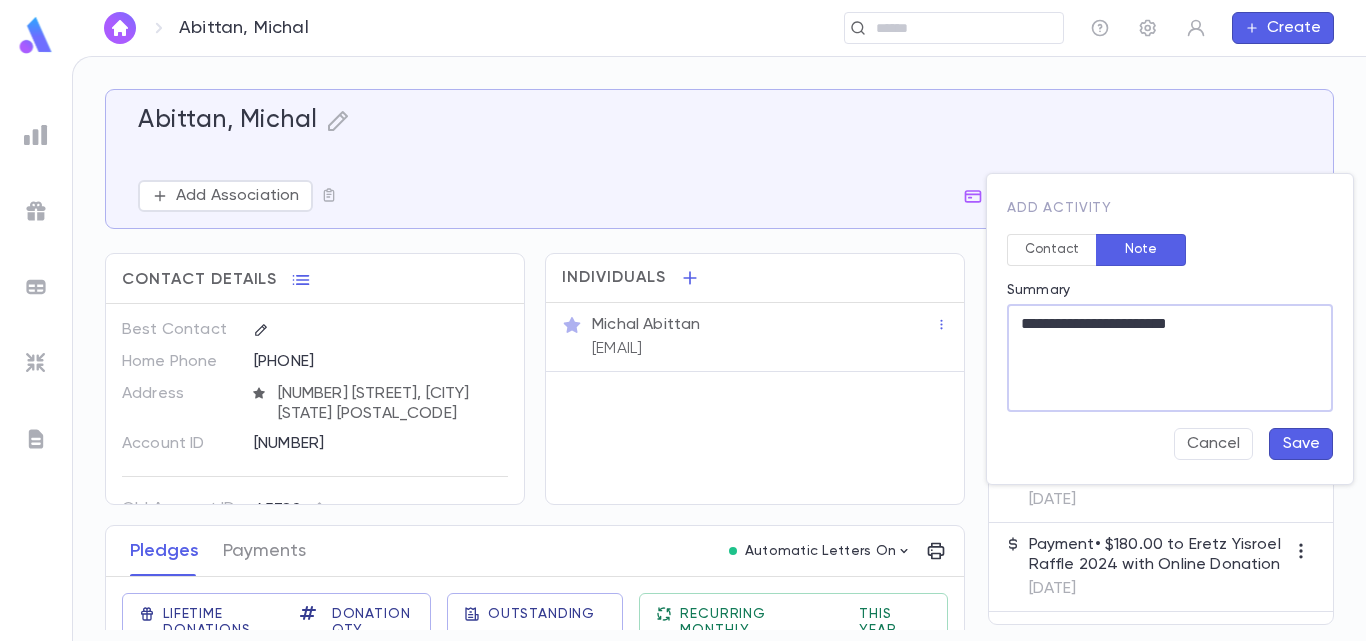 type on "**********" 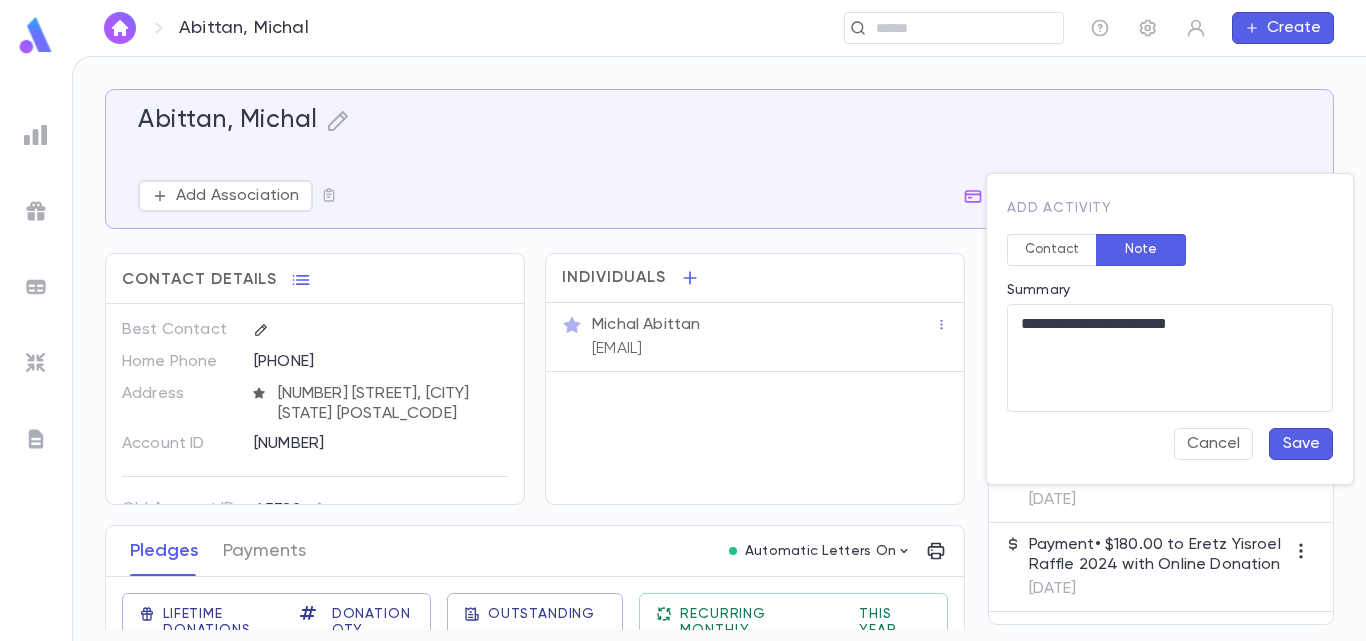 click on "Save" at bounding box center (1301, 444) 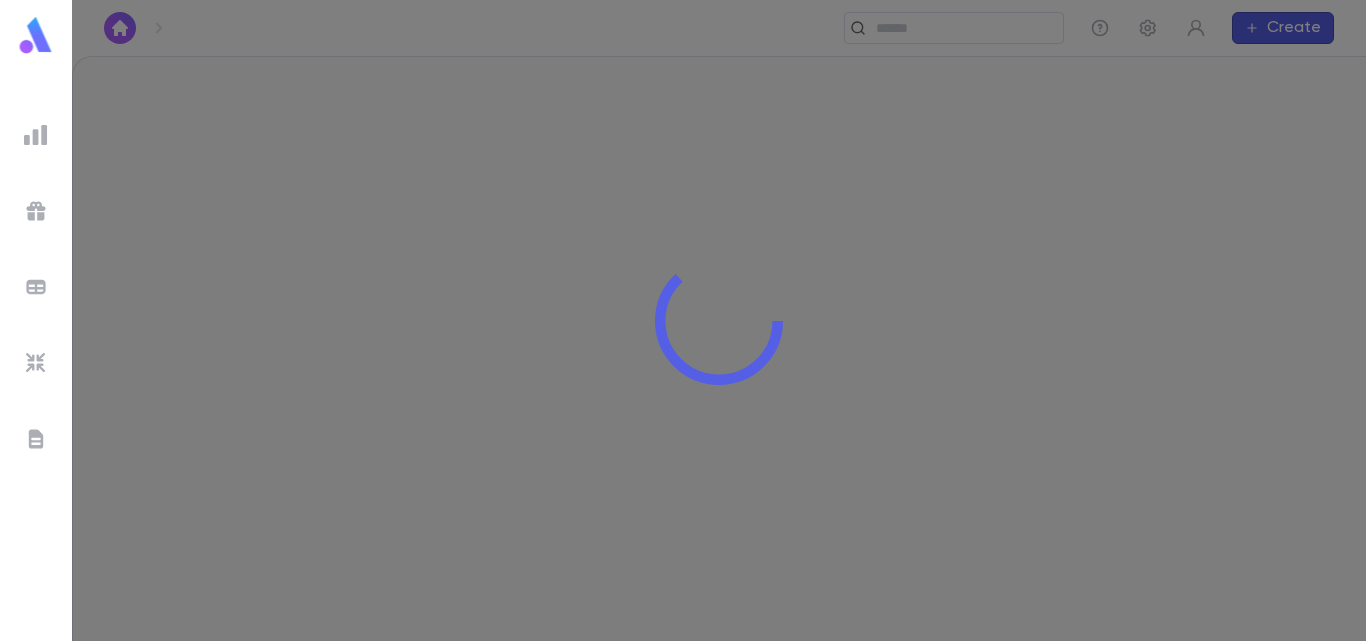 scroll, scrollTop: 0, scrollLeft: 0, axis: both 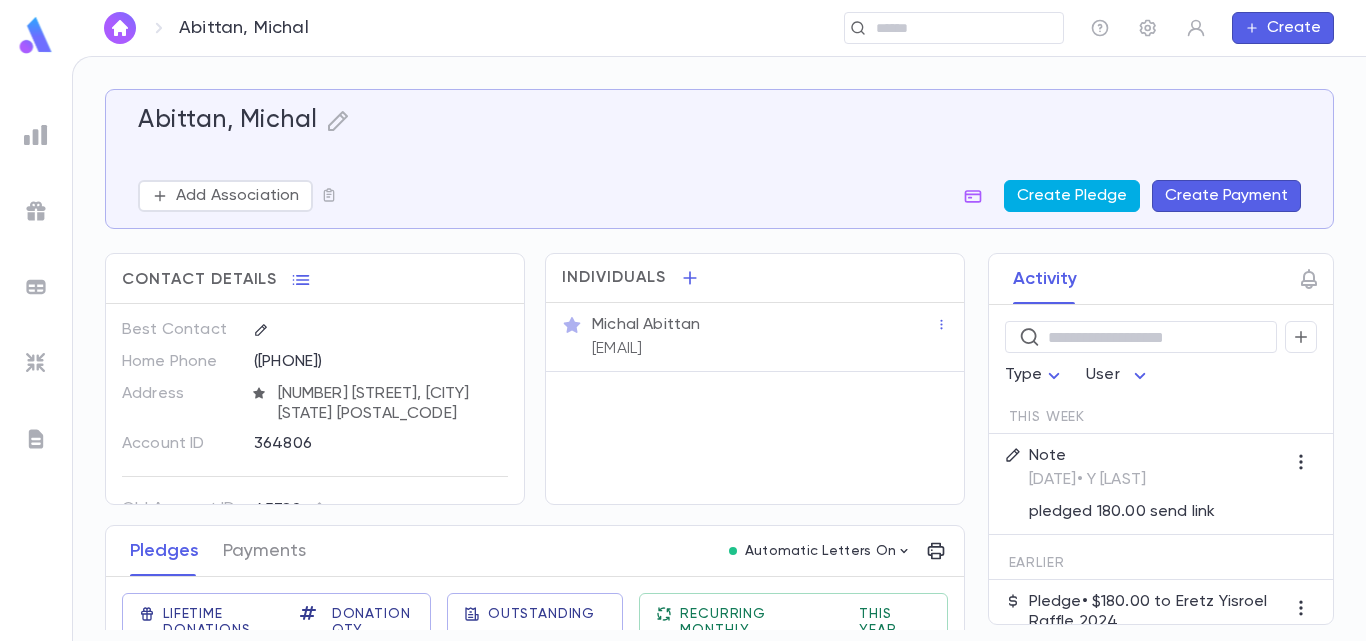 click on "Create Pledge" at bounding box center [1072, 196] 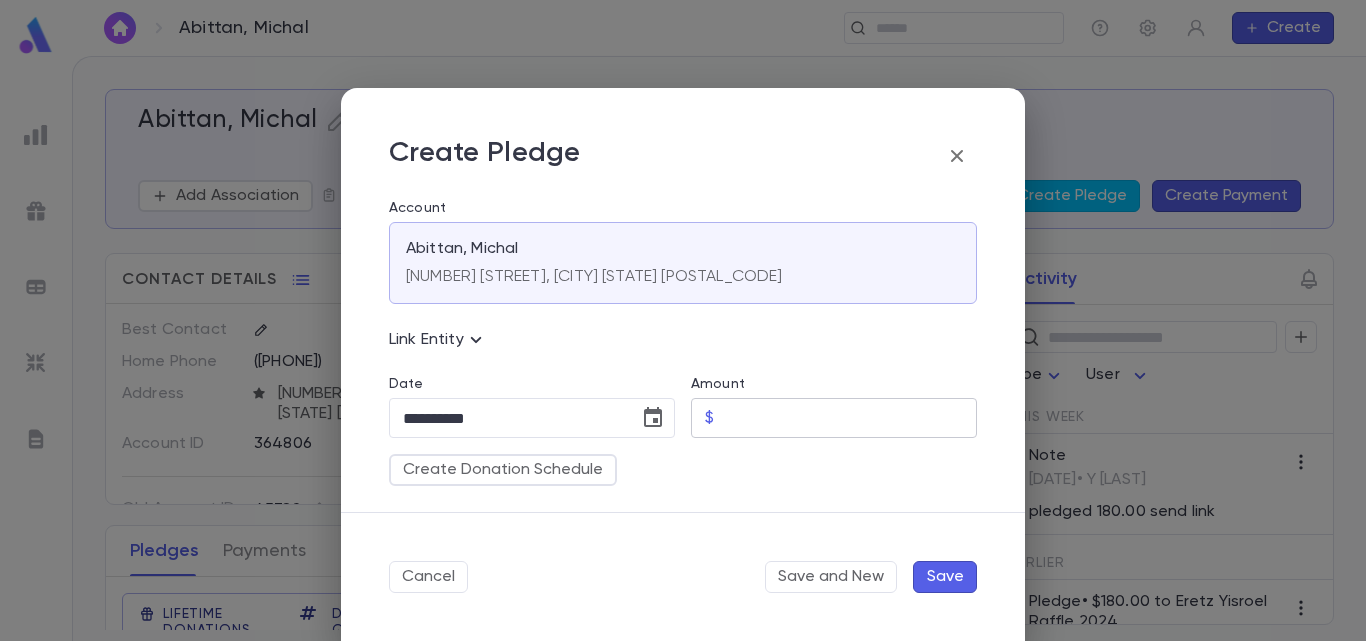 click on "Amount" at bounding box center (849, 418) 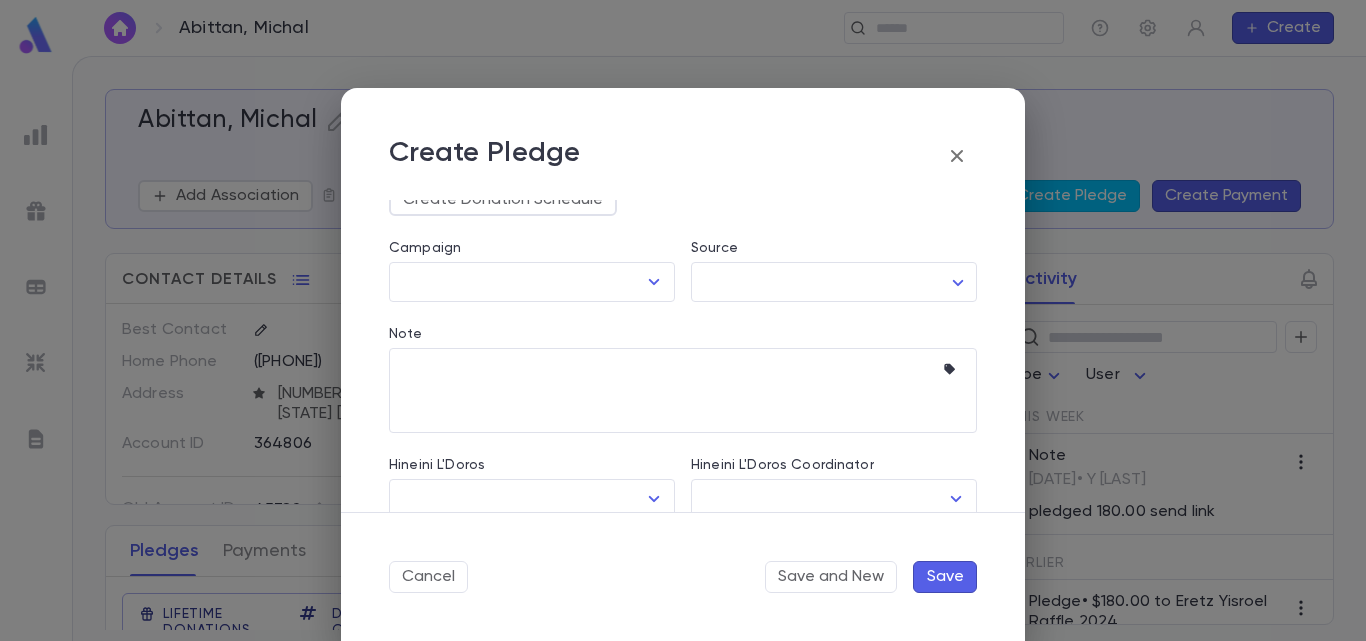 scroll, scrollTop: 400, scrollLeft: 0, axis: vertical 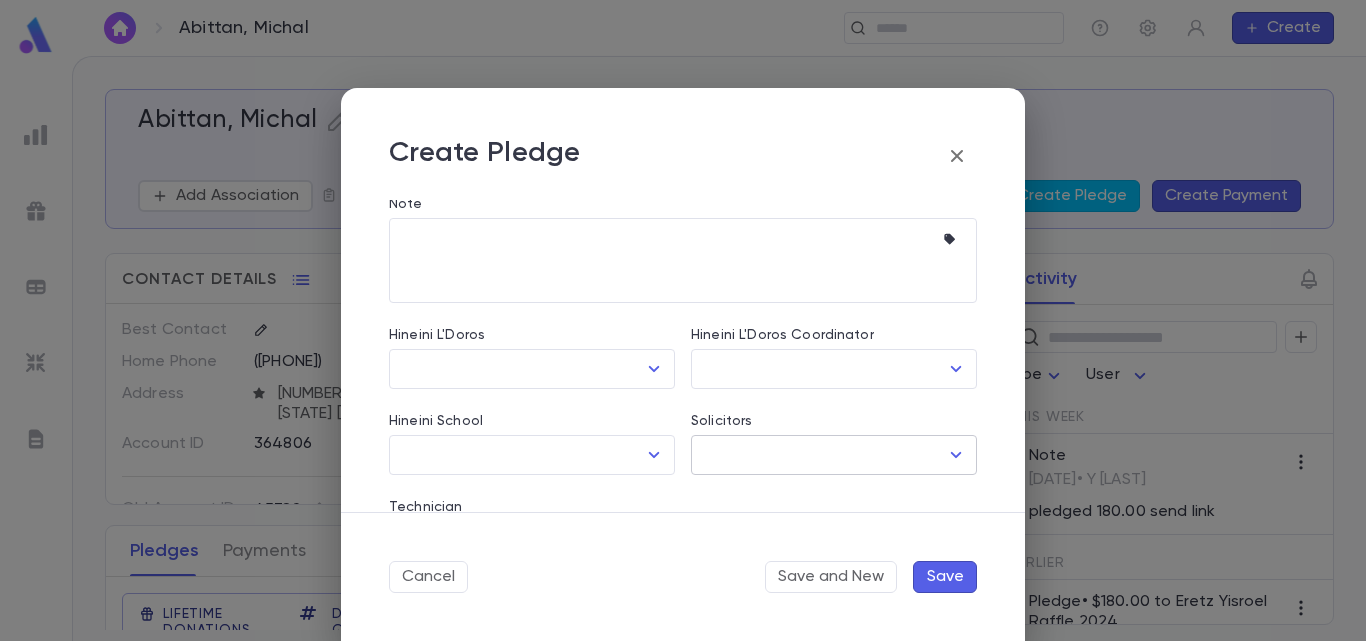 click at bounding box center (654, 369) 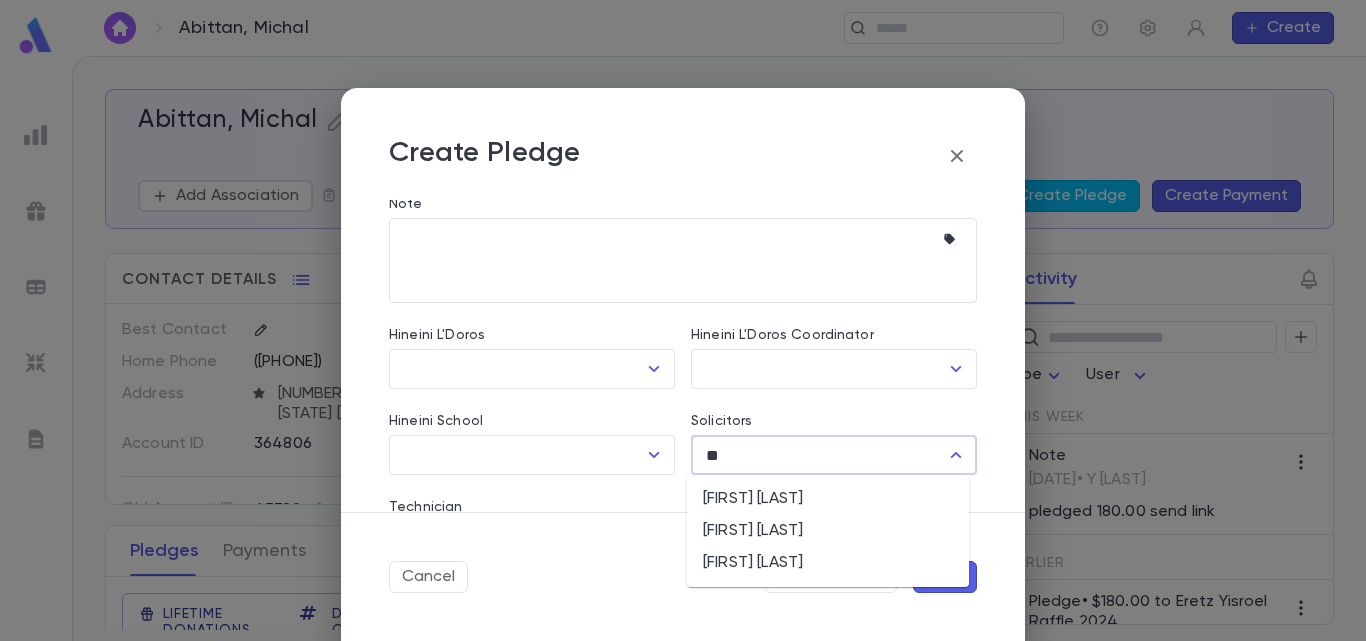click on "[FIRST] [LAST]" at bounding box center [828, 531] 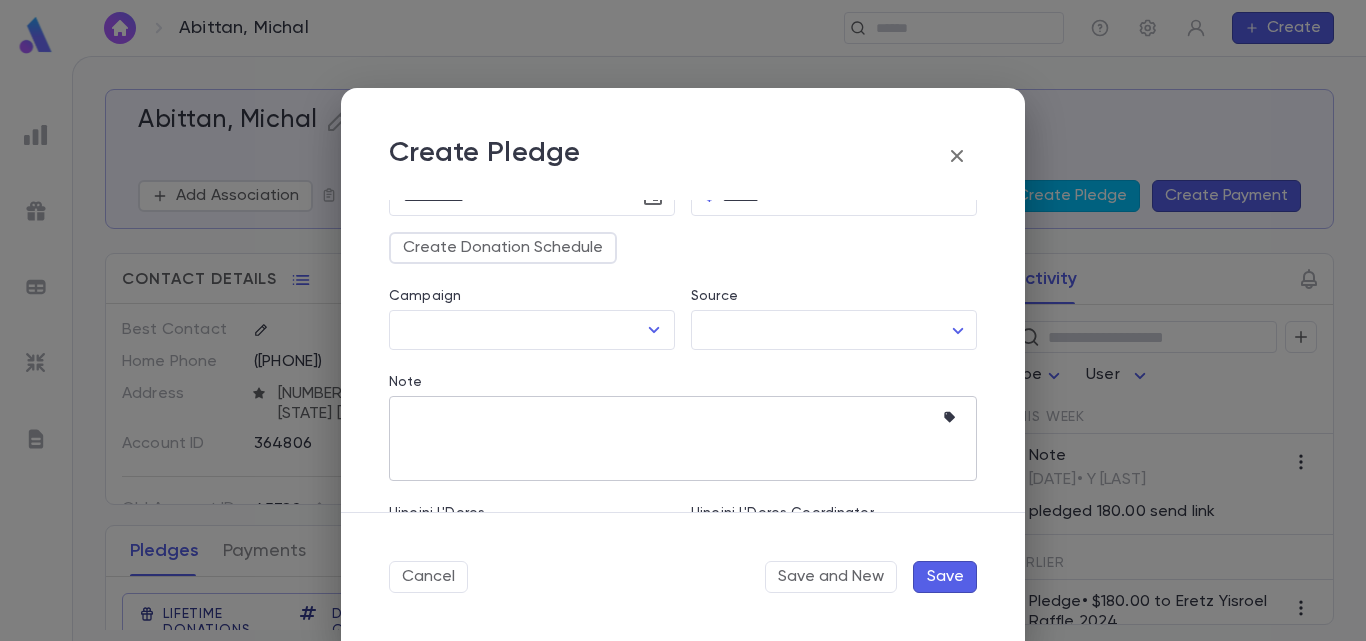 scroll, scrollTop: 173, scrollLeft: 0, axis: vertical 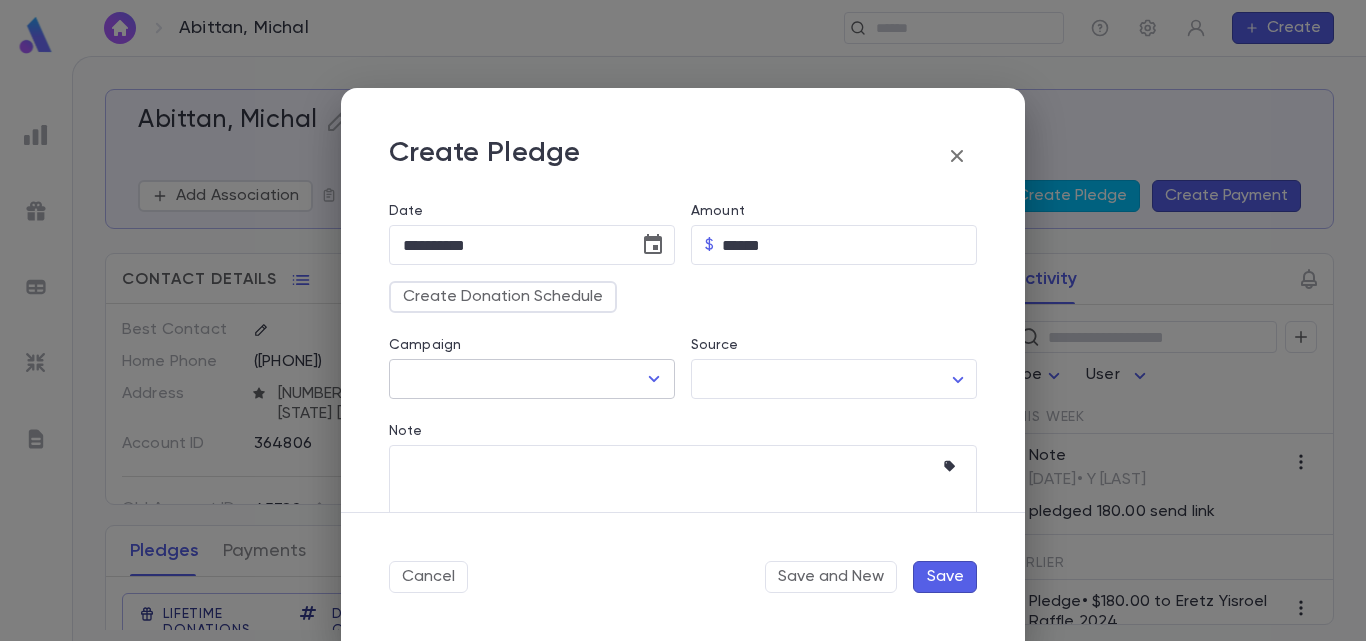 click at bounding box center [654, 379] 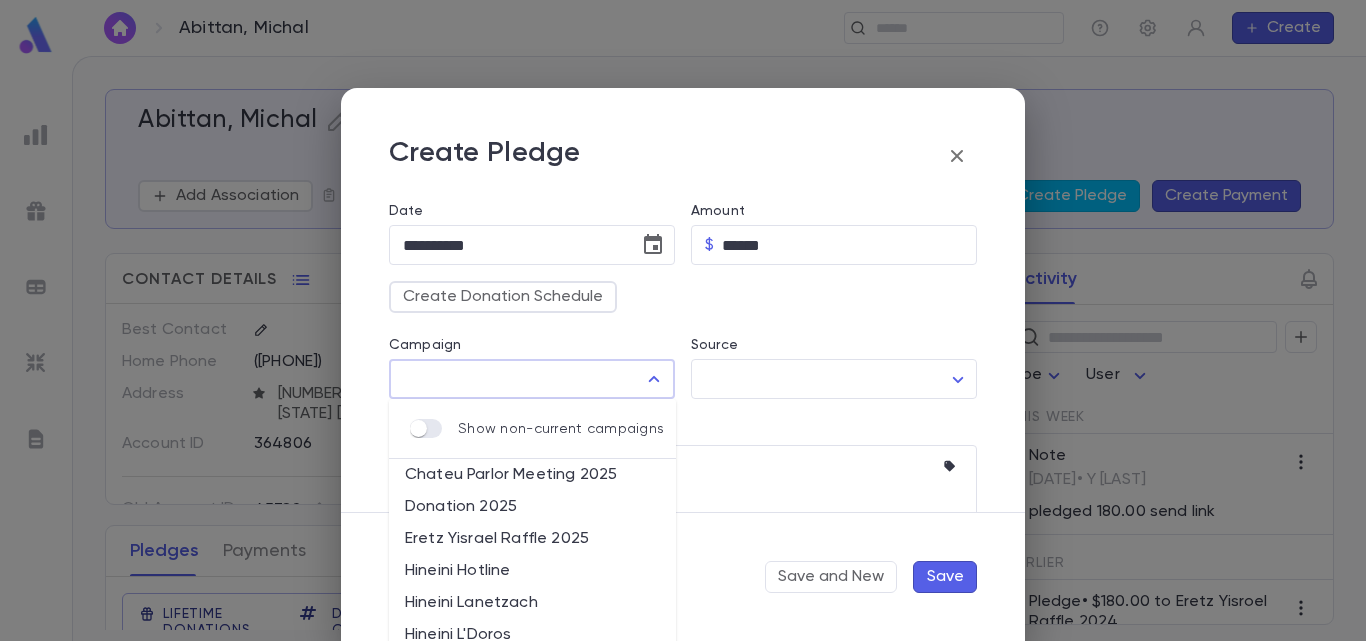 click on "Eretz Yisrael Raffle 2025" at bounding box center (532, 539) 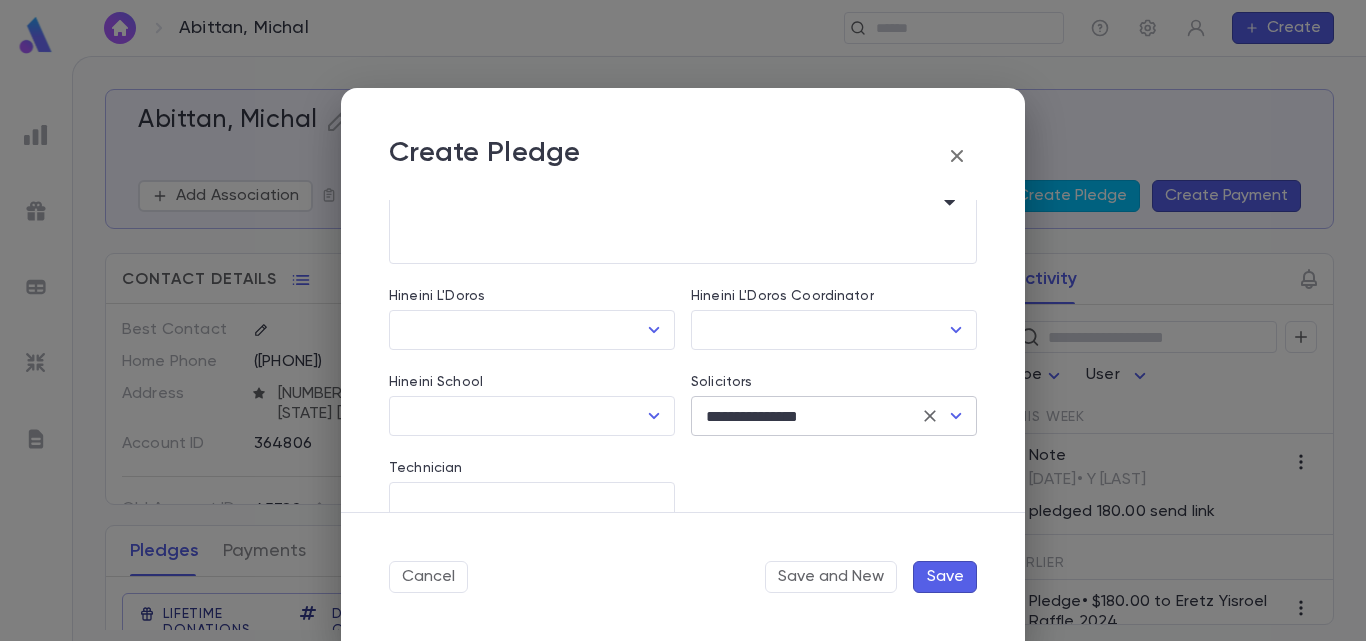 scroll, scrollTop: 473, scrollLeft: 0, axis: vertical 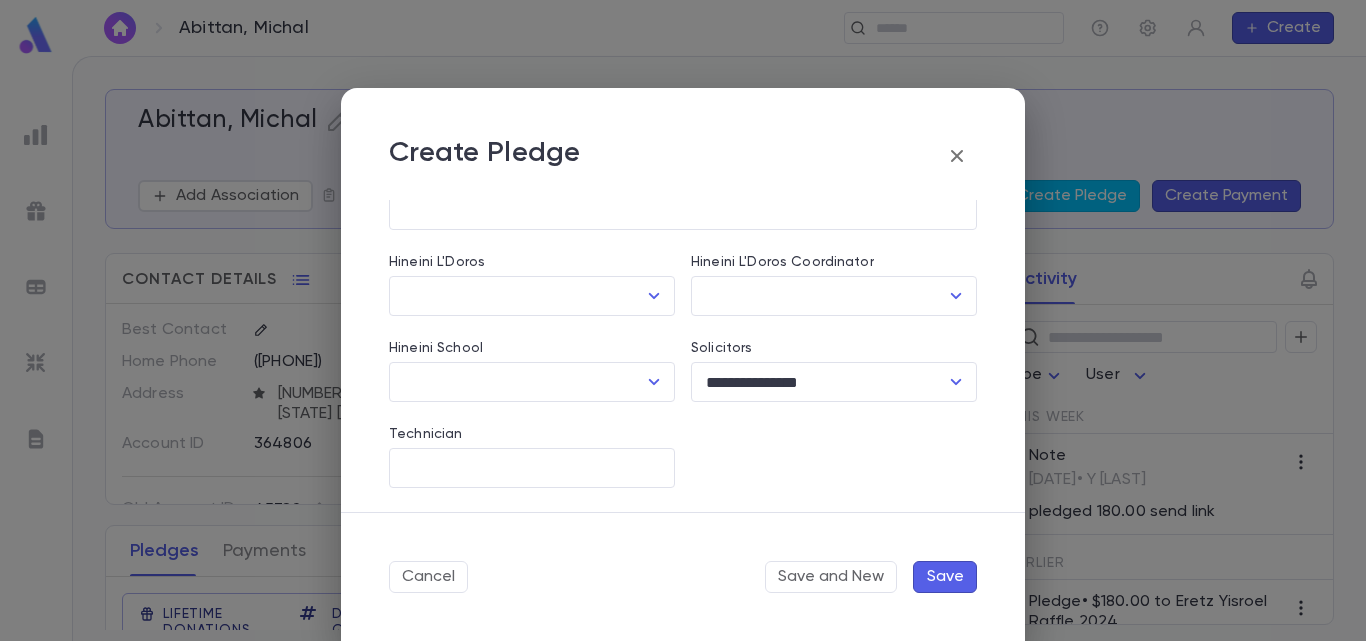 click on "Save" at bounding box center (945, 577) 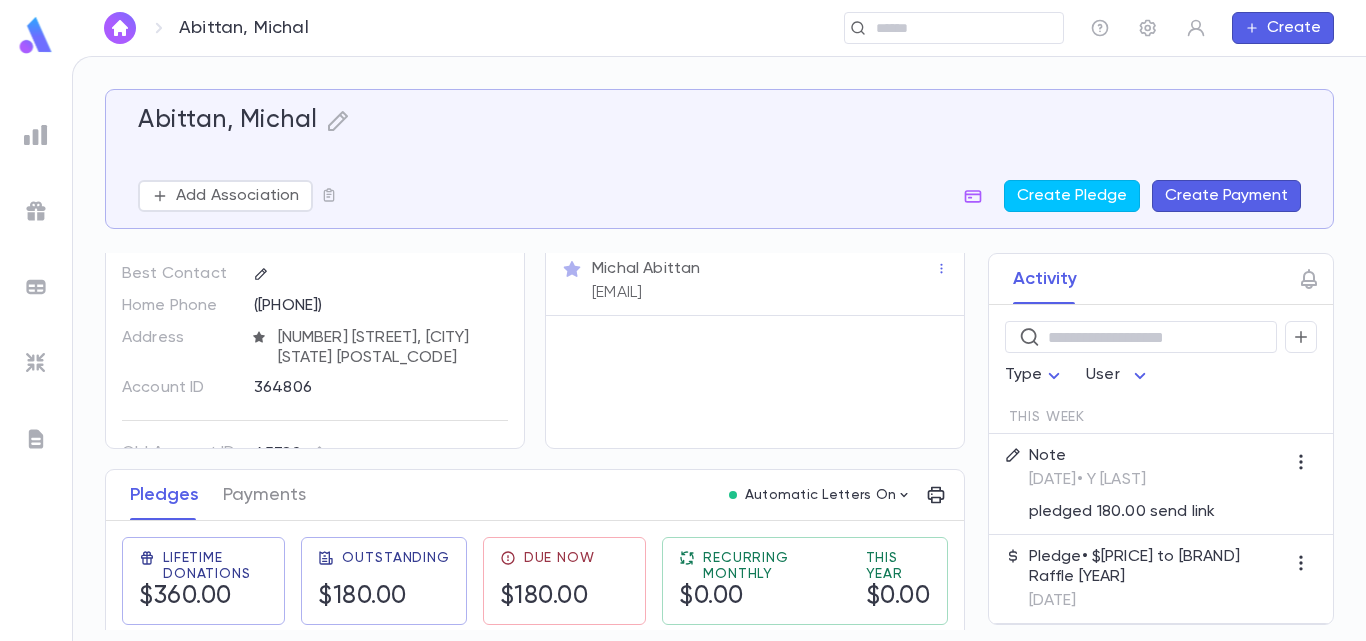 scroll, scrollTop: 262, scrollLeft: 0, axis: vertical 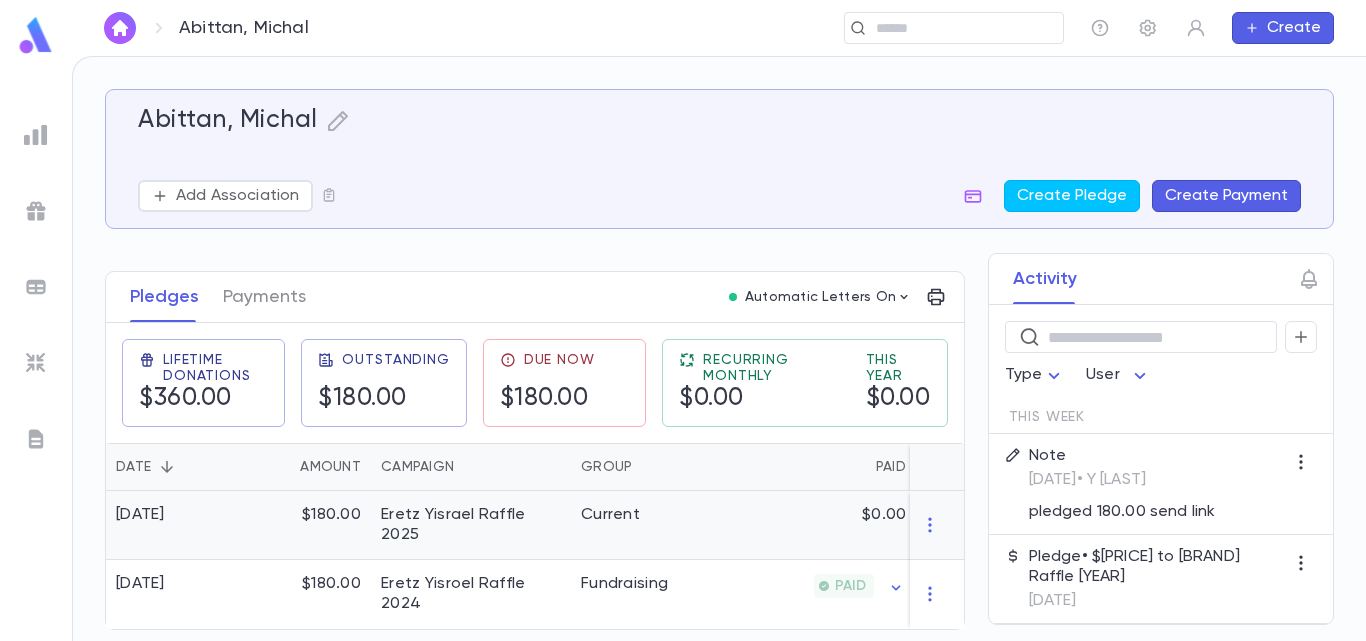 click on "Eretz Yisrael Raffle 2025" at bounding box center (471, 525) 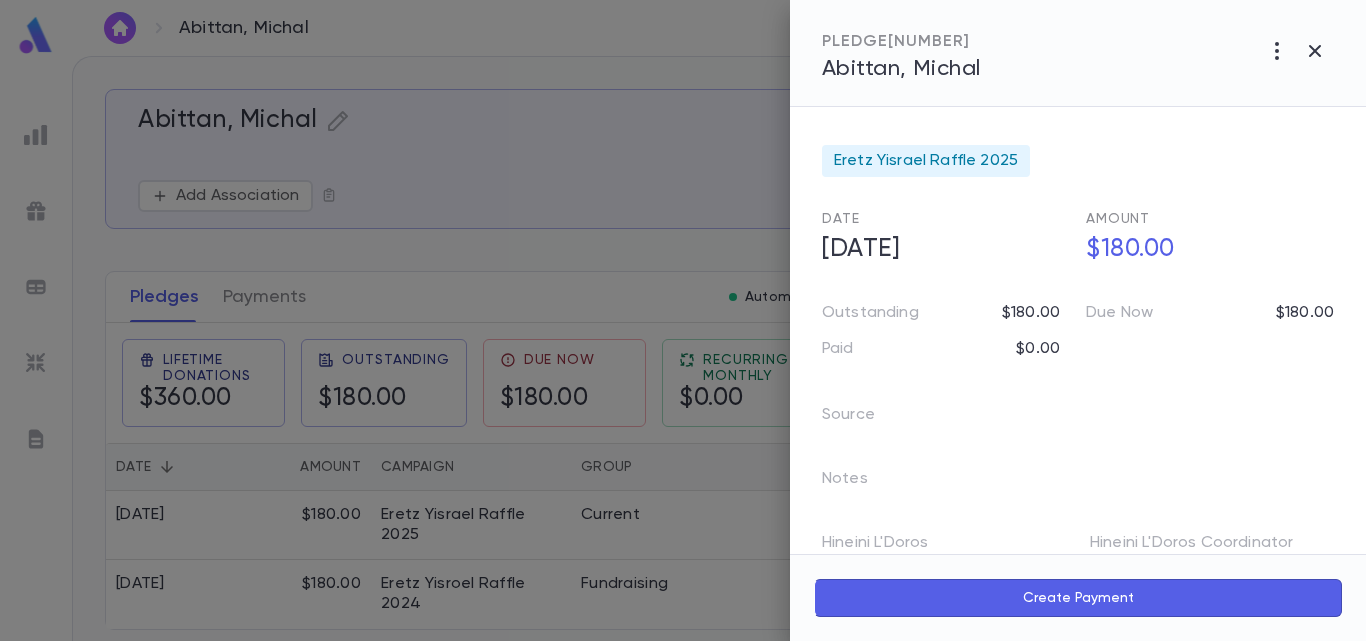scroll, scrollTop: 0, scrollLeft: 0, axis: both 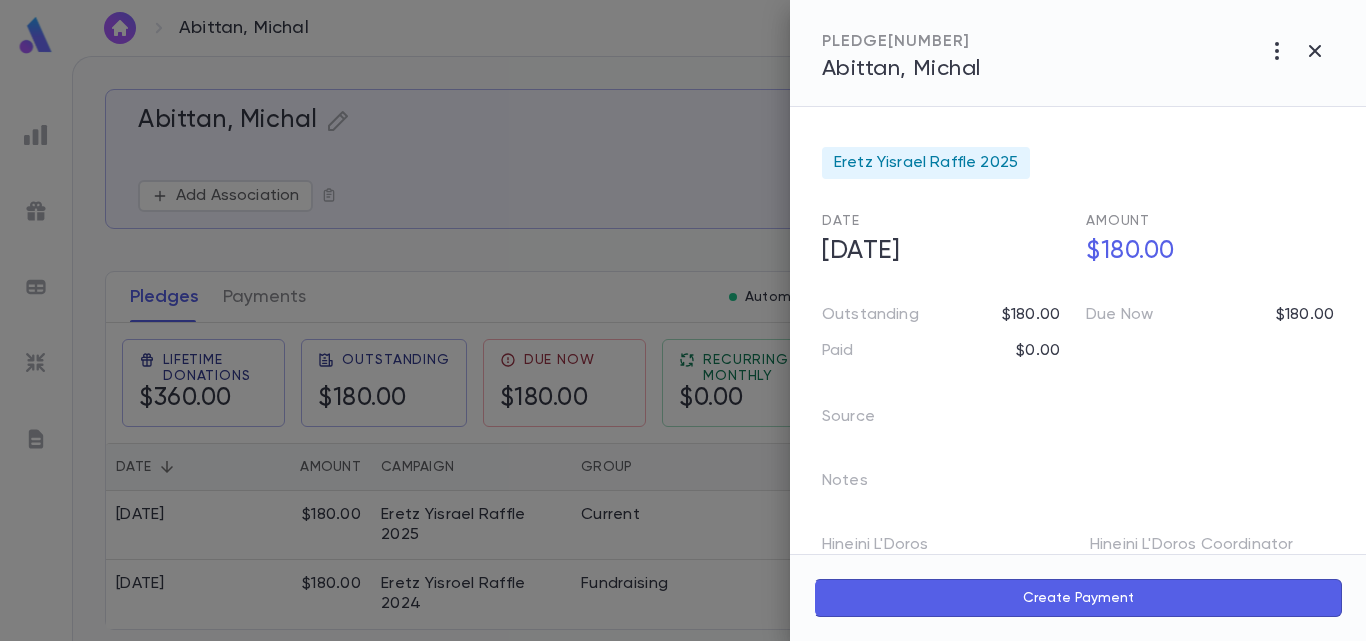 click at bounding box center (683, 320) 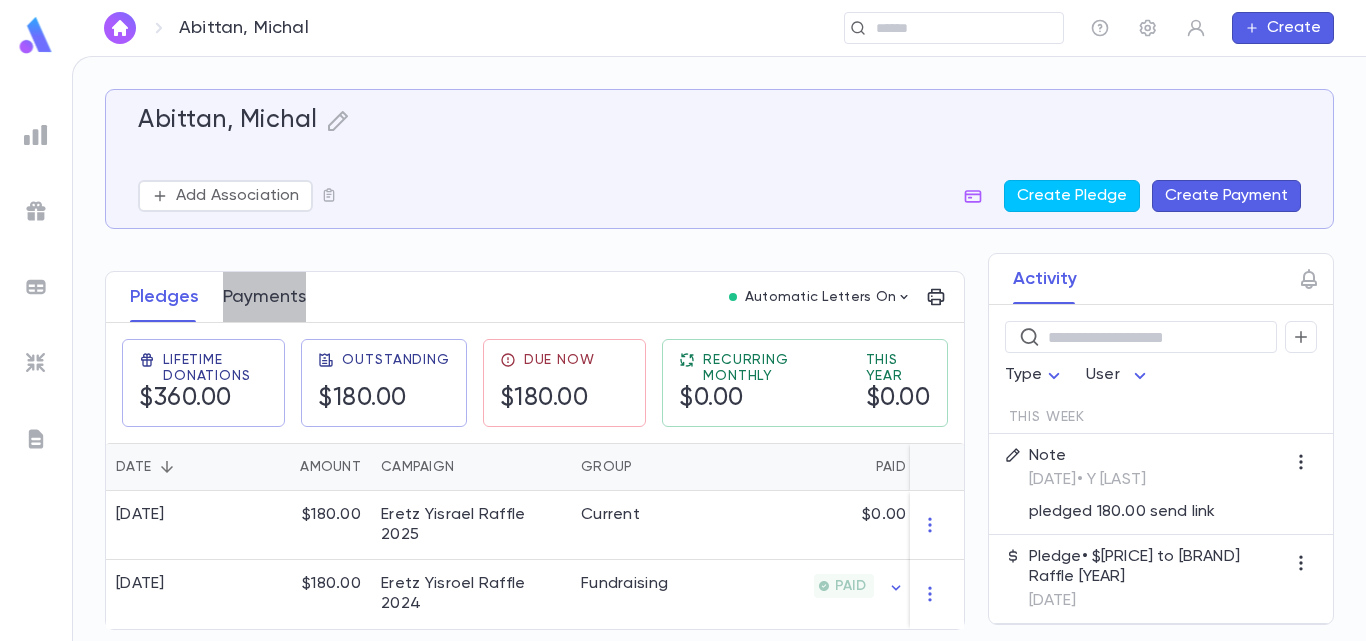 click on "Payments" at bounding box center [264, 297] 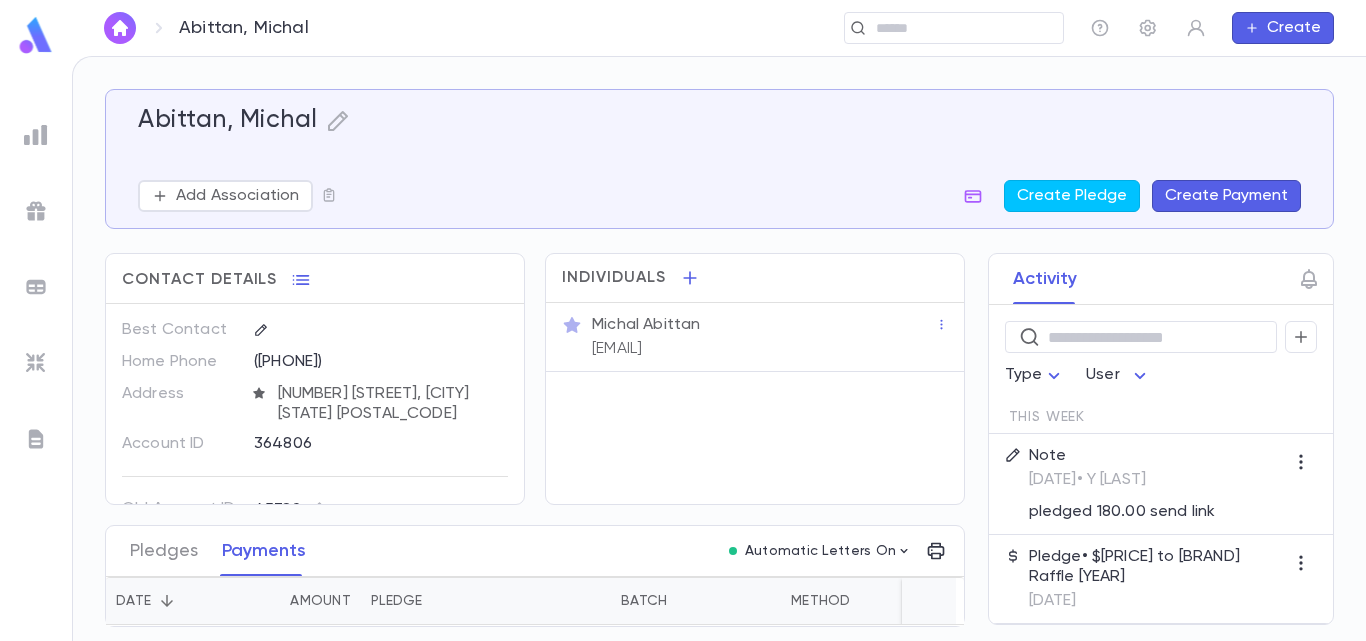 scroll, scrollTop: 0, scrollLeft: 0, axis: both 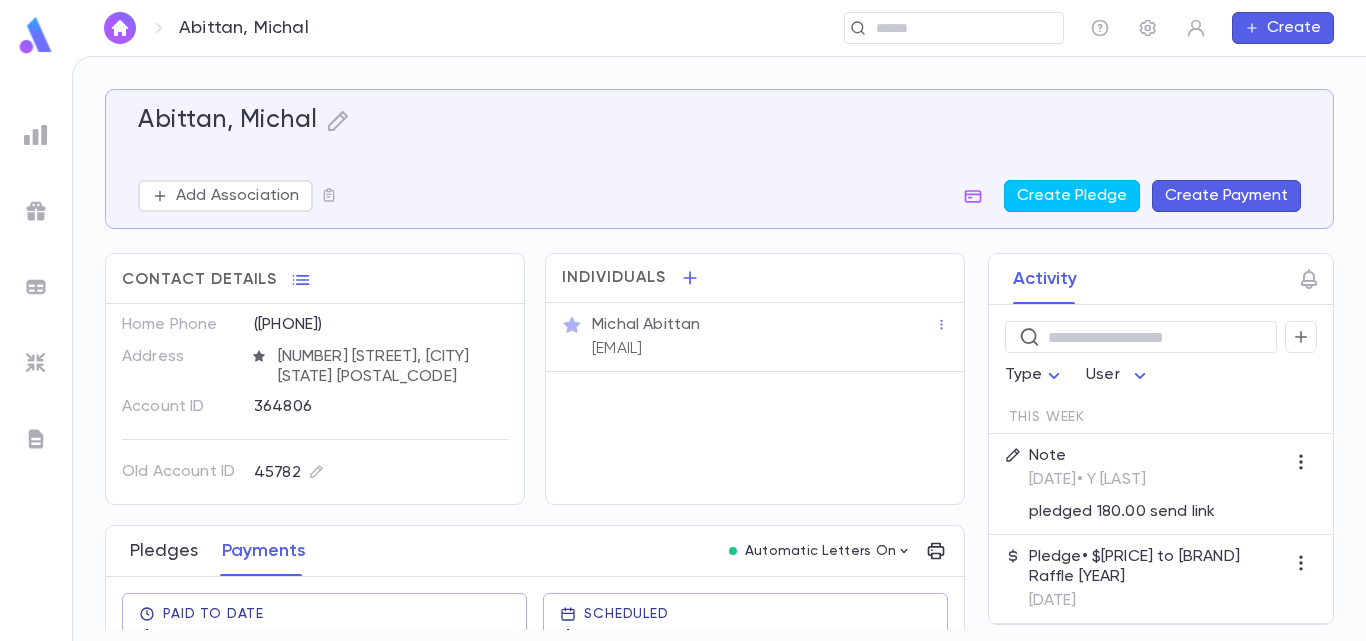 drag, startPoint x: 158, startPoint y: 549, endPoint x: 173, endPoint y: 535, distance: 20.518284 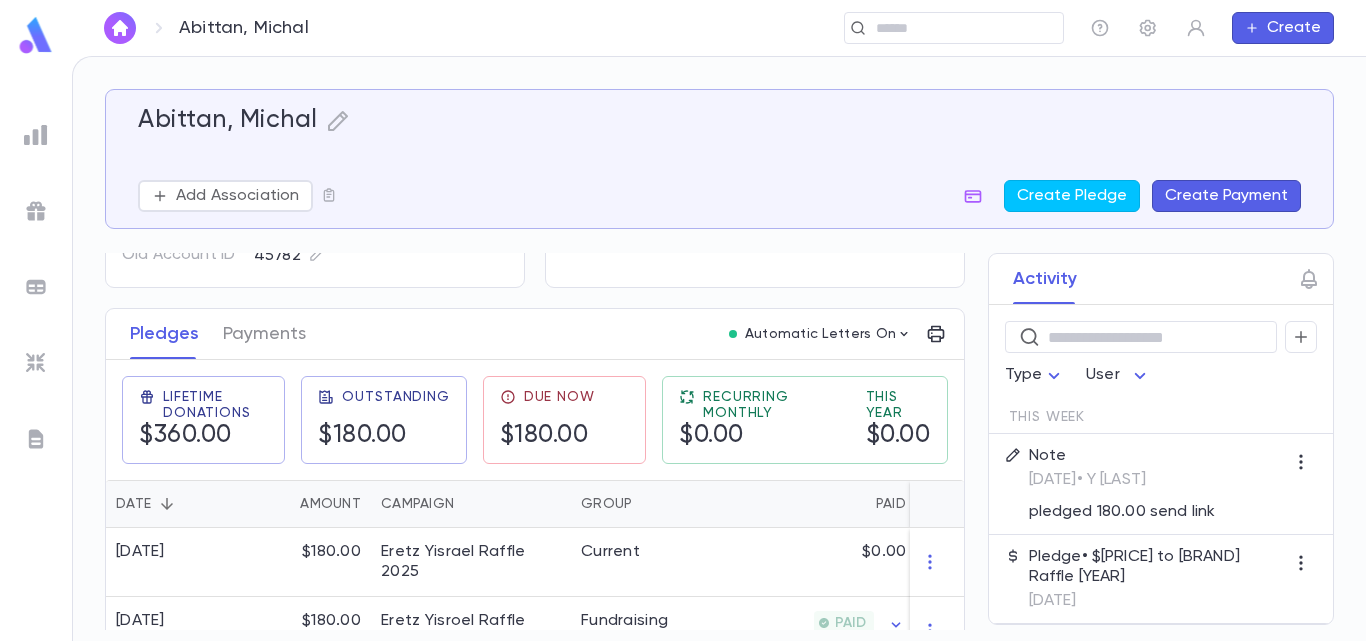 scroll, scrollTop: 262, scrollLeft: 0, axis: vertical 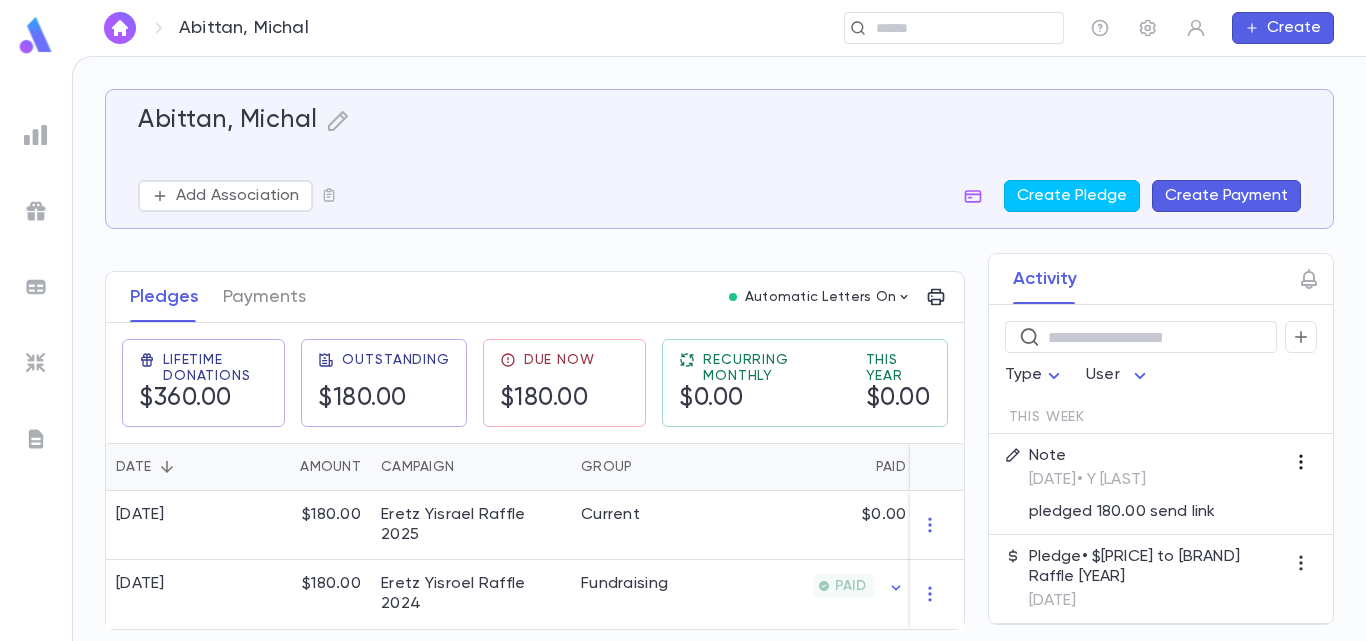 click at bounding box center [1301, 462] 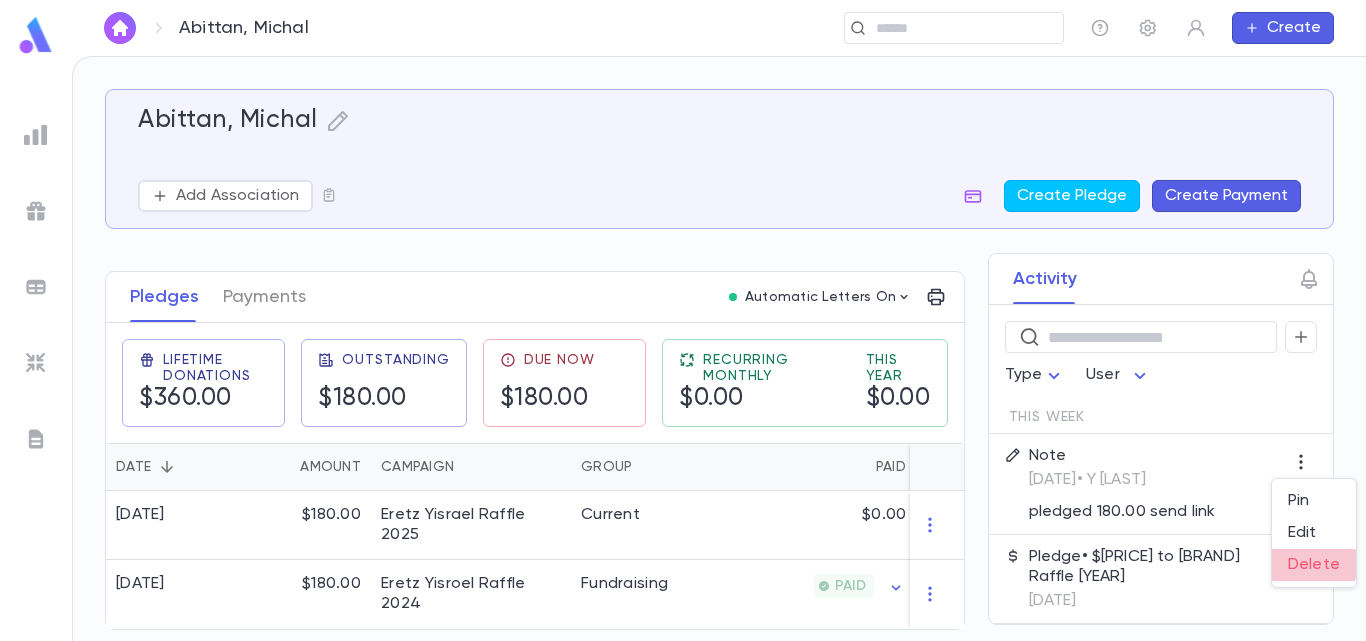 click on "Delete" at bounding box center [1314, 565] 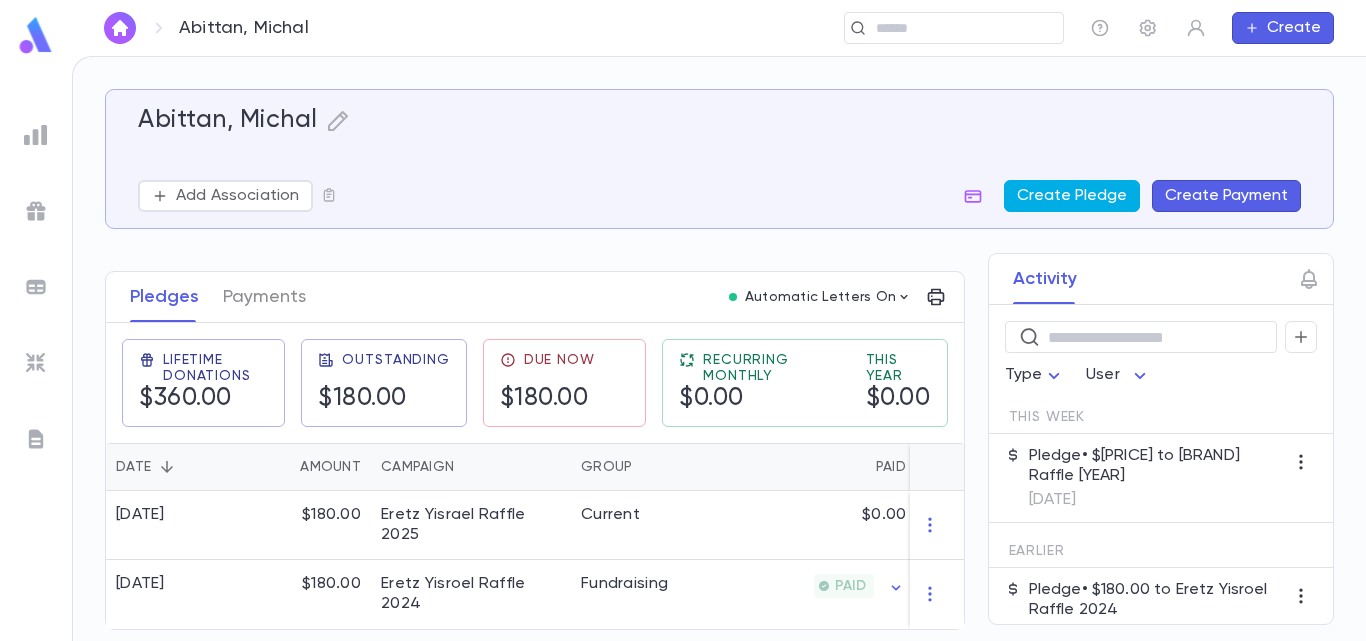 click on "Create Pledge" at bounding box center (1072, 196) 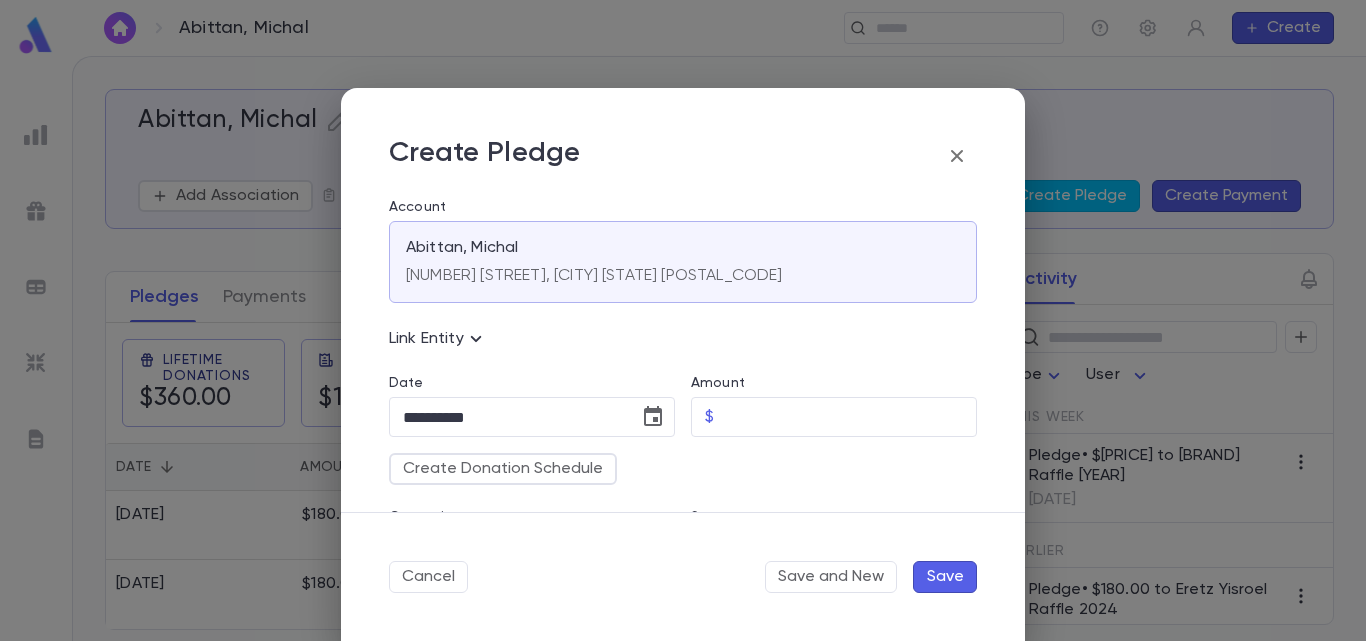 scroll, scrollTop: 0, scrollLeft: 0, axis: both 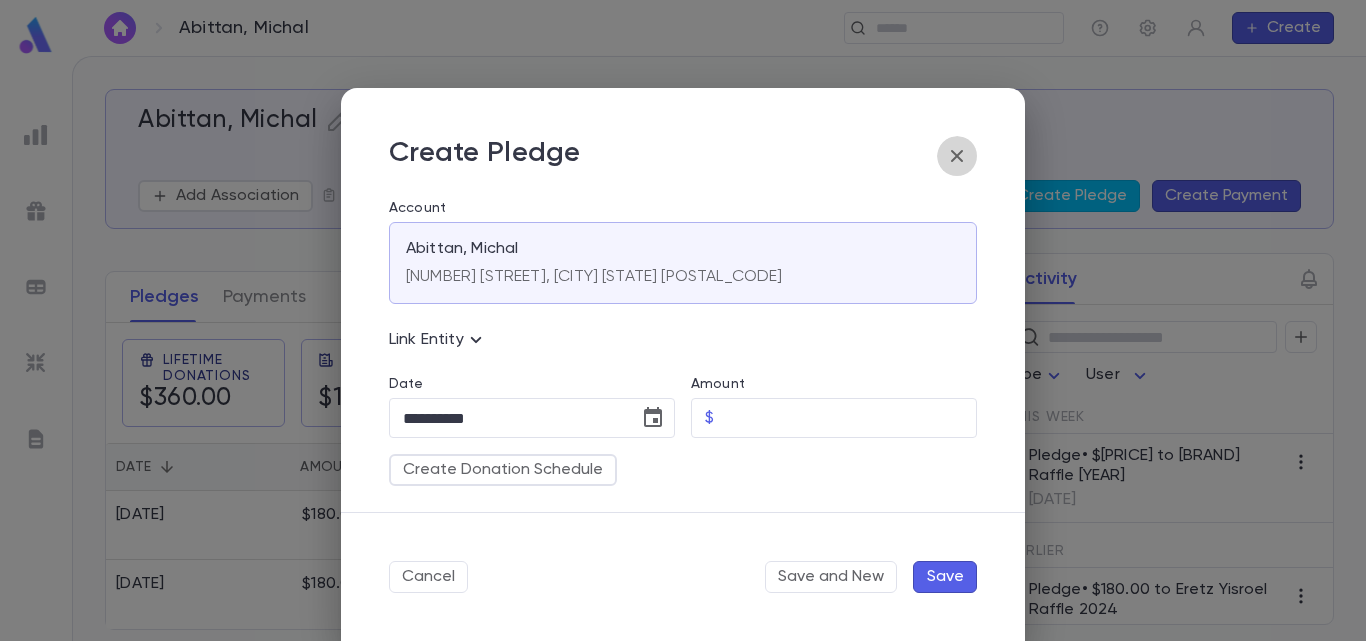 click at bounding box center (957, 156) 